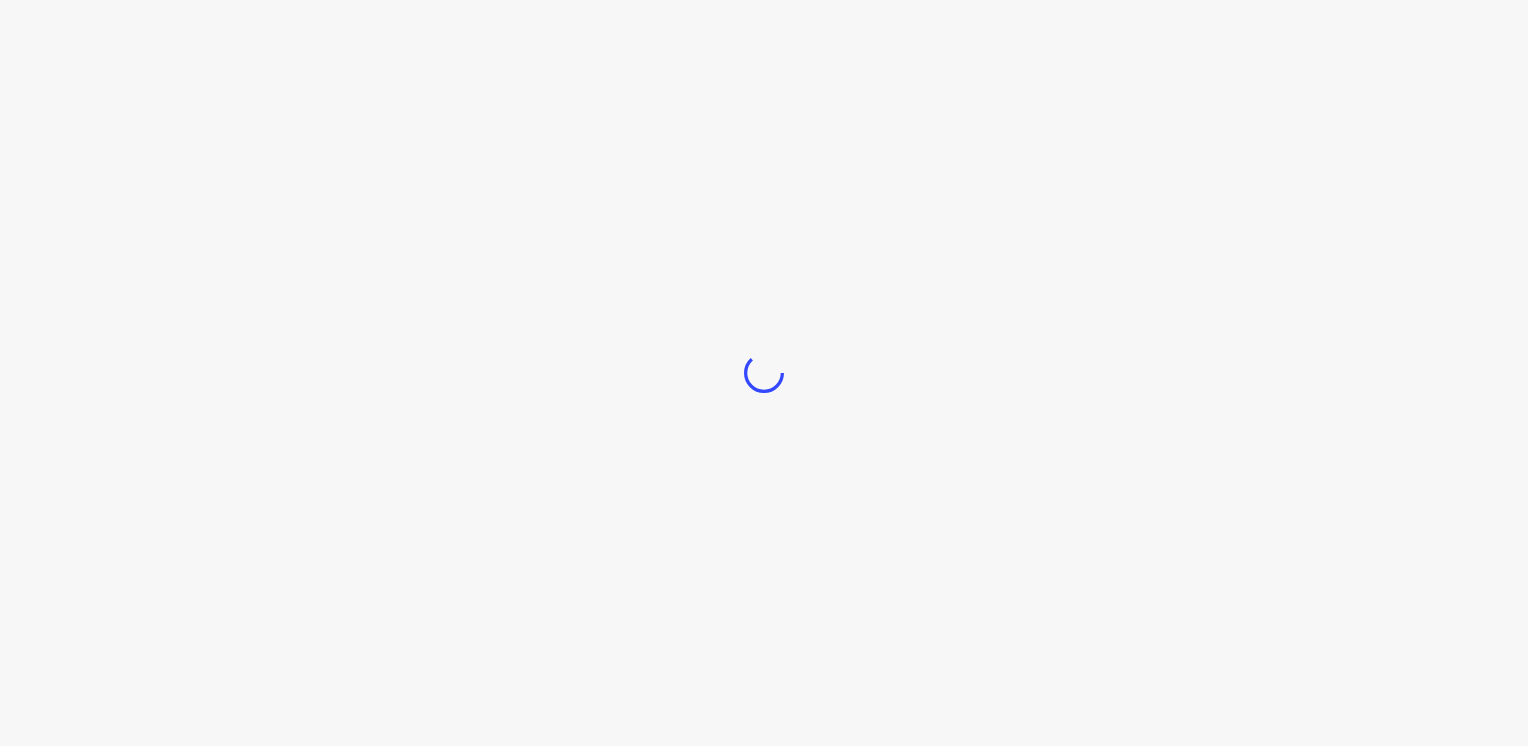 scroll, scrollTop: 0, scrollLeft: 0, axis: both 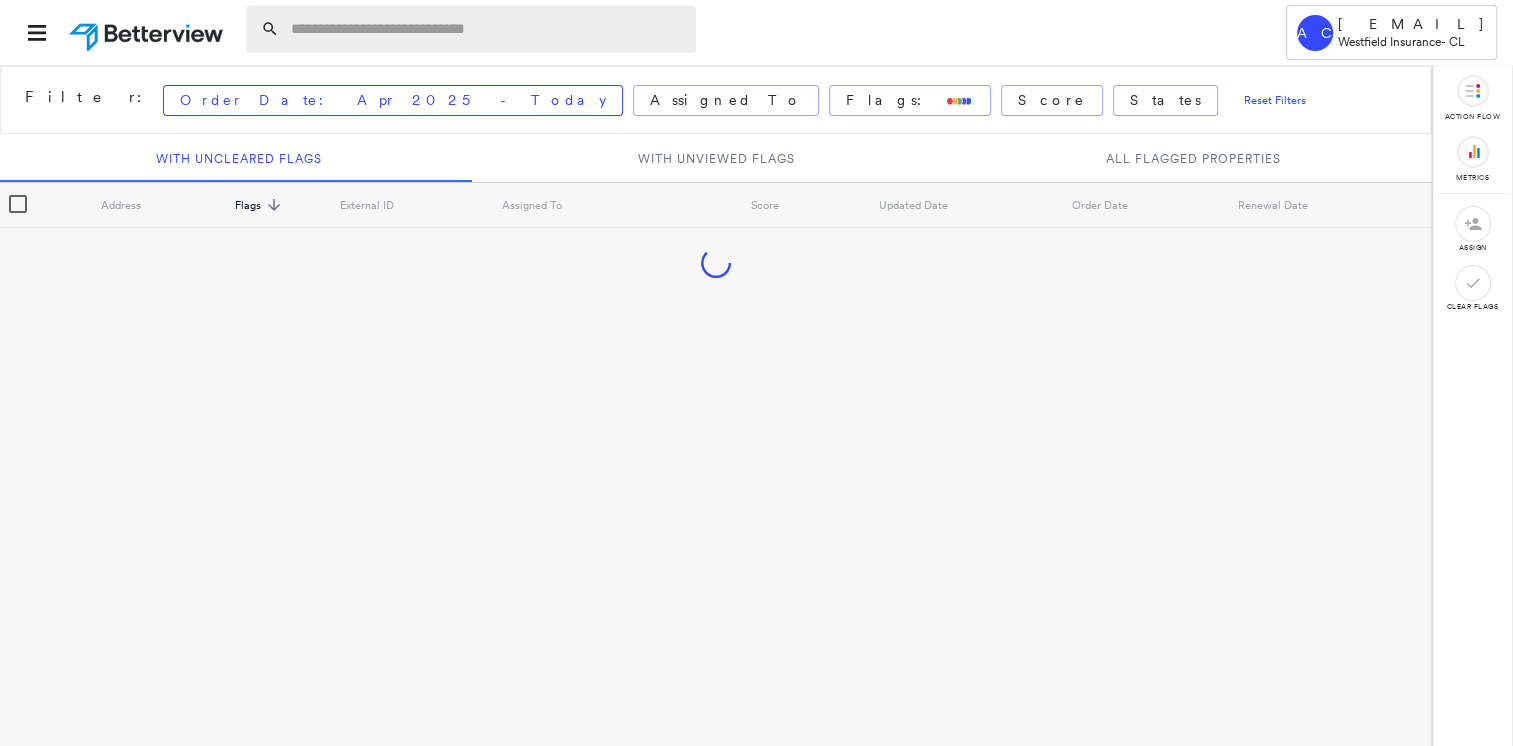 click at bounding box center (487, 29) 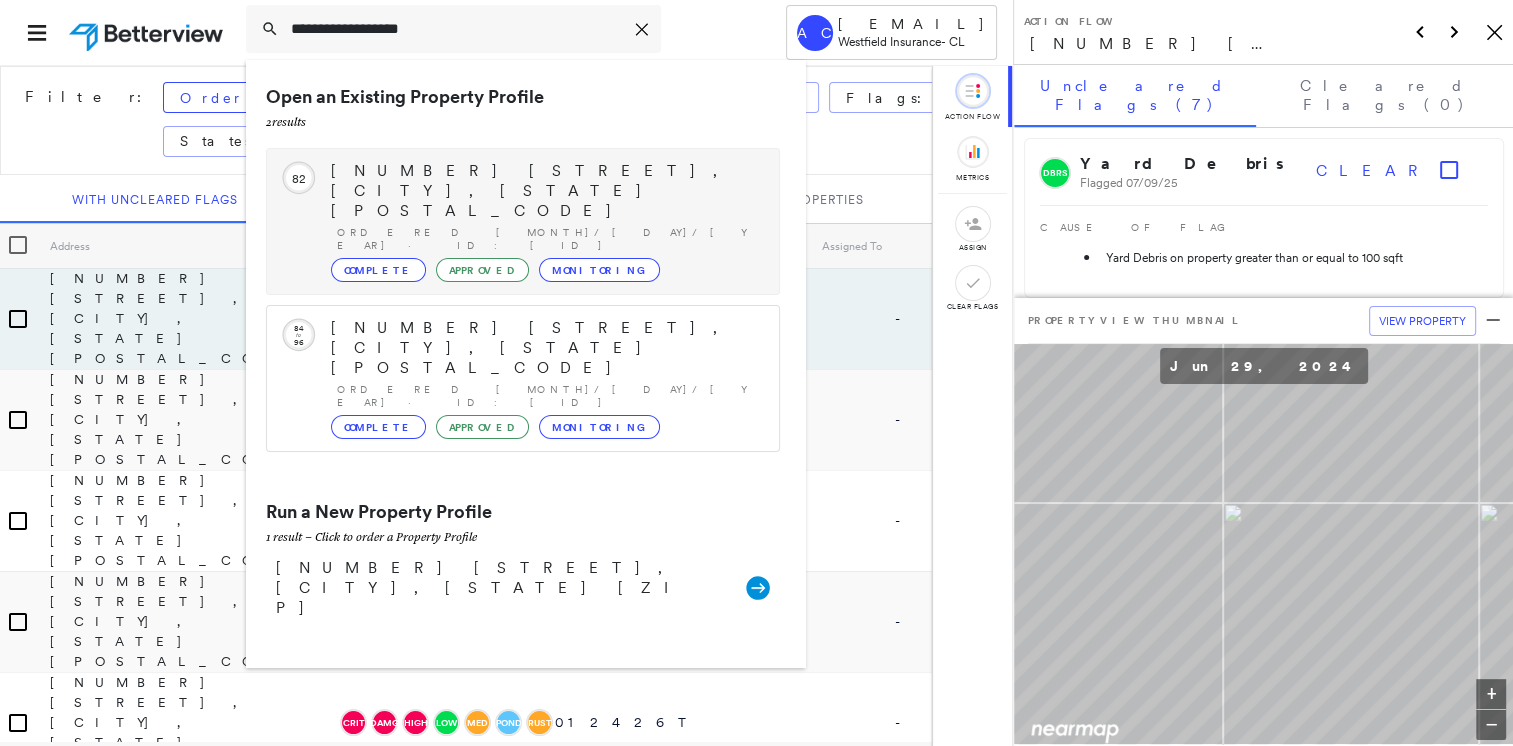 type on "**********" 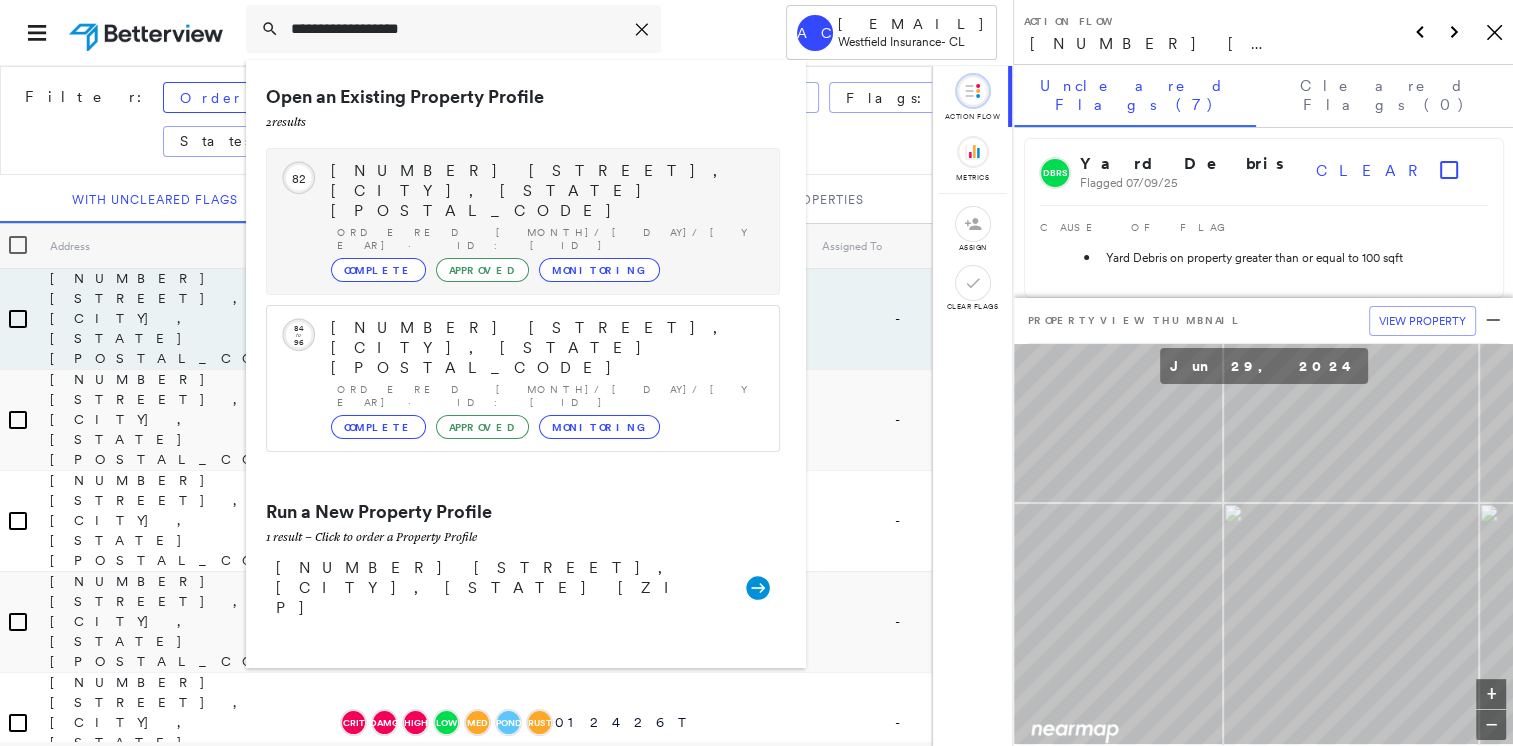 click on "Complete" at bounding box center [378, 270] 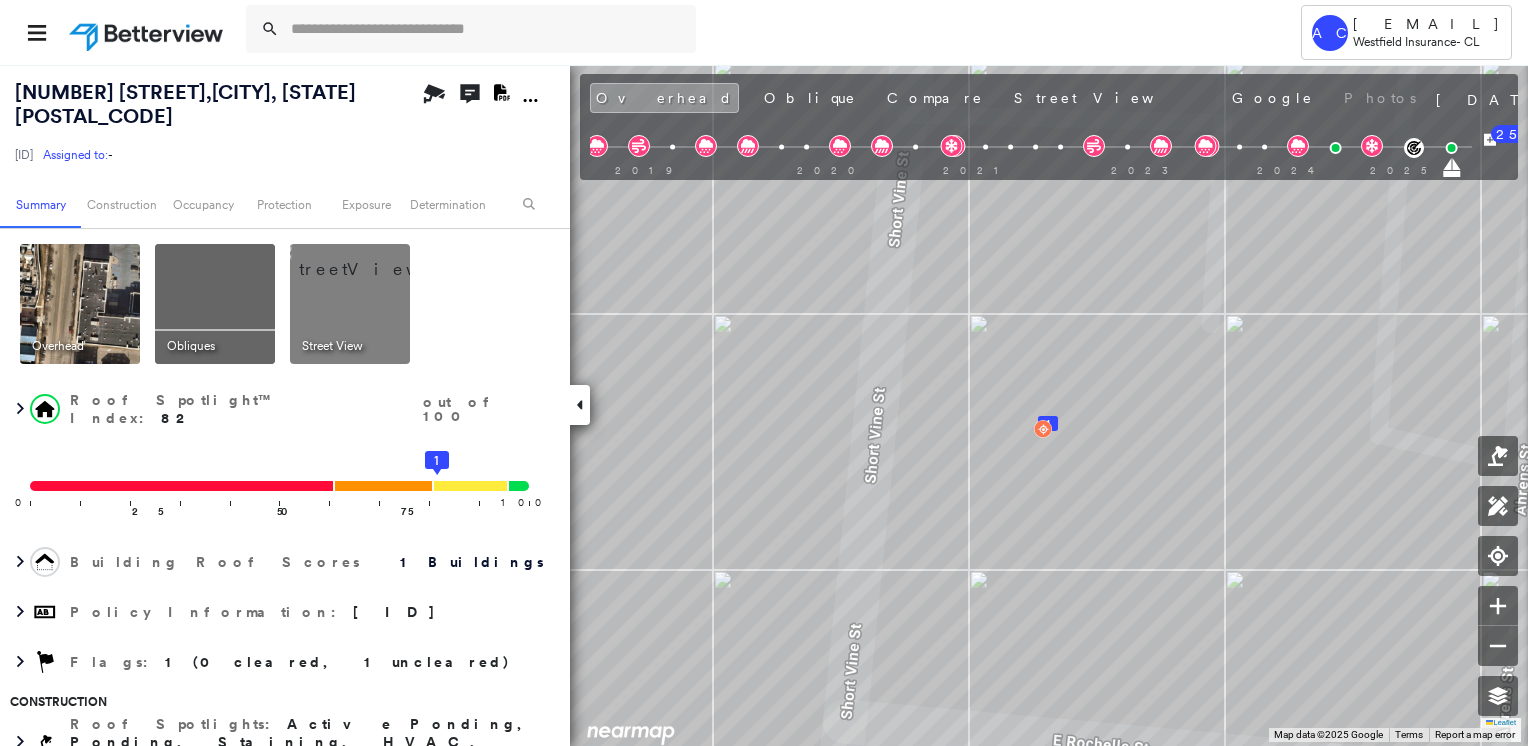click at bounding box center [215, 304] 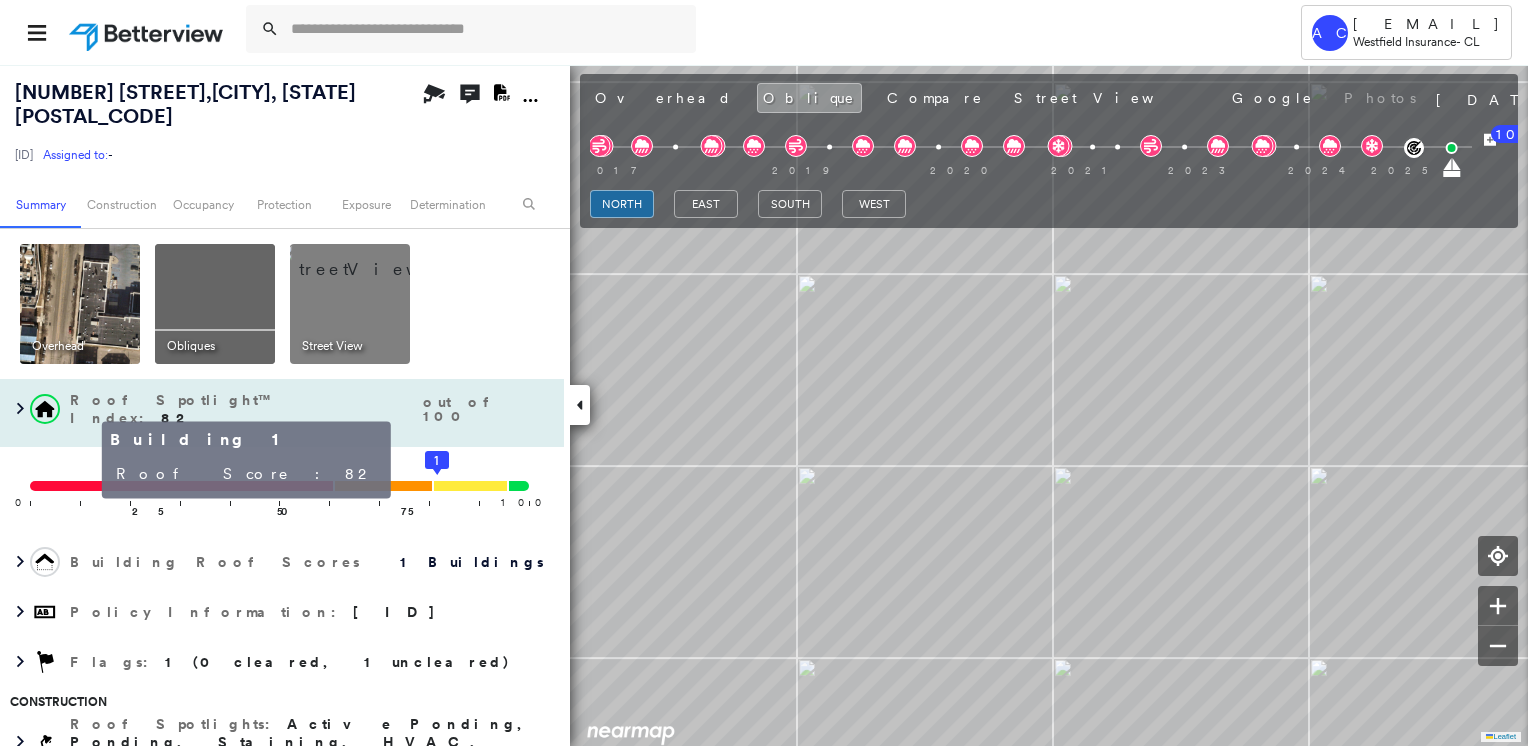 click on "1" 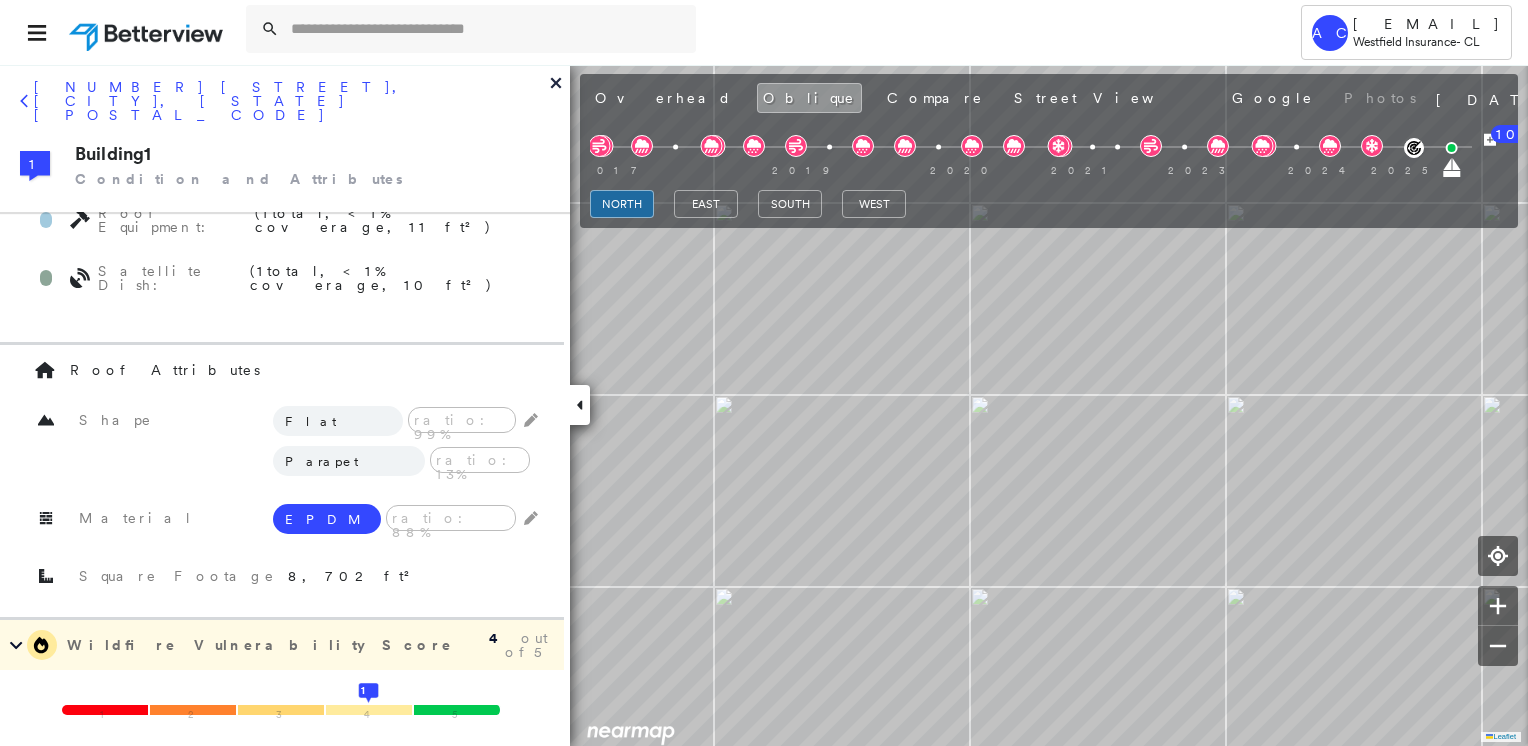 scroll, scrollTop: 700, scrollLeft: 0, axis: vertical 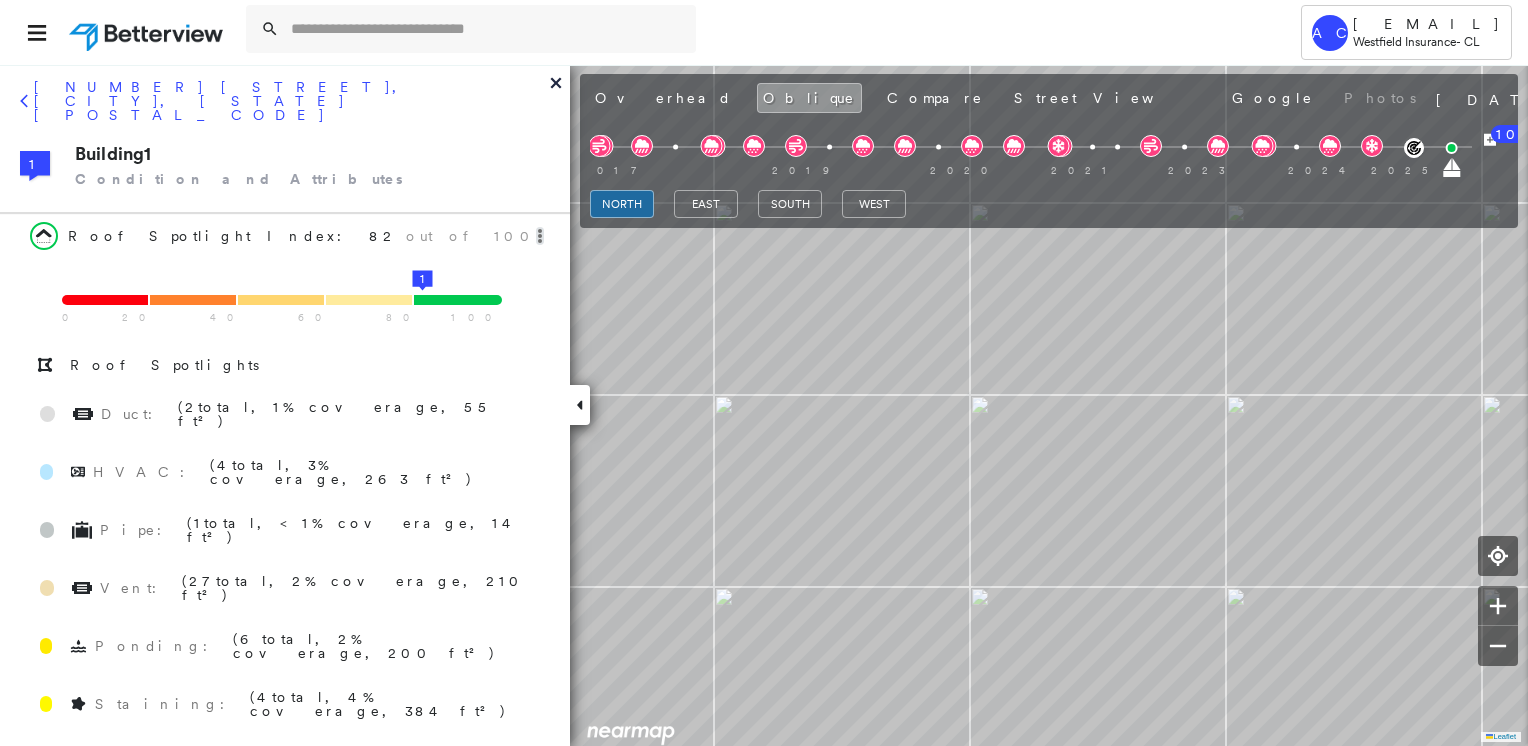 click 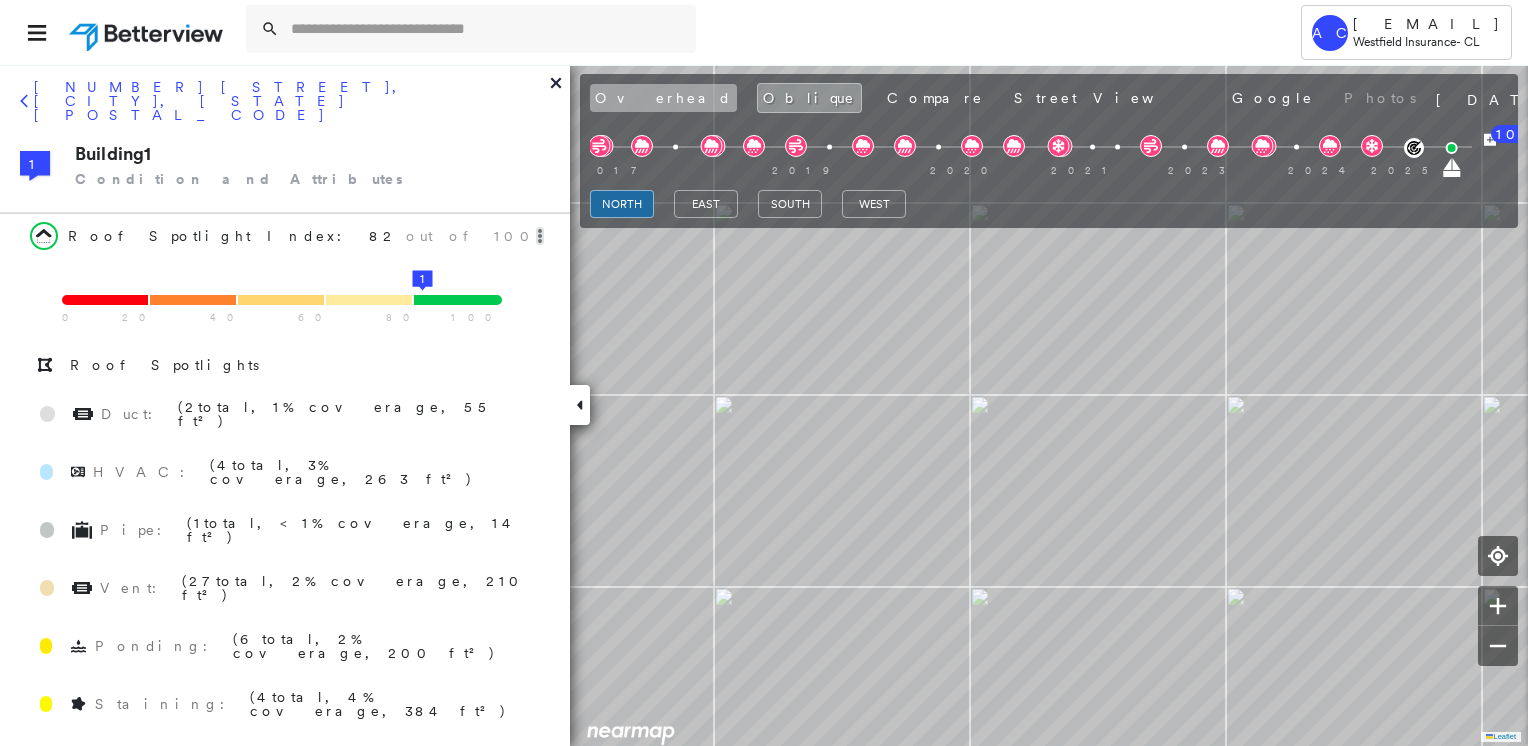 click on "Overhead" at bounding box center [663, 98] 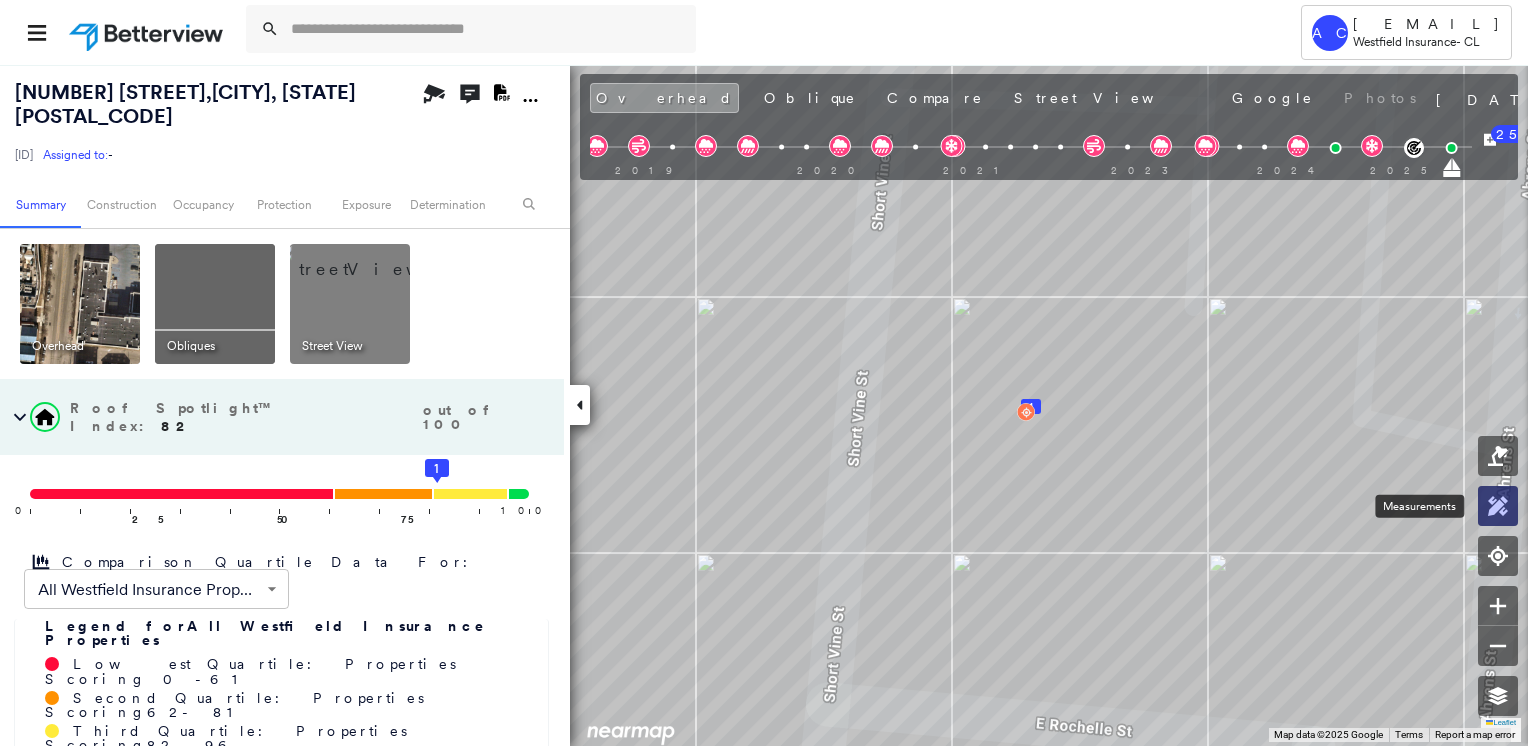click 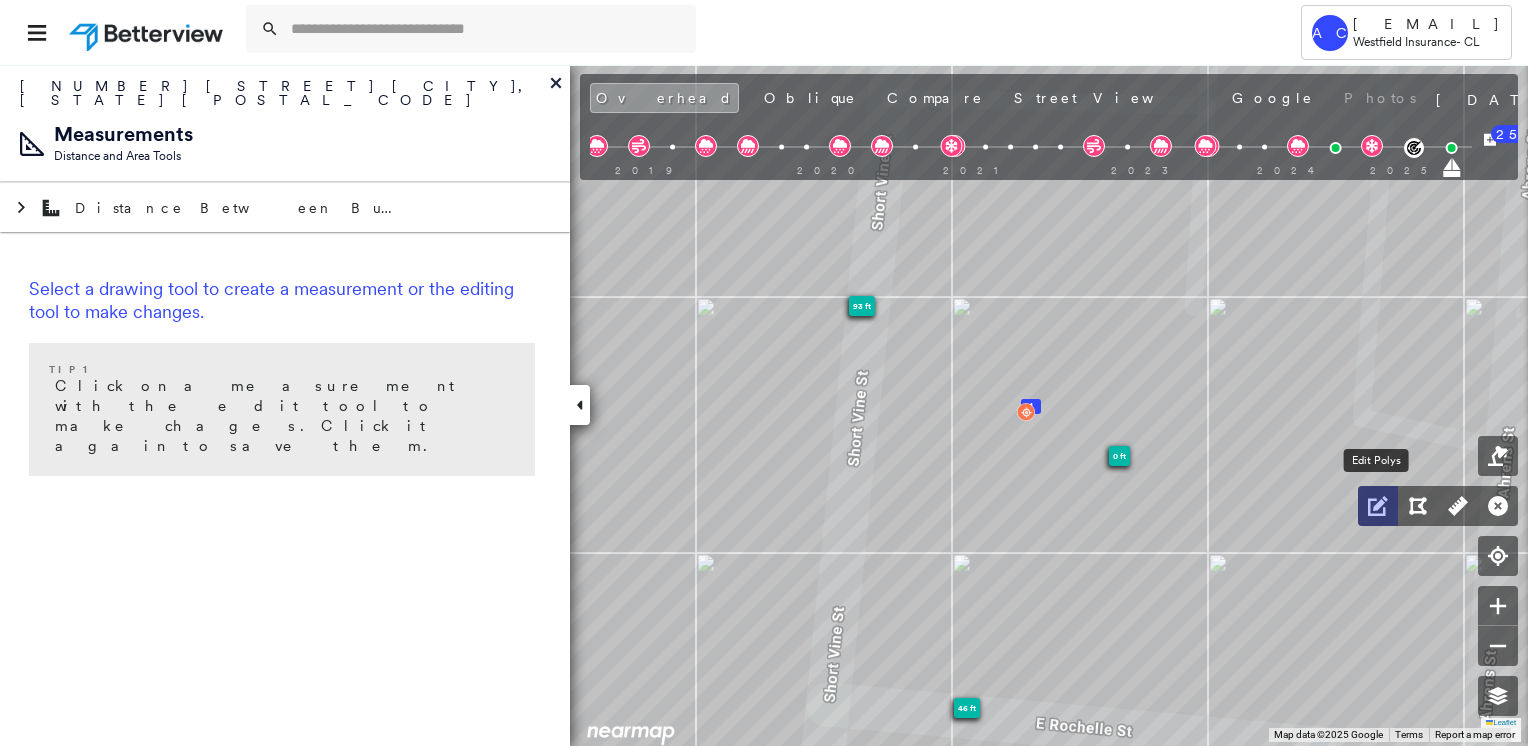click 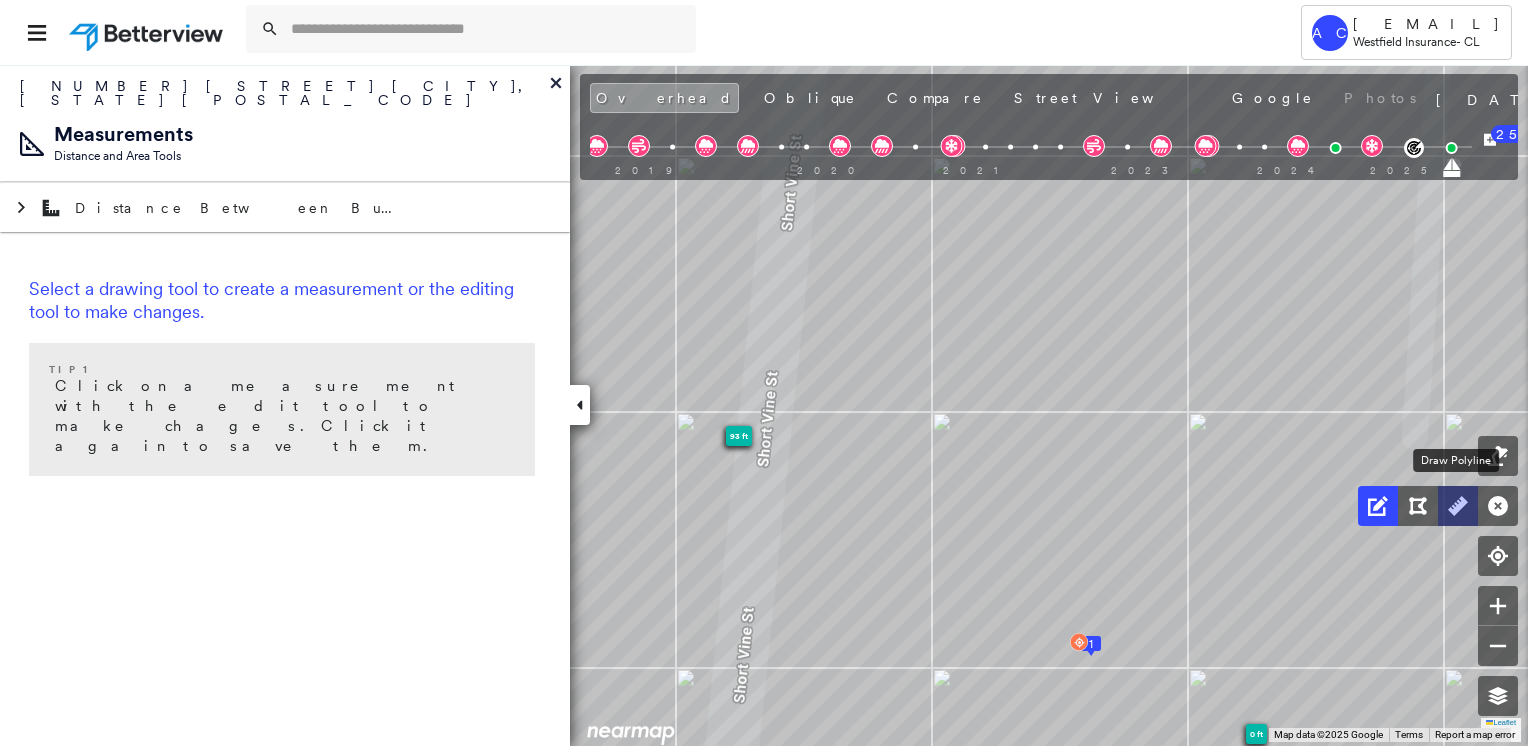 click 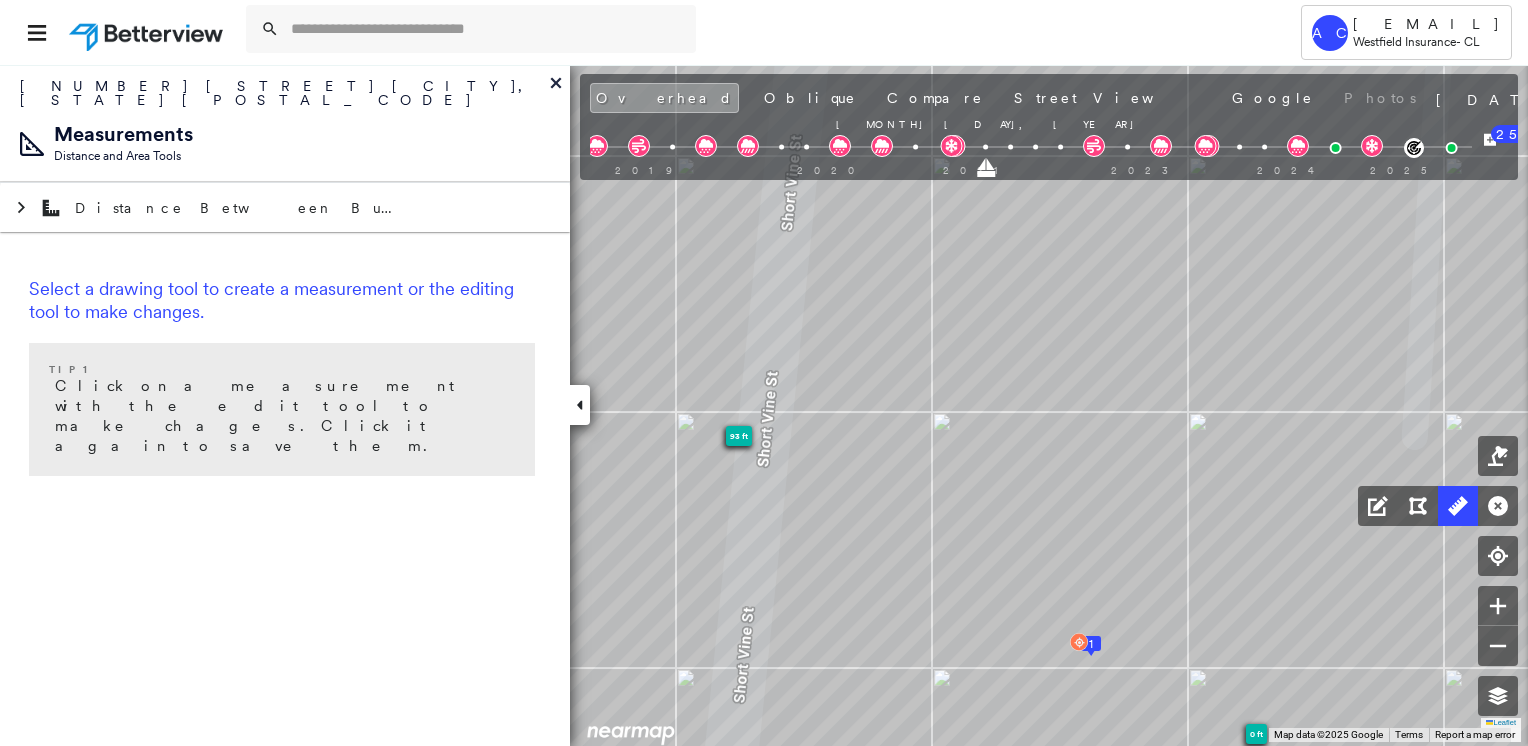 click on "[DATE] [DATE]" at bounding box center [592, 166] 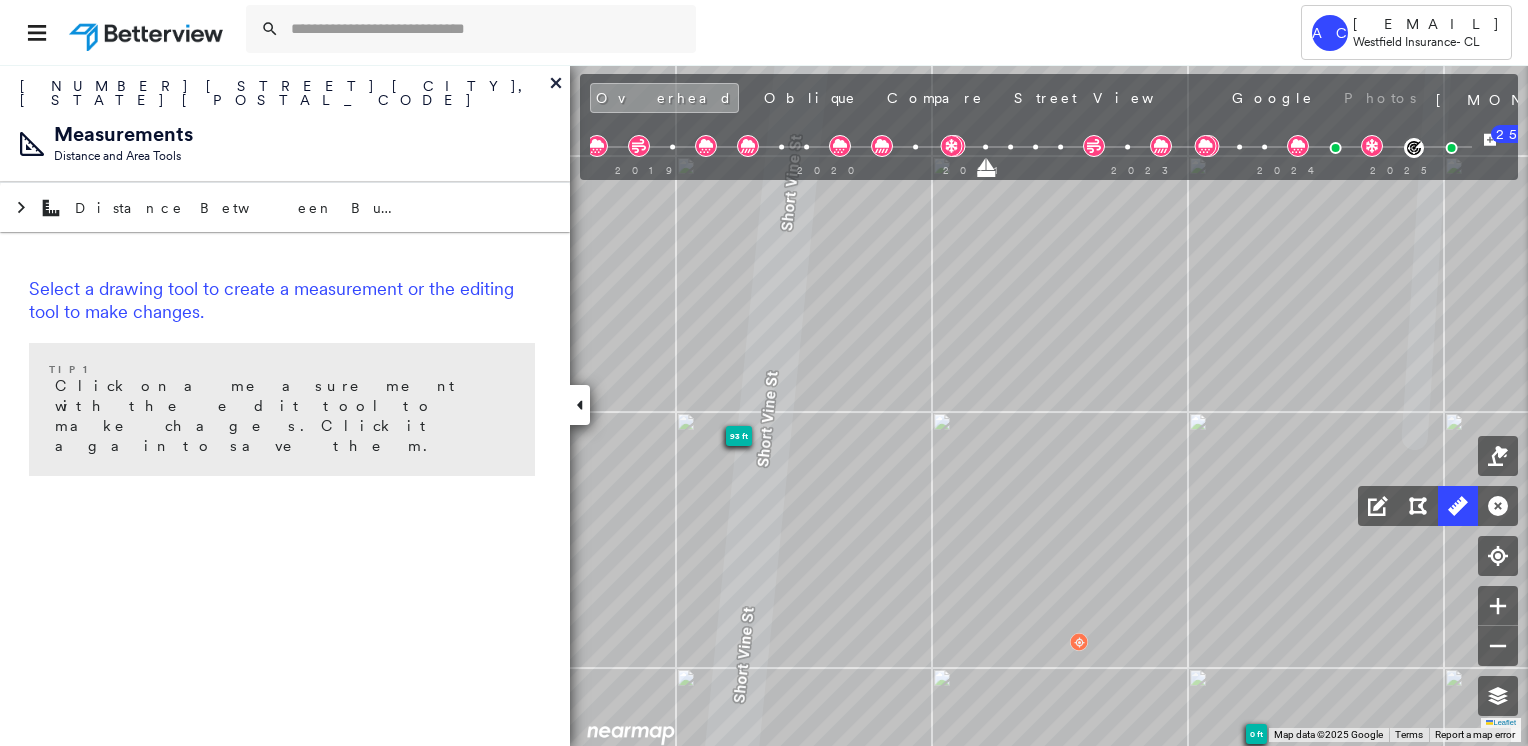 click at bounding box center [592, 166] 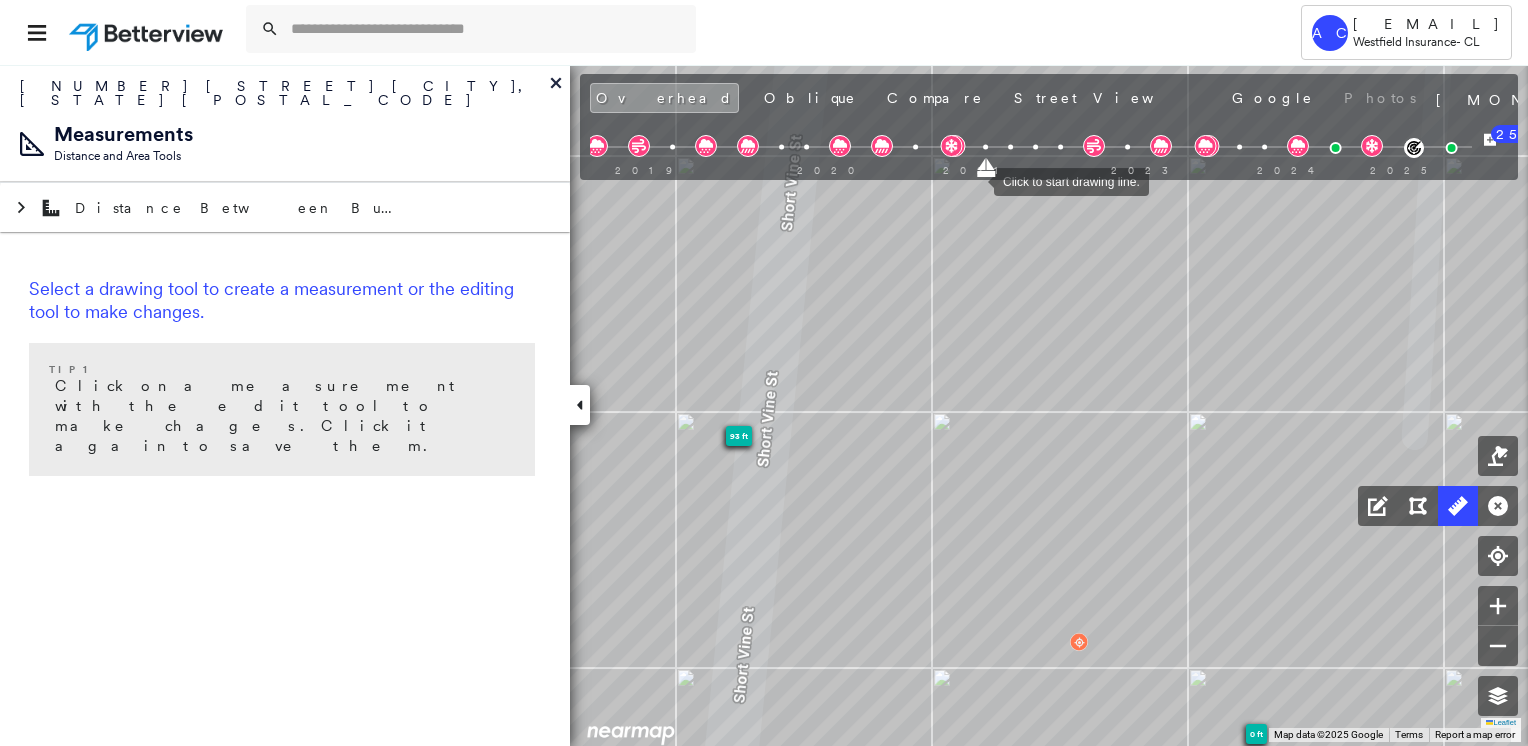 click at bounding box center [974, 180] 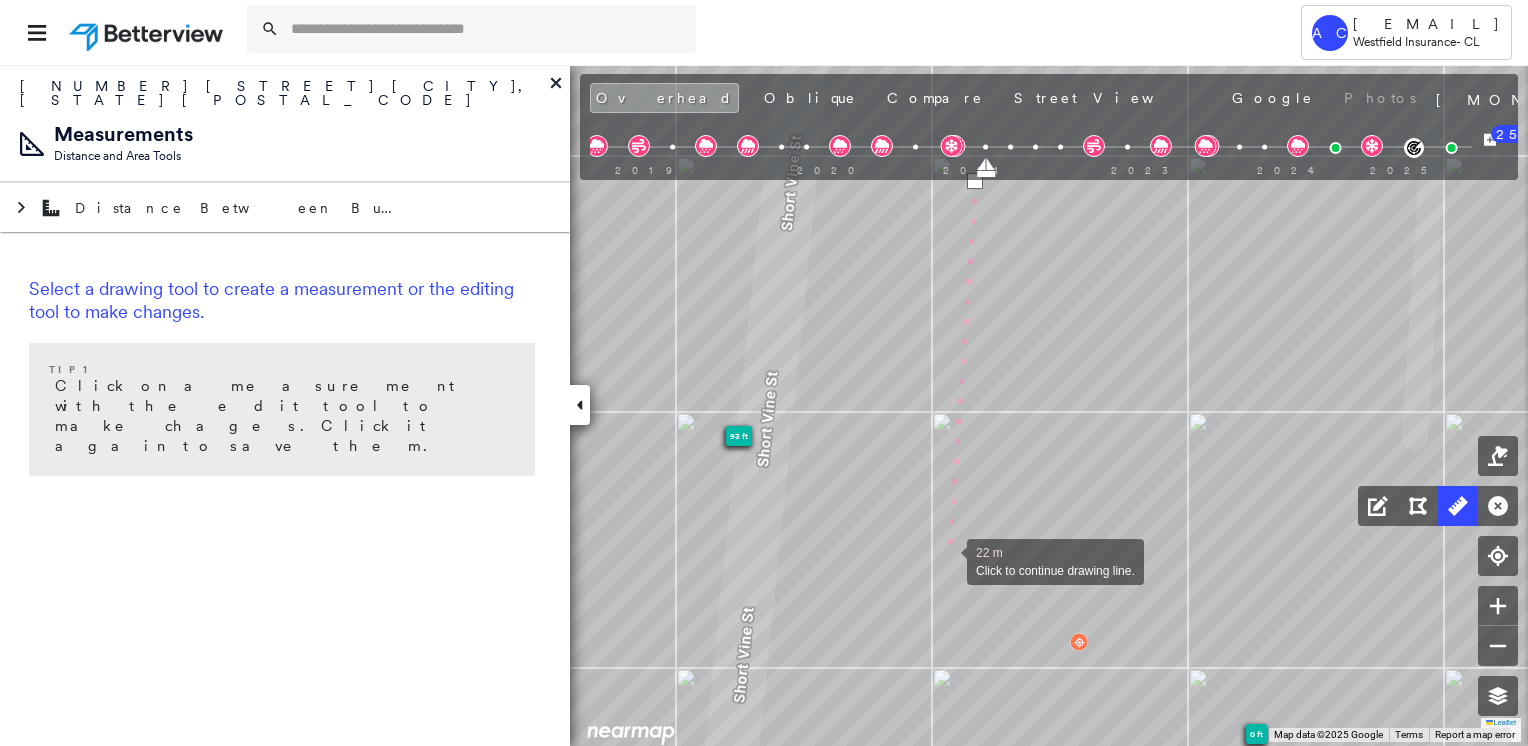 click at bounding box center (947, 560) 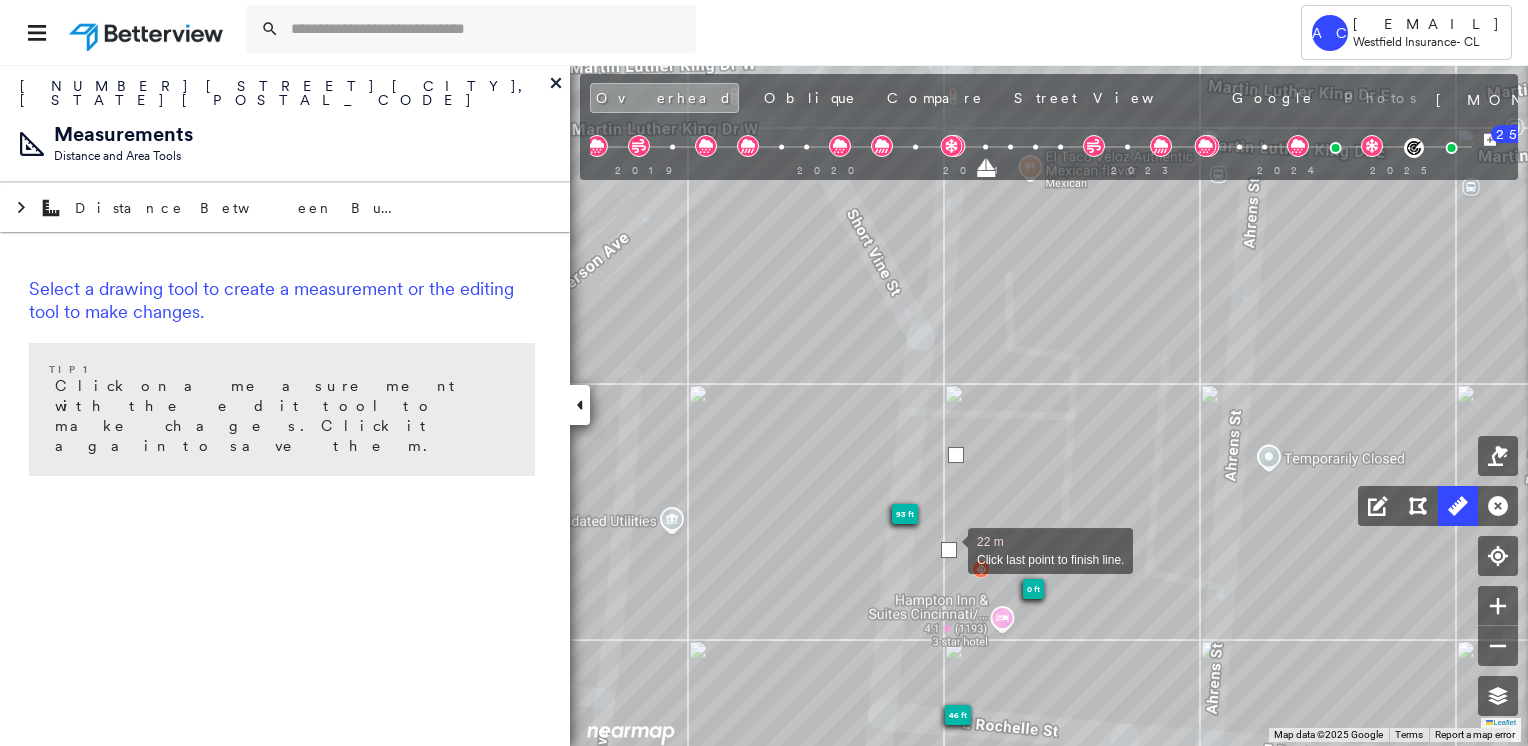 click at bounding box center [949, 550] 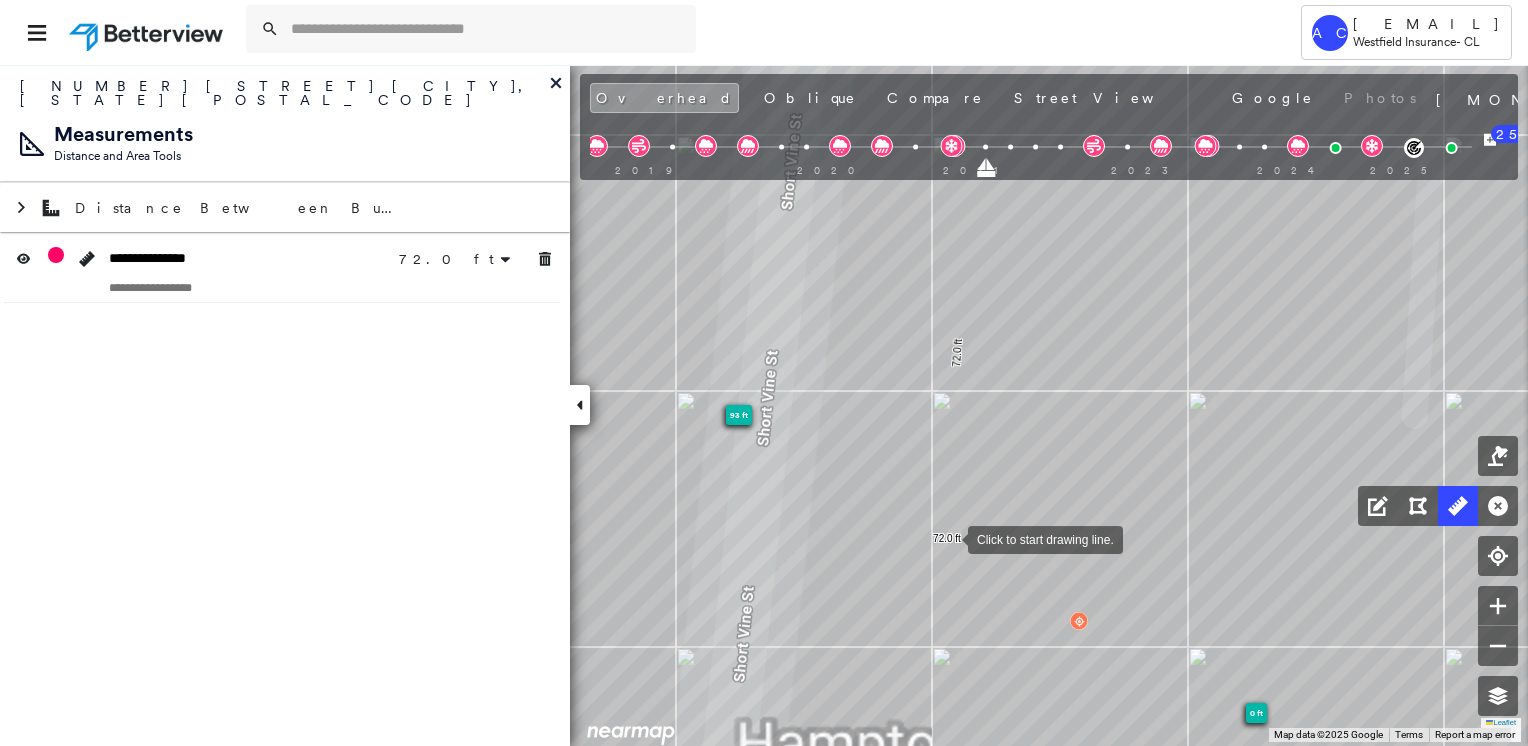 click at bounding box center [948, 538] 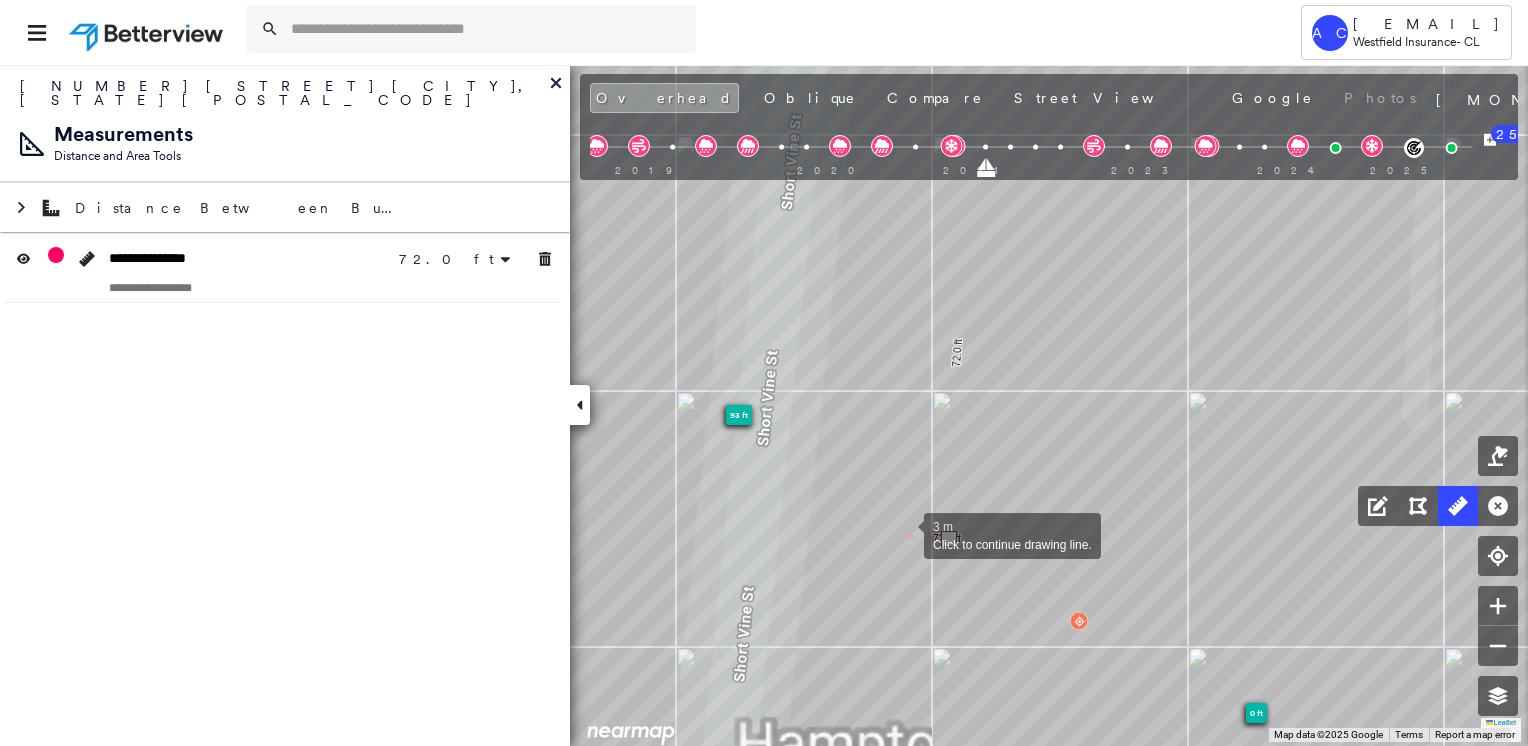 click at bounding box center [904, 534] 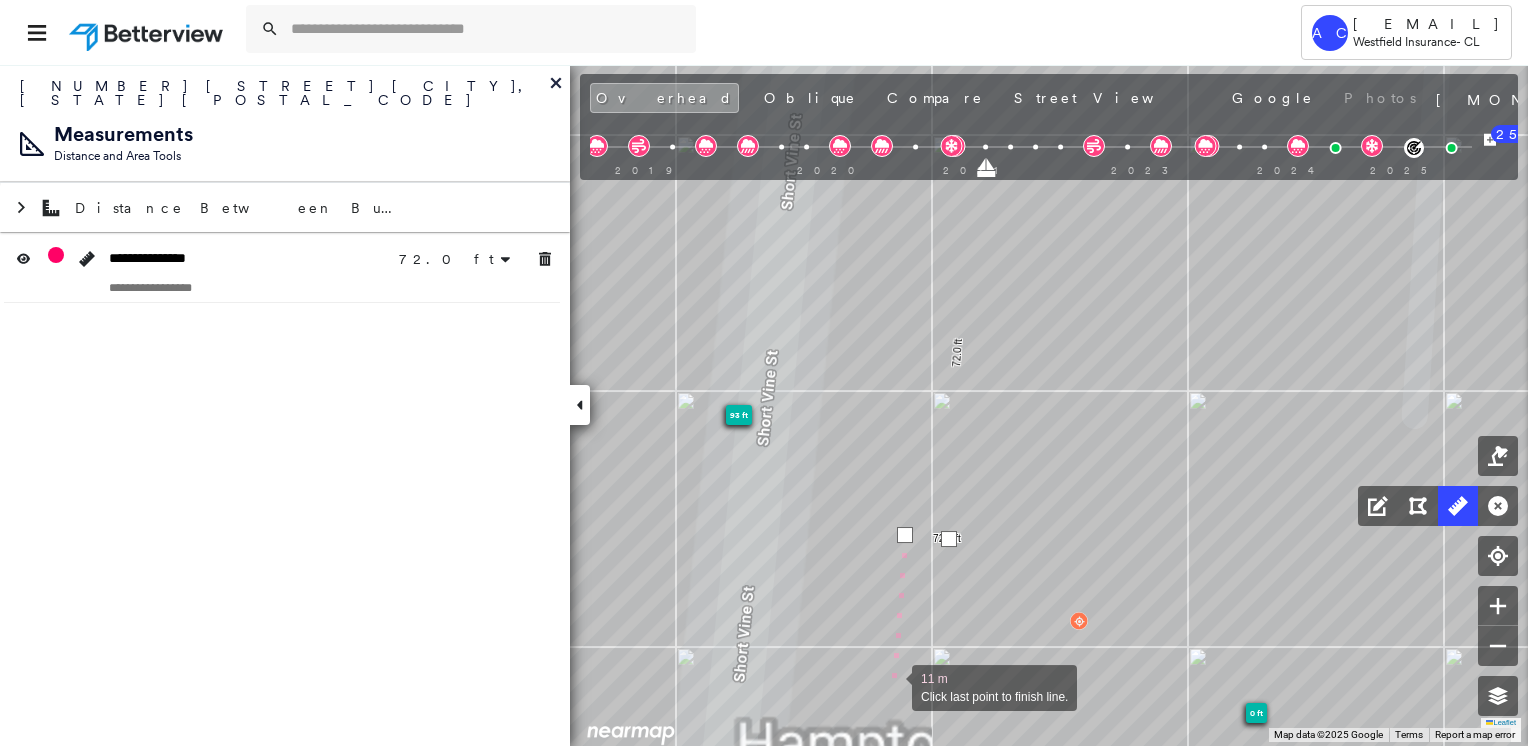 click at bounding box center (892, 686) 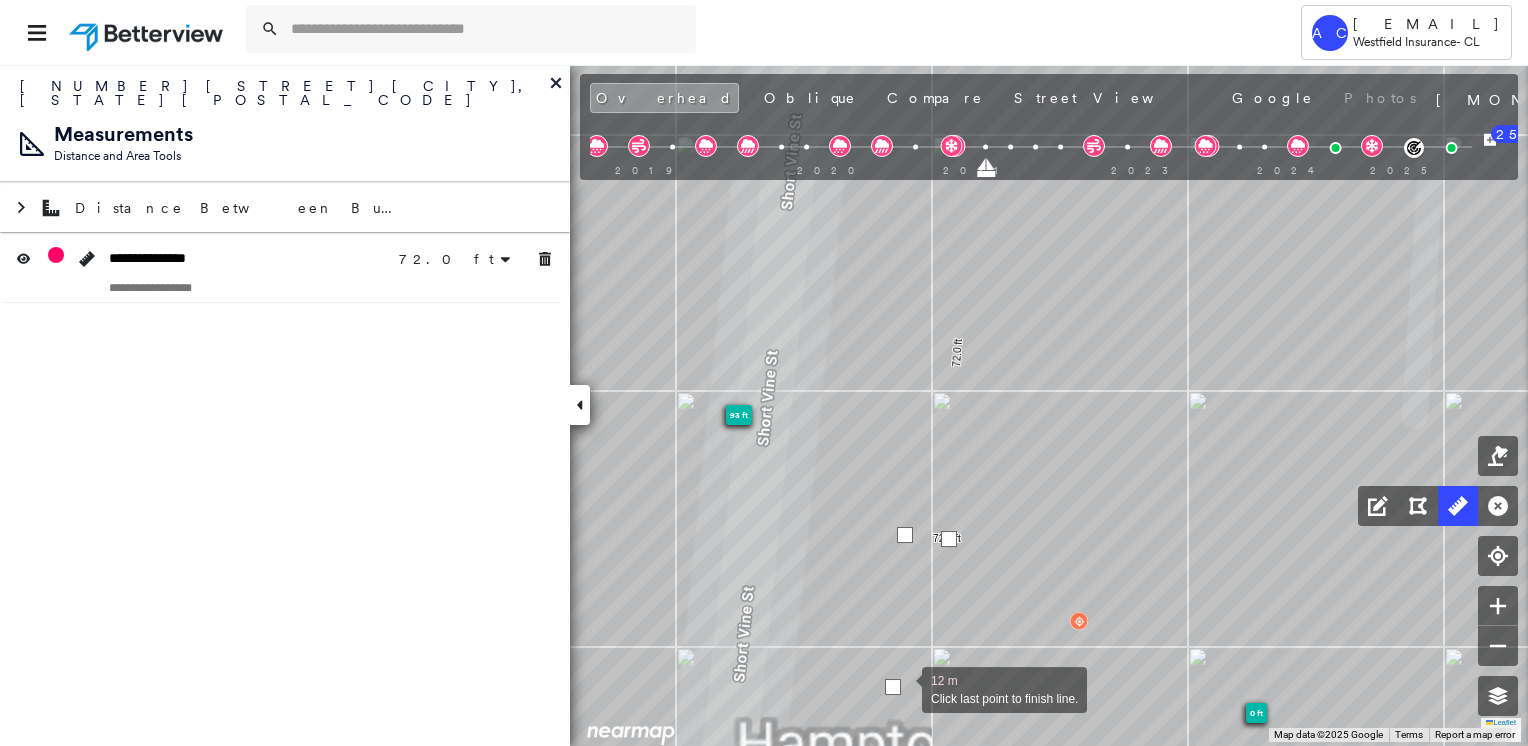 click at bounding box center [902, 688] 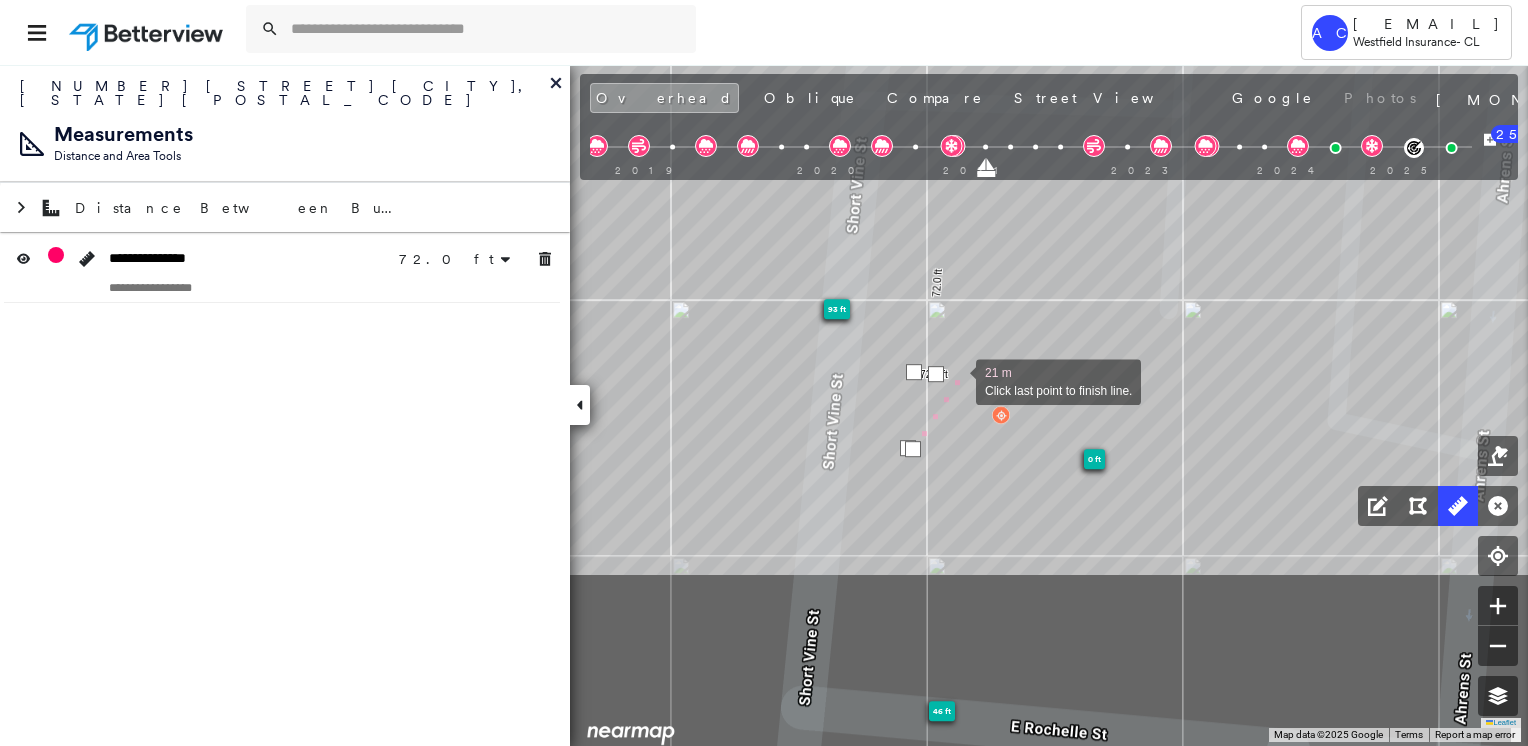 drag, startPoint x: 942, startPoint y: 625, endPoint x: 955, endPoint y: 379, distance: 246.34326 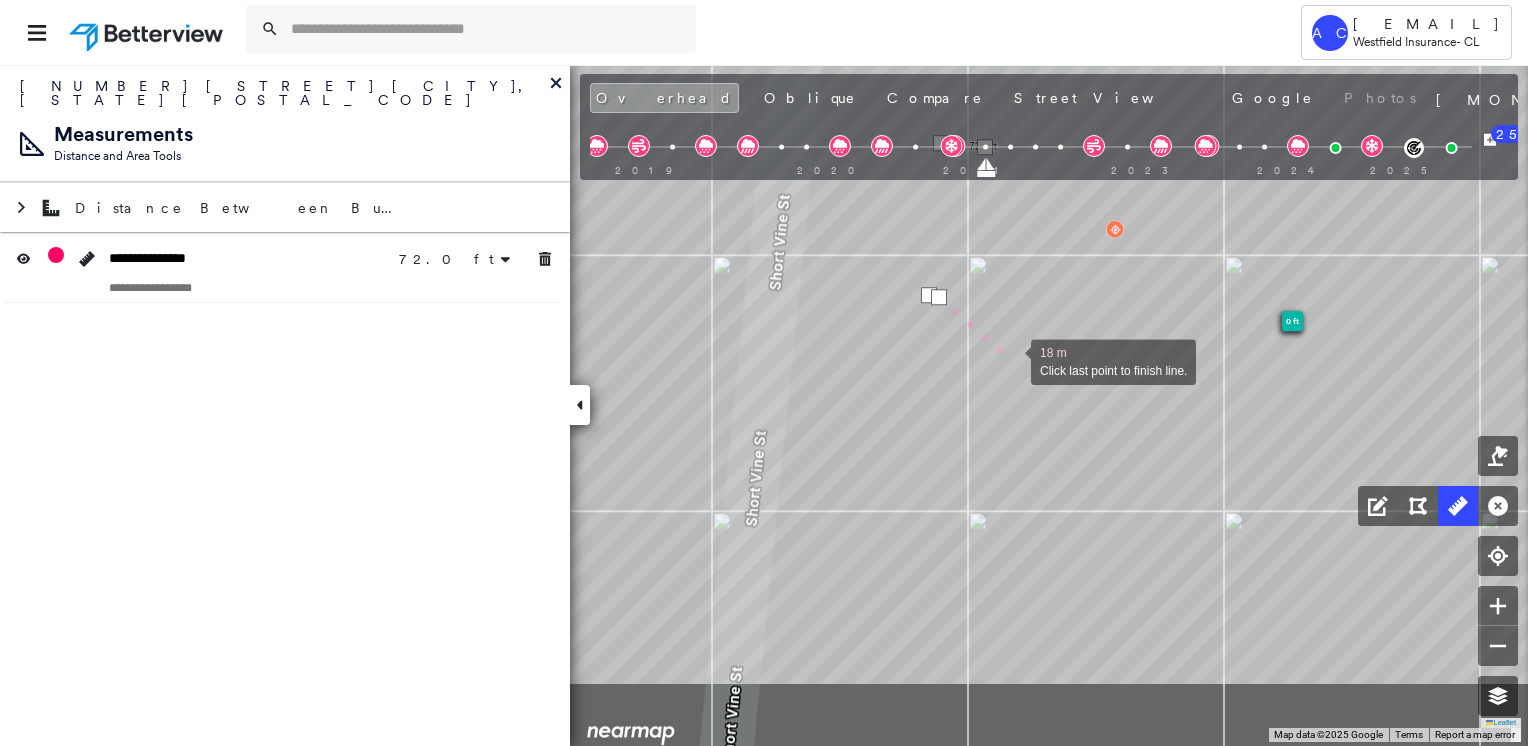drag, startPoint x: 988, startPoint y: 491, endPoint x: 1011, endPoint y: 361, distance: 132.01894 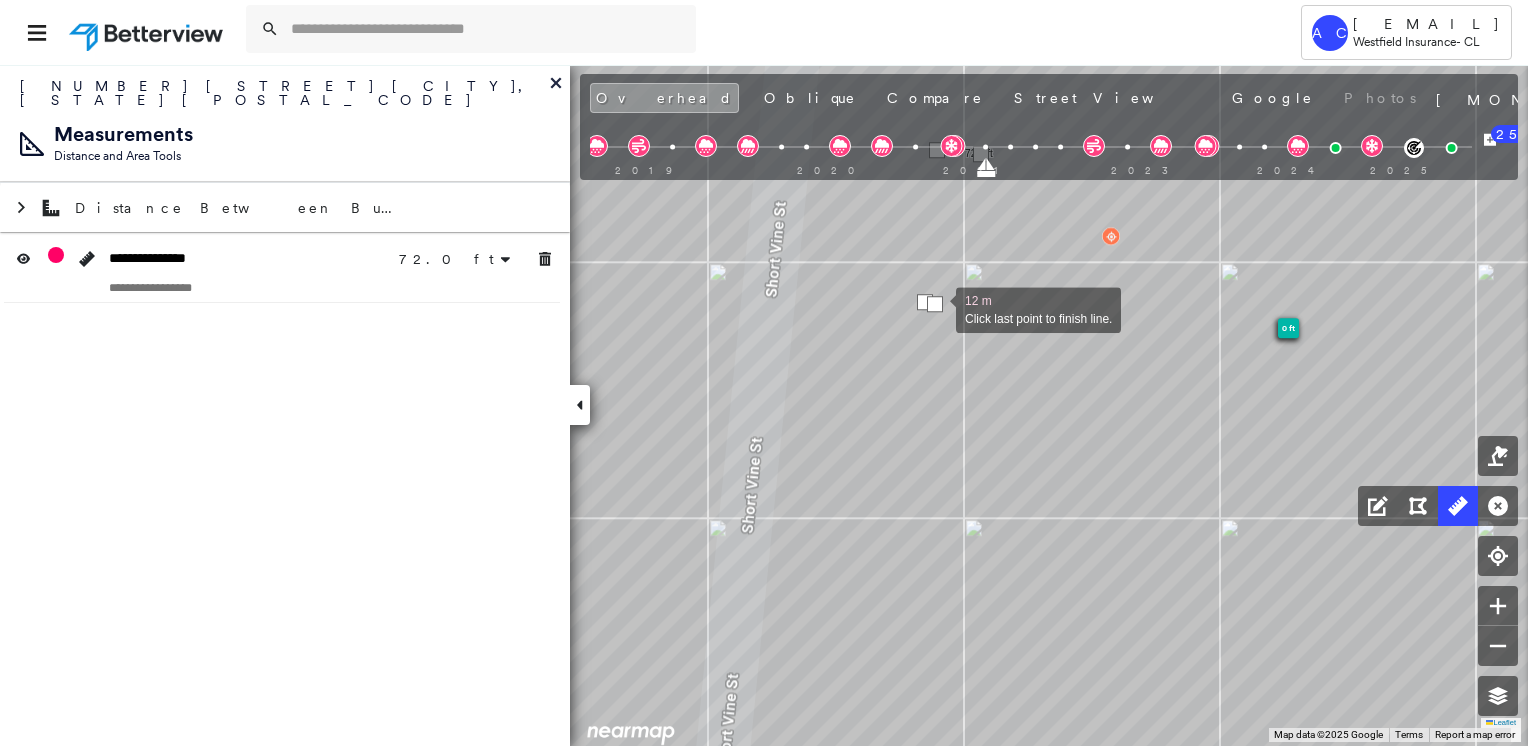 click at bounding box center (935, 304) 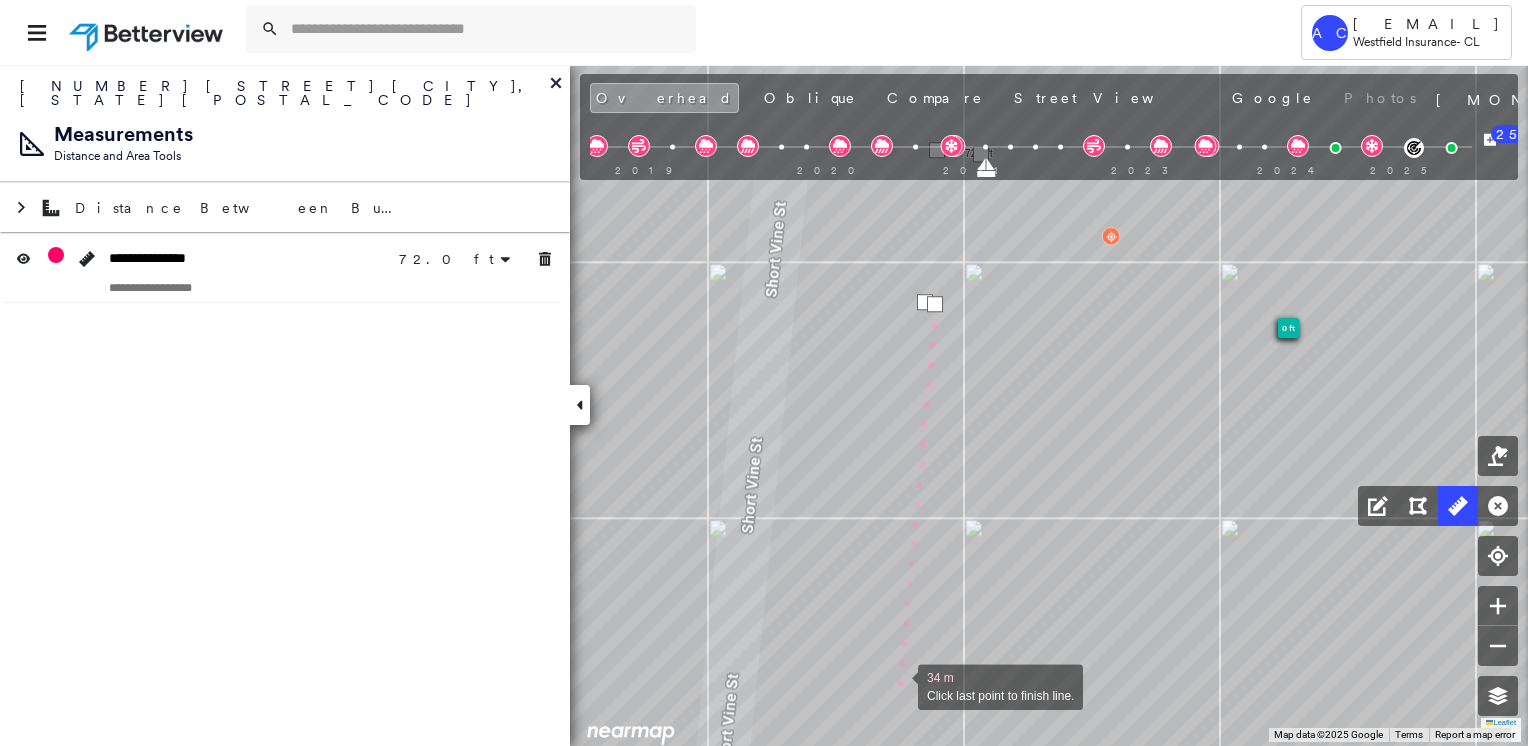 click at bounding box center [898, 685] 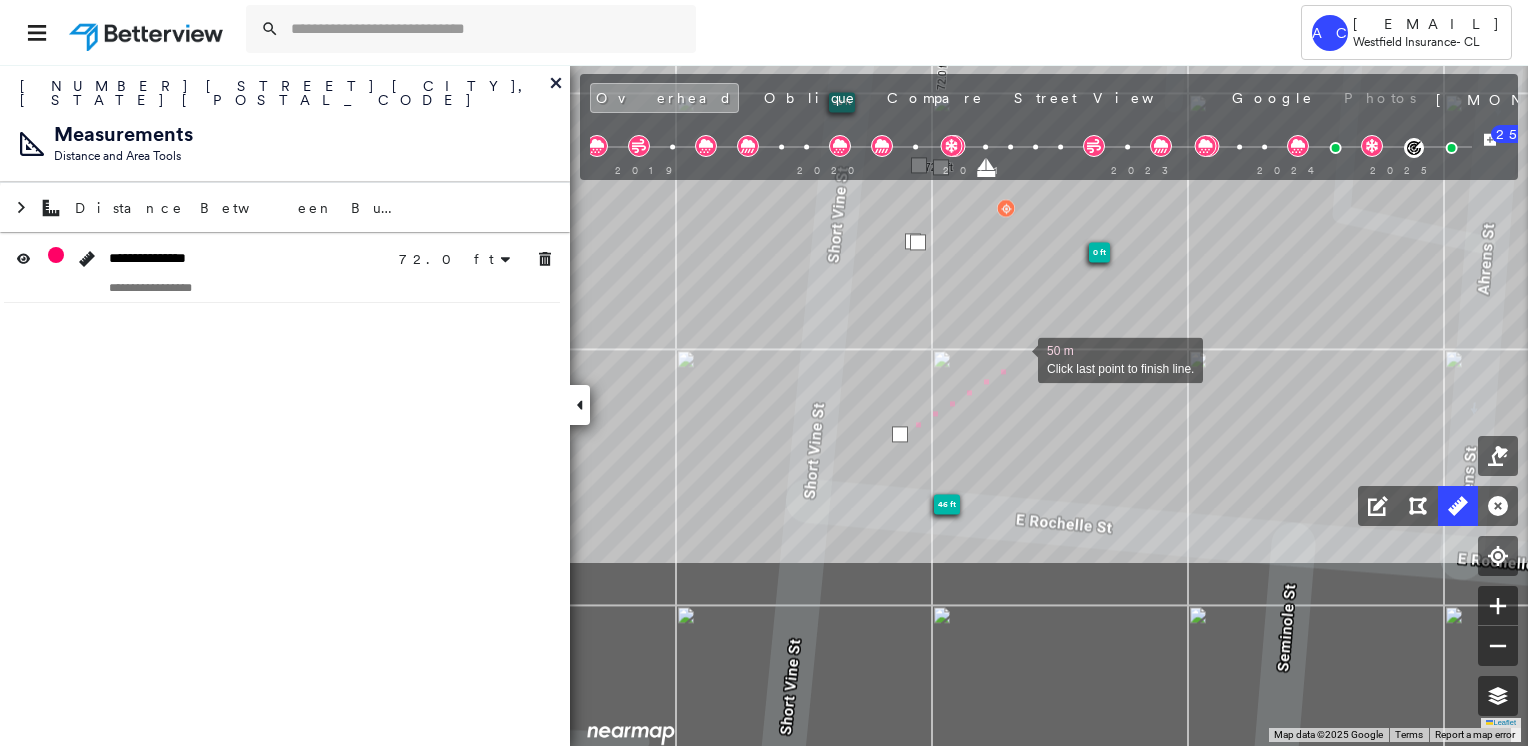 drag, startPoint x: 1019, startPoint y: 609, endPoint x: 1013, endPoint y: 362, distance: 247.07286 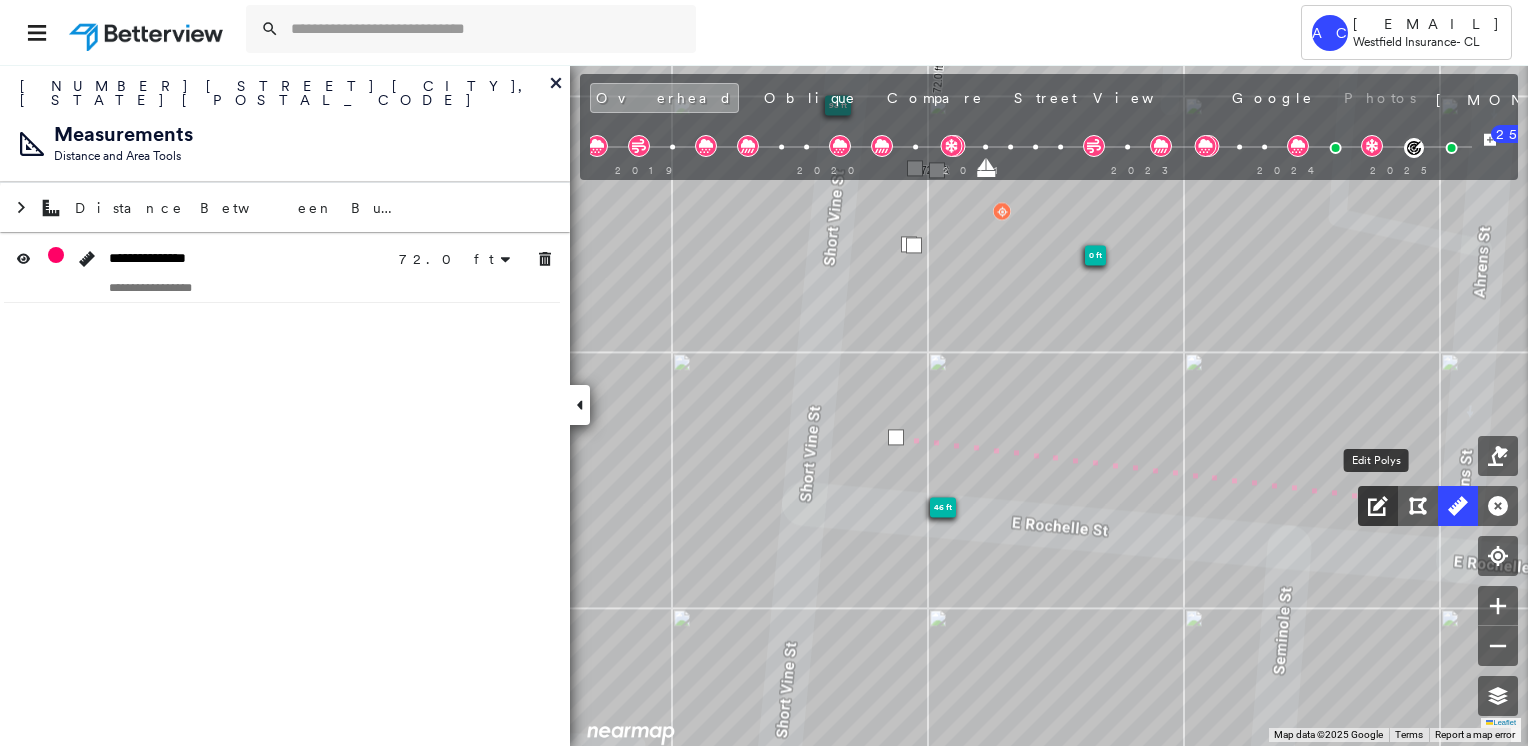 click at bounding box center [1378, 506] 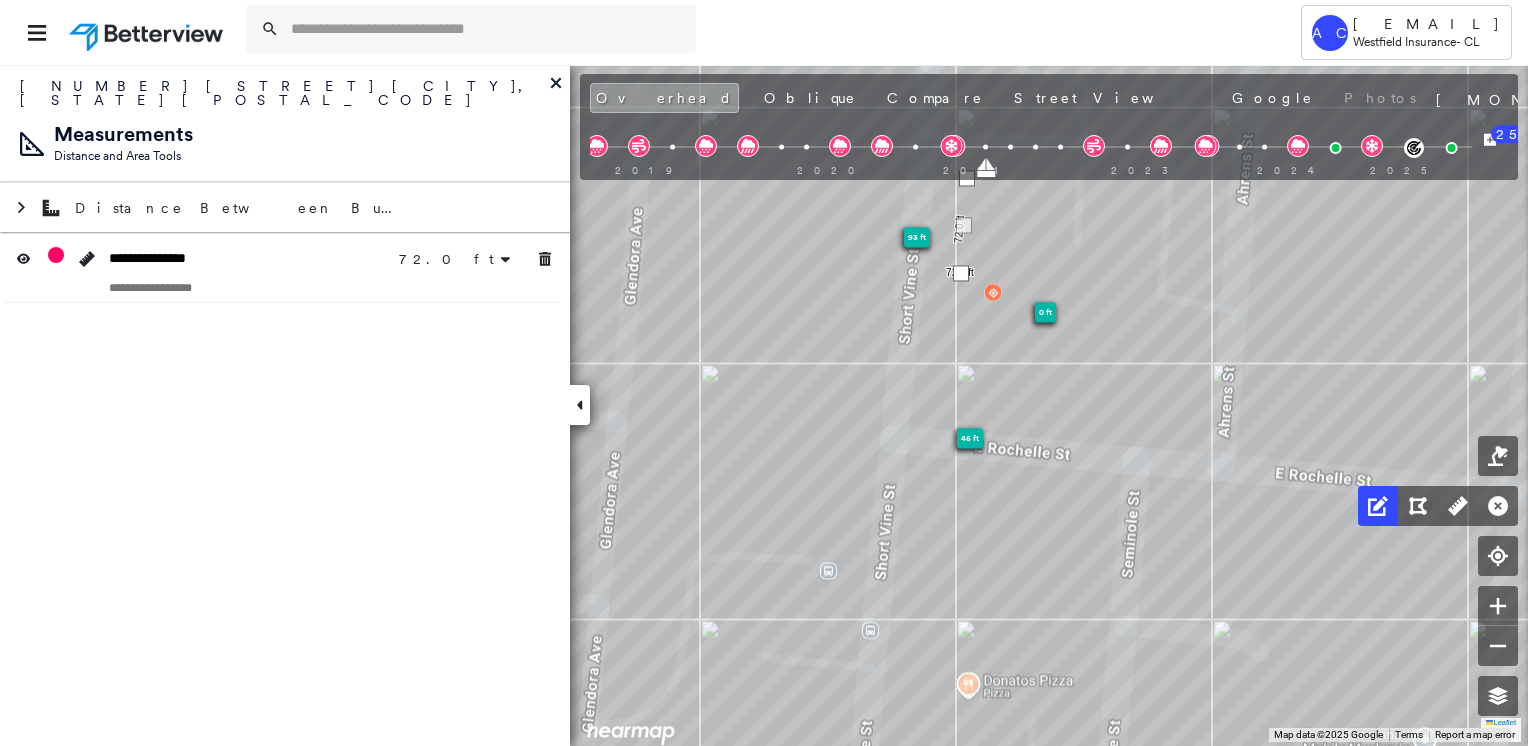 click at bounding box center (961, 273) 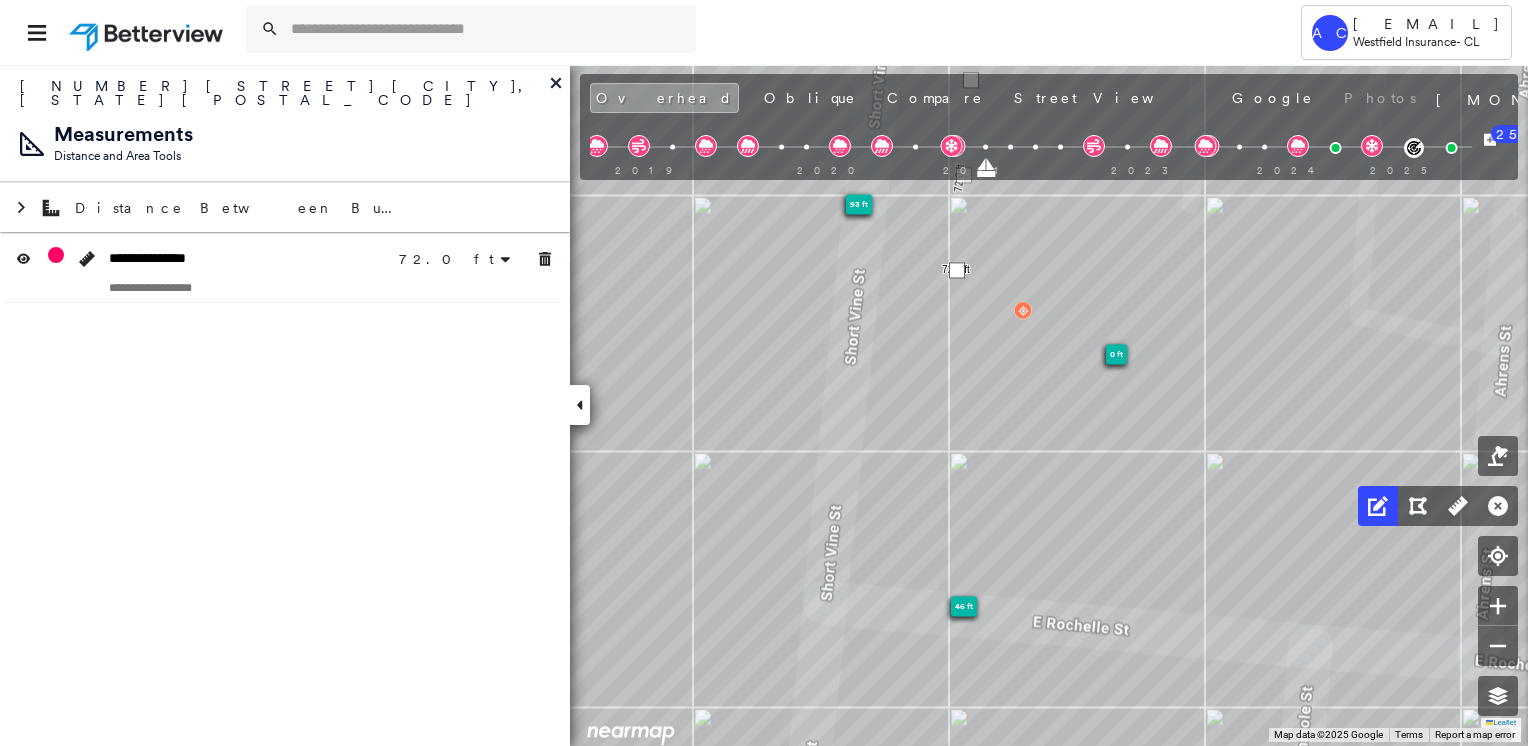click at bounding box center (957, 270) 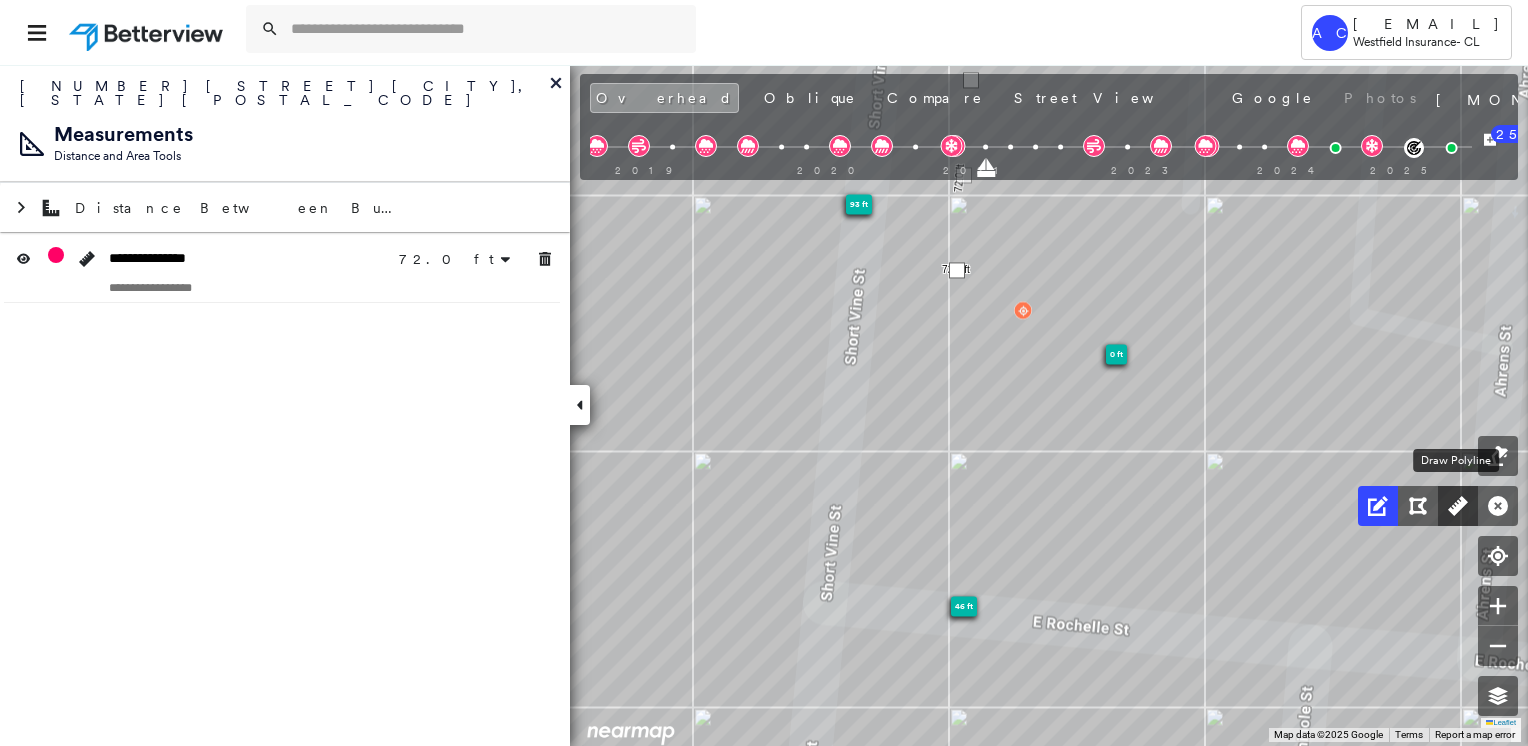 click 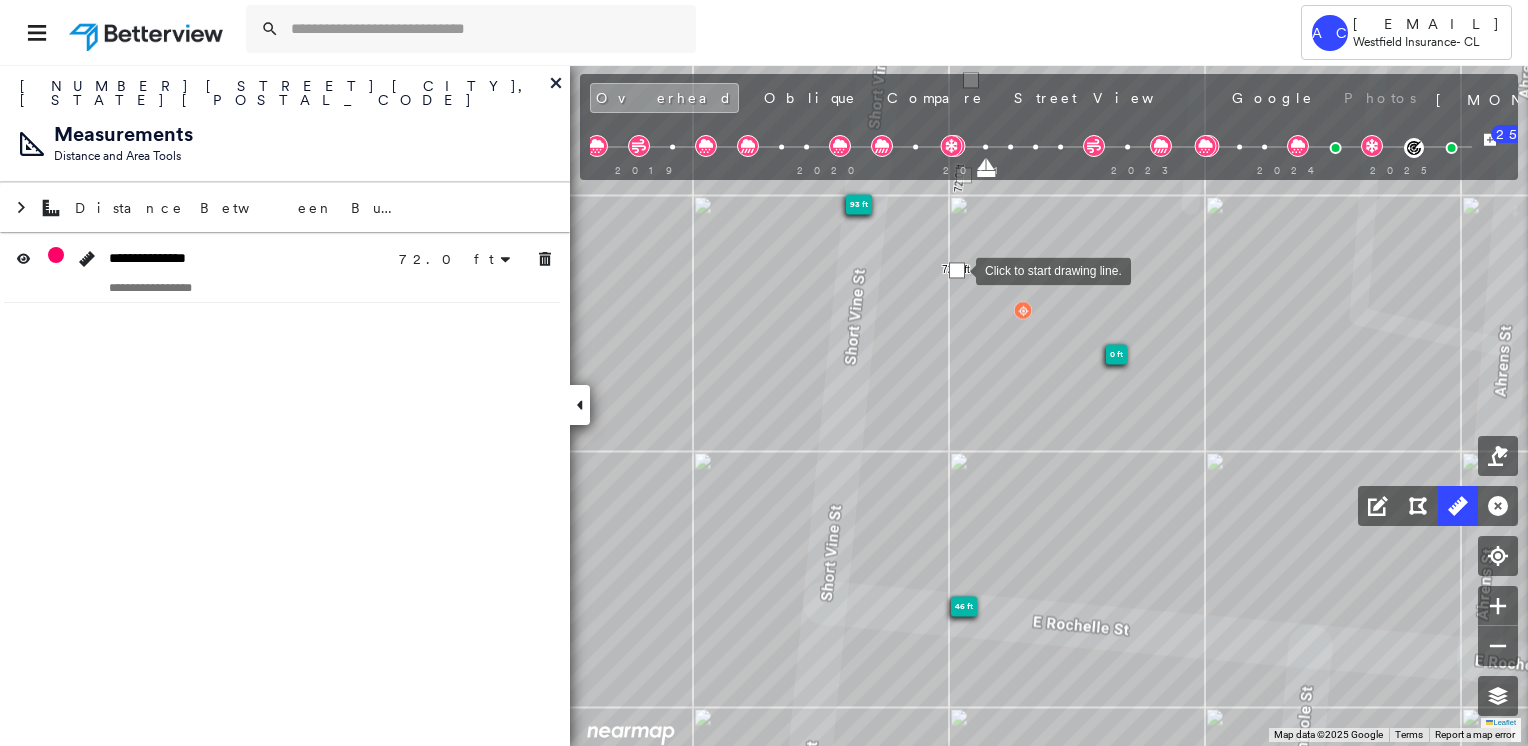 click at bounding box center [956, 269] 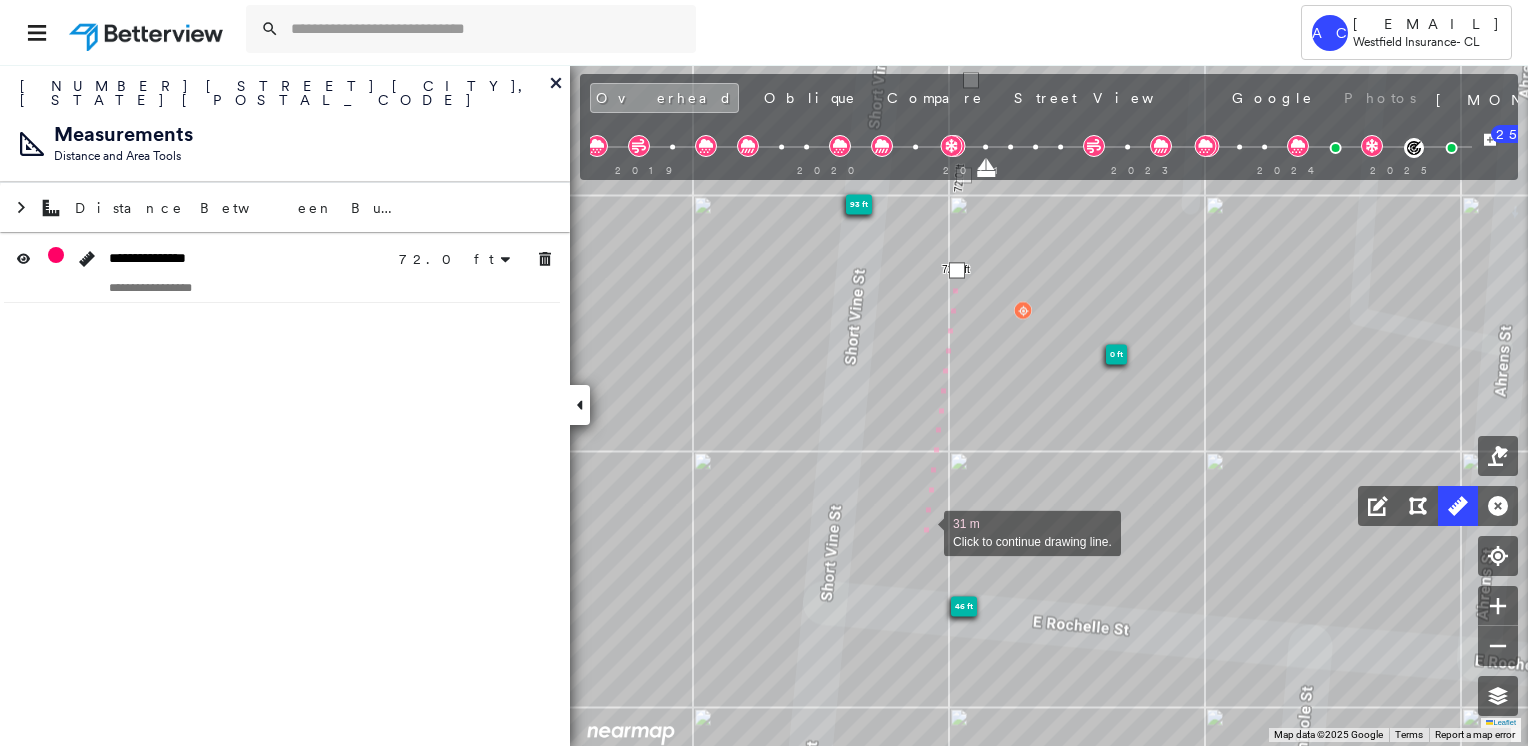 click at bounding box center (924, 531) 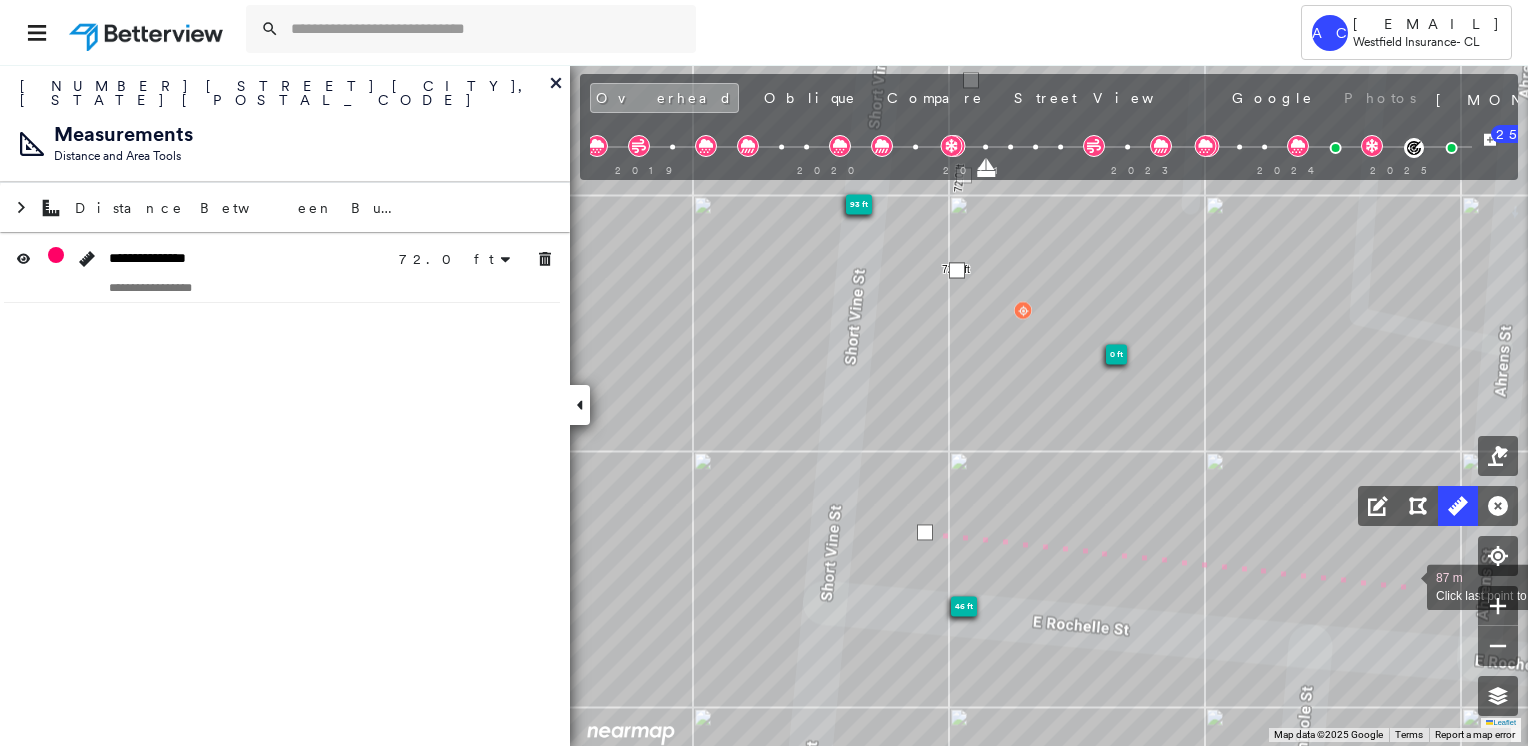 click at bounding box center (1407, 585) 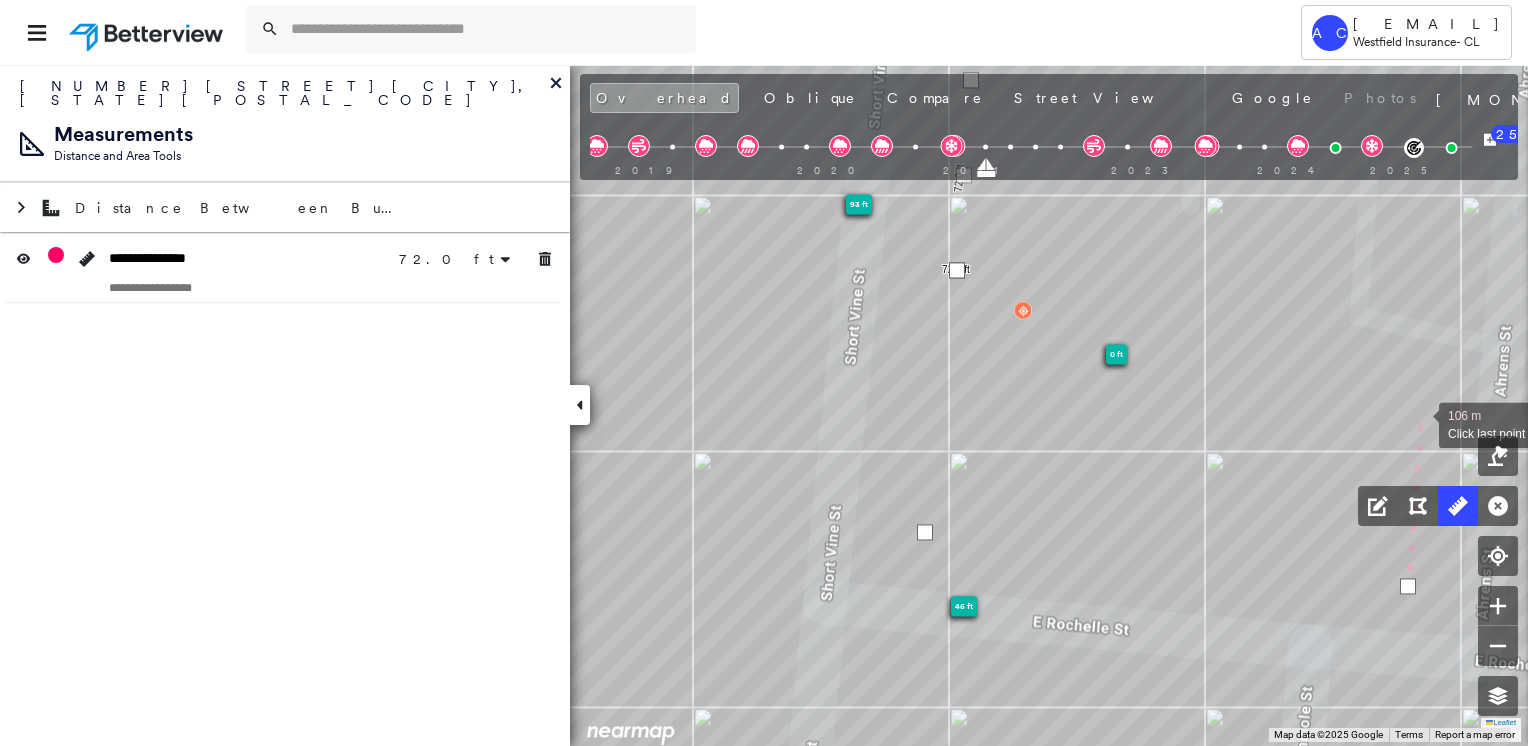 click at bounding box center (1419, 423) 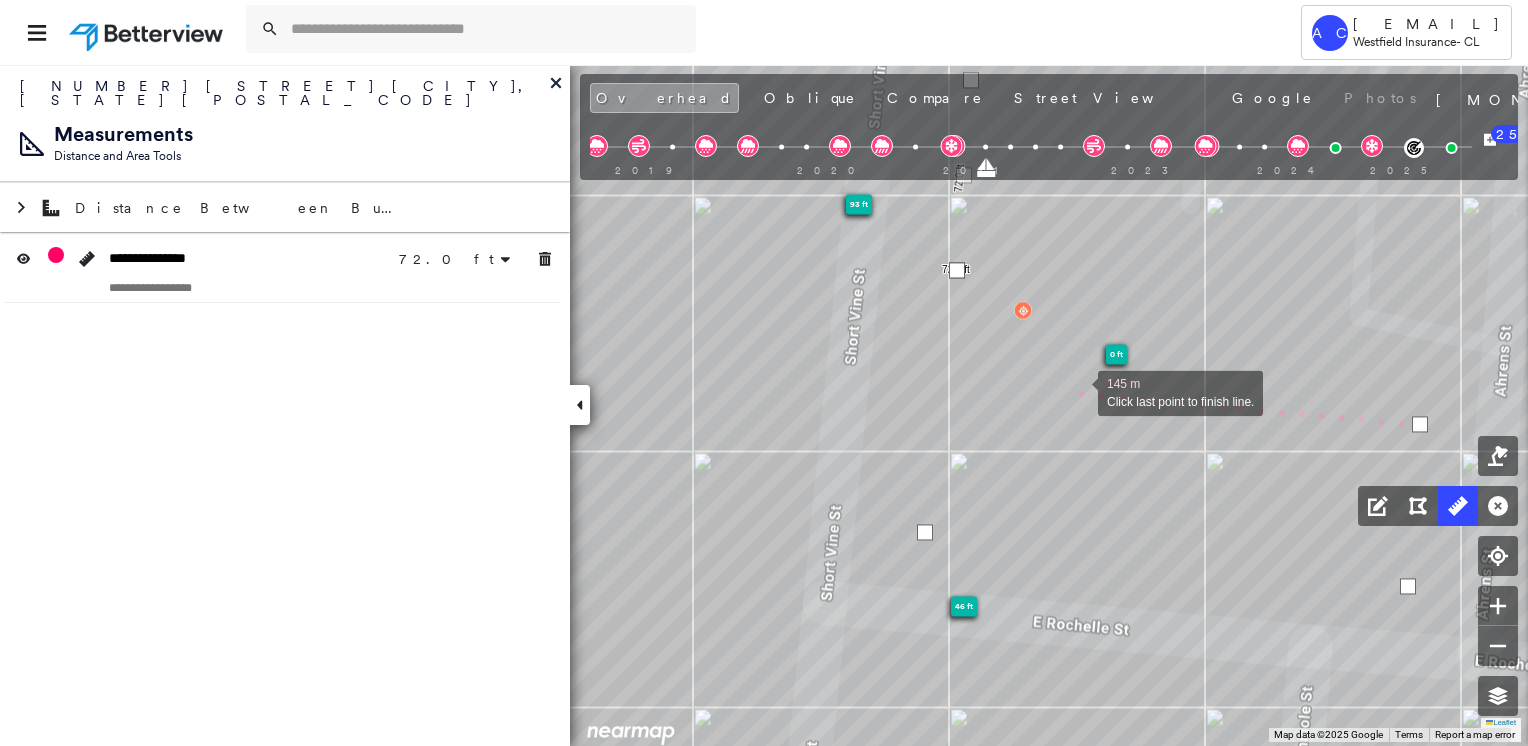 click at bounding box center [1078, 391] 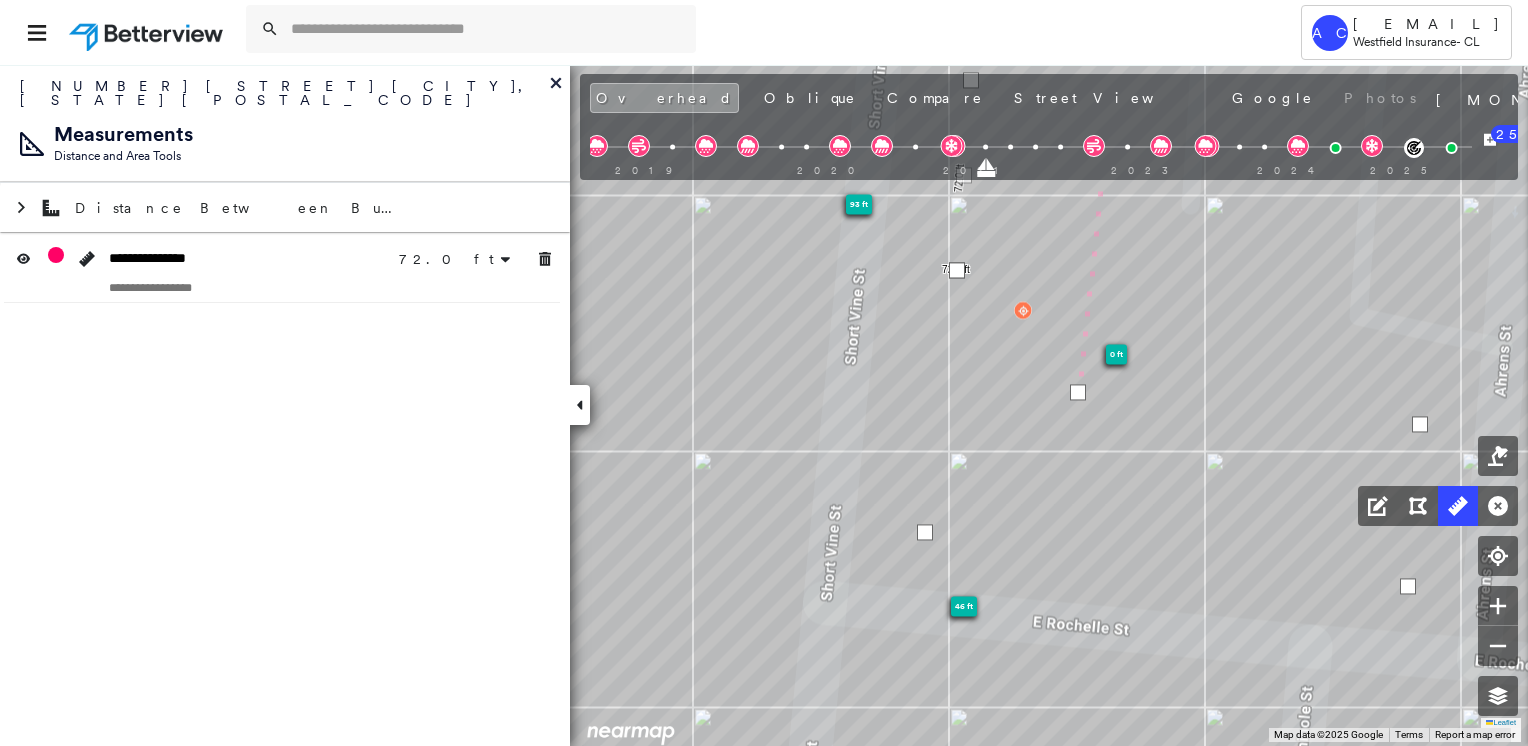 click on "Overhead Oblique Compare Street View Google Photos" at bounding box center [1005, 98] 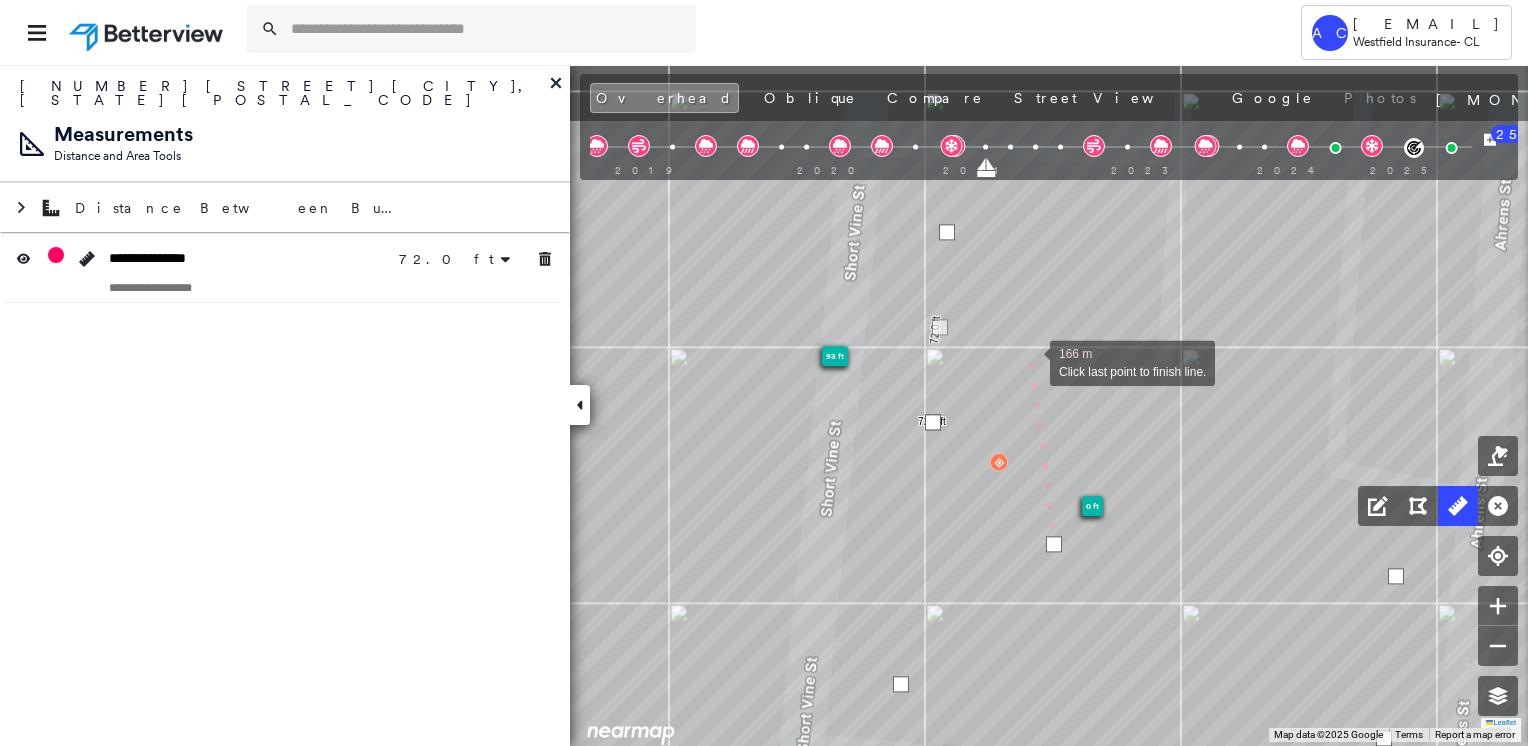 drag, startPoint x: 1060, startPoint y: 236, endPoint x: 1030, endPoint y: 362, distance: 129.5222 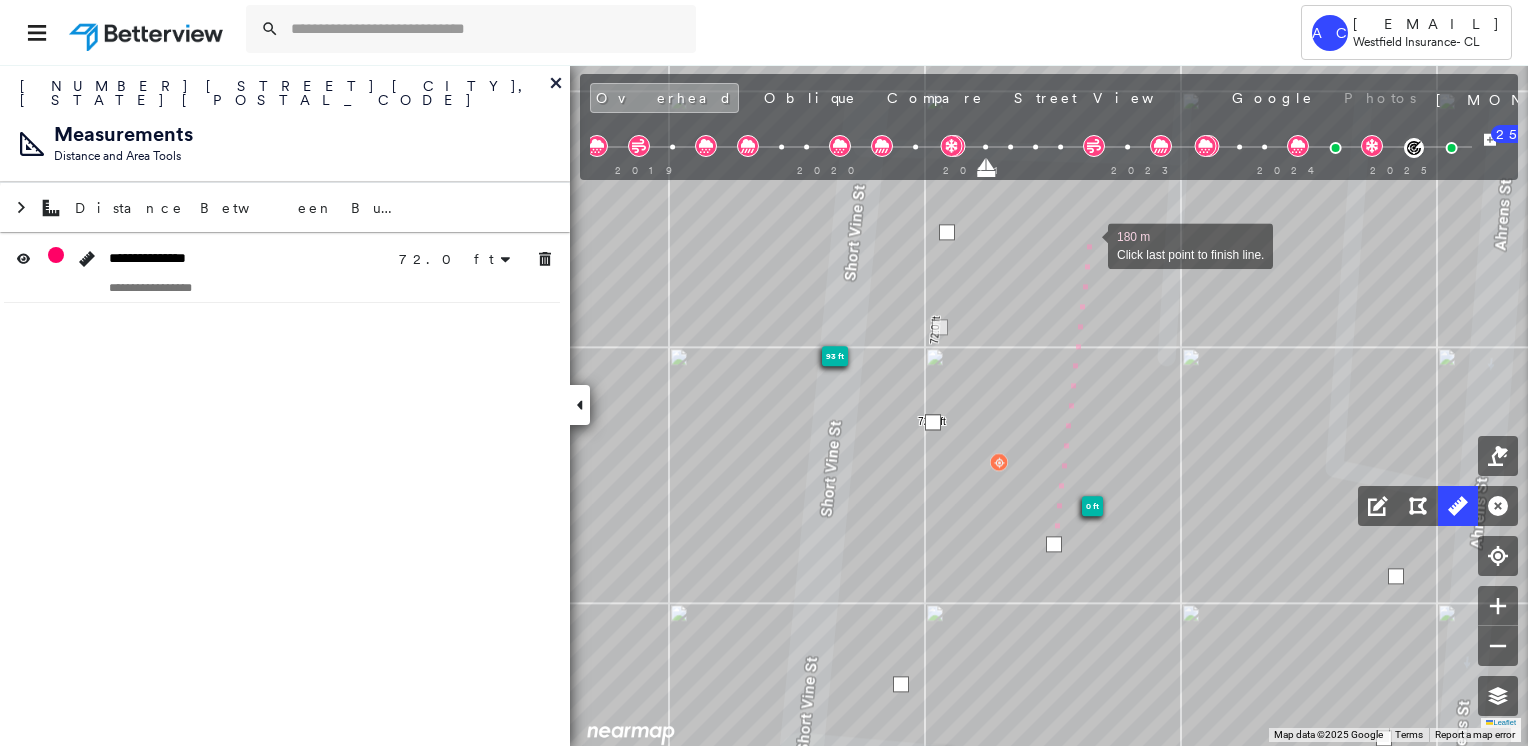 click at bounding box center (1088, 244) 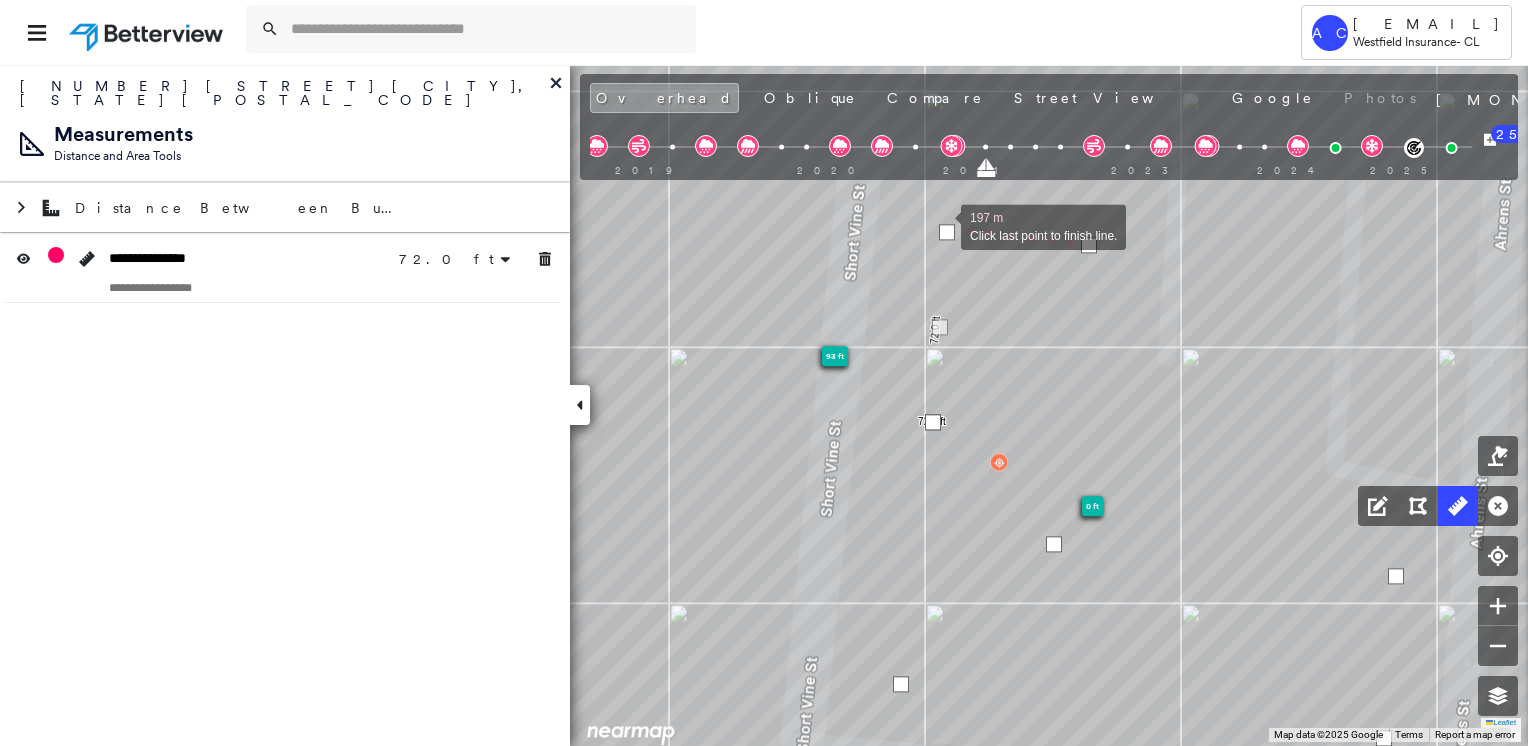 click at bounding box center (941, 225) 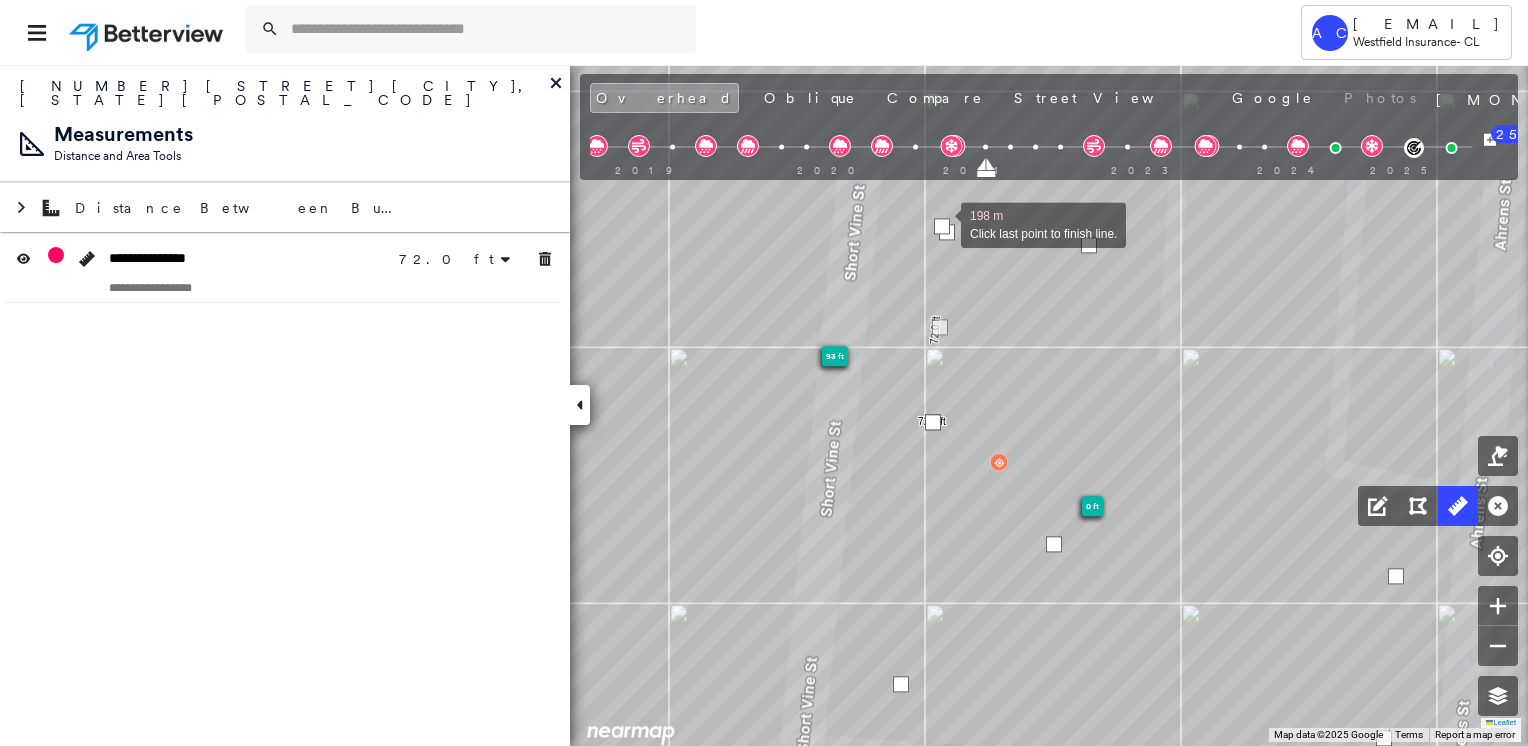 click at bounding box center [942, 226] 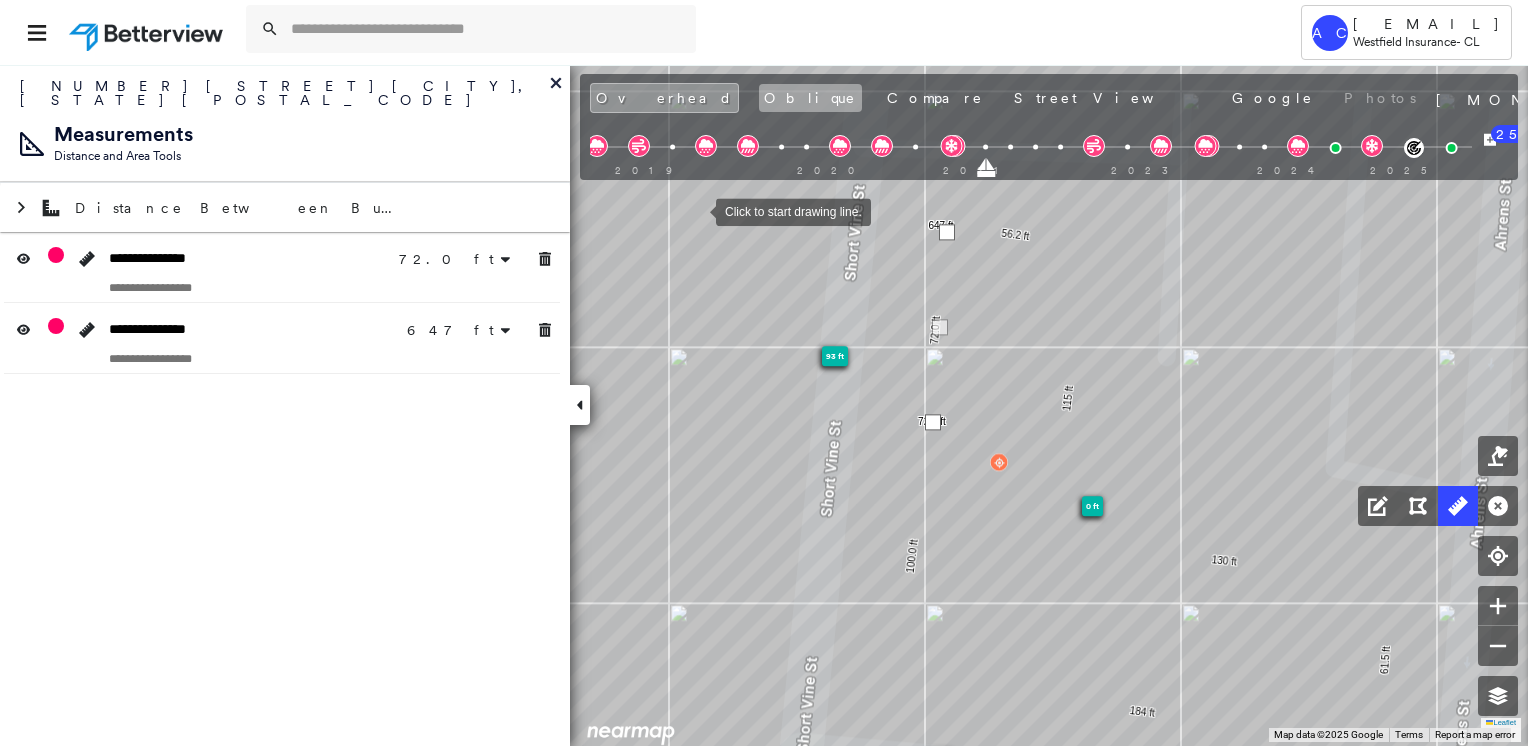 click on "Oblique" at bounding box center [810, 98] 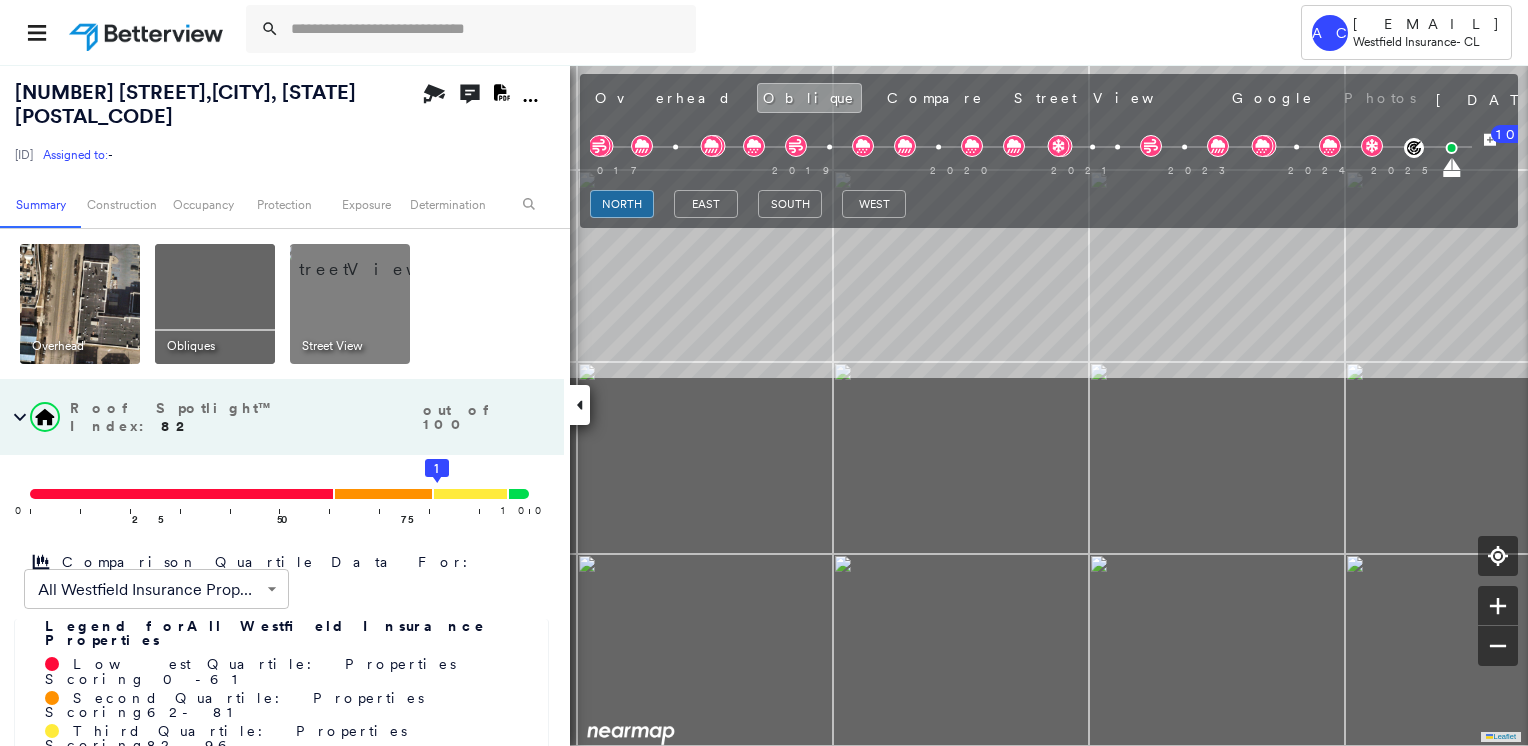 click on "Roof Spotlight™ Index :  82 out of 100 0 100 25 50 75 1 Comparison Quartile Data For: All Westfield Insurance Properties ****** ​ Legend for  All Westfield Insurance Properties Lowest Quartile: Properties Scoring 0 -  61 Second Quartile: Properties Scoring  62  -   81 Third Quartile: Properties Scoring  82  -   96 Highest Quartile: Properties Scoring  97  - 100 RSI unavailable Building Roof Scores 1 Buildings Policy Information :  [IDENTIFIER] Flags :  1 (0 cleared, 1 uncleared) Construction Roof Spotlights :  Active Ponding, Ponding, Staining, HVAC, Vent and 4 more Property Features :  Concrete Area, Natural Pervious Surface, Hard Surface Roof Size & Shape :  1 building  - Flat | EPDM BuildZoom - Building Permit Data and Analysis Occupancy Place Detail Protection Exposure Wind" at bounding box center (764, 405) 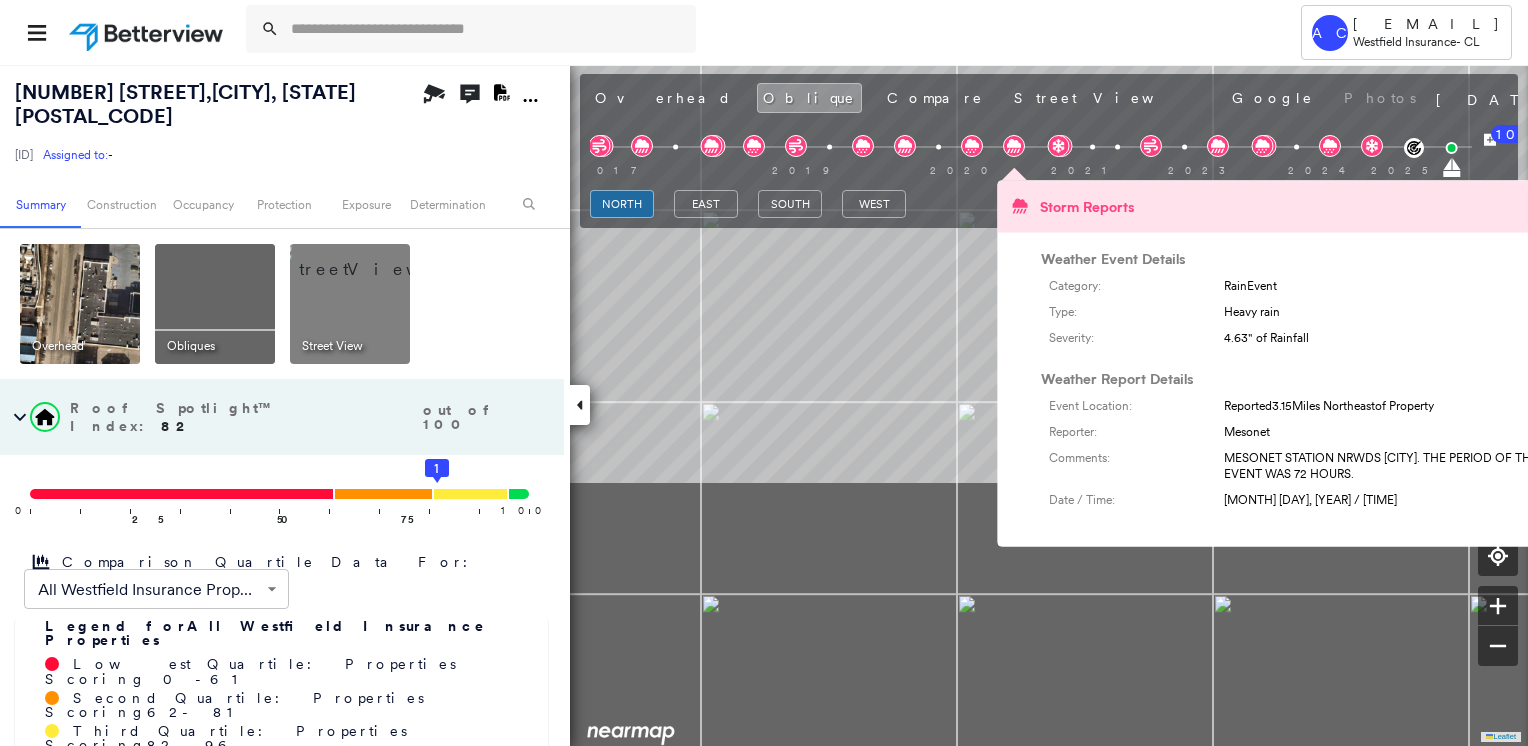 click on "Roof Spotlight™ Index :  82 out of 100 0 100 25 50 75 1 Comparison Quartile Data For: All Westfield Insurance Properties ****** ​ Legend for  All Westfield Insurance Properties Lowest Quartile: Properties Scoring 0 -  61 Second Quartile: Properties Scoring  62  -   81 Third Quartile: Properties Scoring  82  -   96 Highest Quartile: Properties Scoring  97  - 100 RSI unavailable Building Roof Scores 1 Buildings Policy Information :  [IDENTIFIER] Flags :  1 (0 cleared, 1 uncleared) Construction Roof Spotlights :  Active Ponding, Ponding, Staining, HVAC, Vent and 4 more Property Features :  Concrete Area, Natural Pervious Surface, Hard Surface Roof Size & Shape :  1 building  - Flat | EPDM BuildZoom - Building Permit Data and Analysis Occupancy Place Detail Protection Exposure Wind" at bounding box center [764, 405] 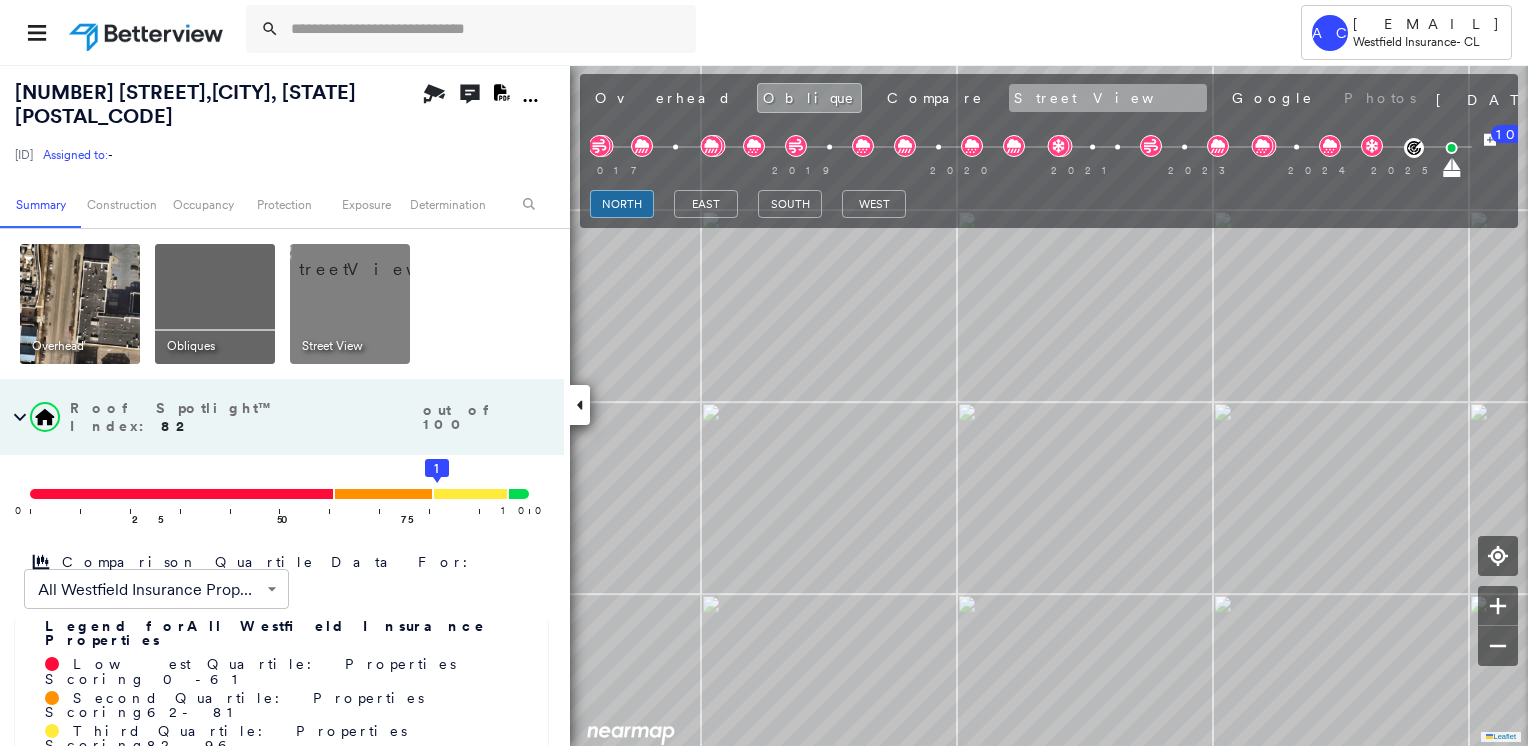 click on "Street View" at bounding box center [1108, 98] 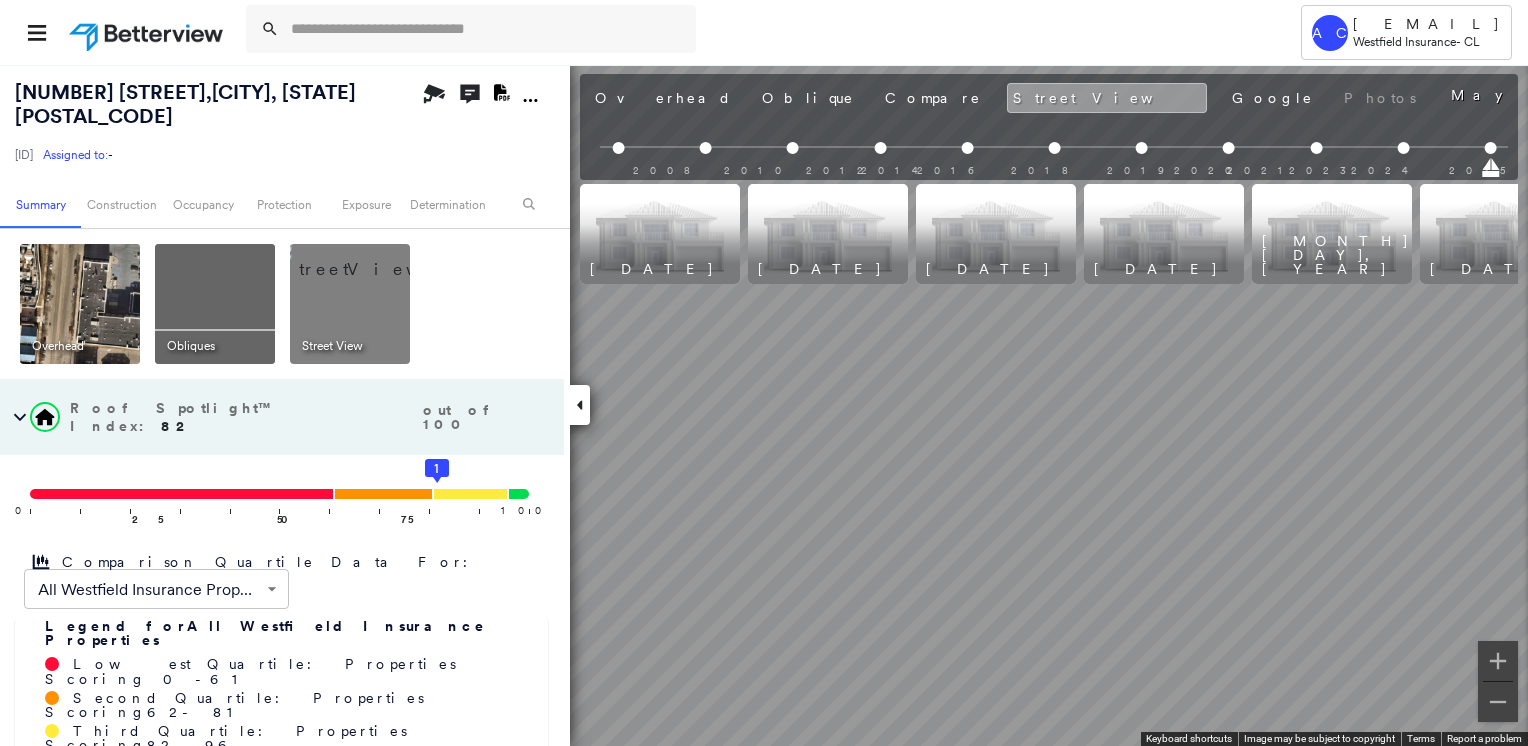scroll, scrollTop: 0, scrollLeft: 909, axis: horizontal 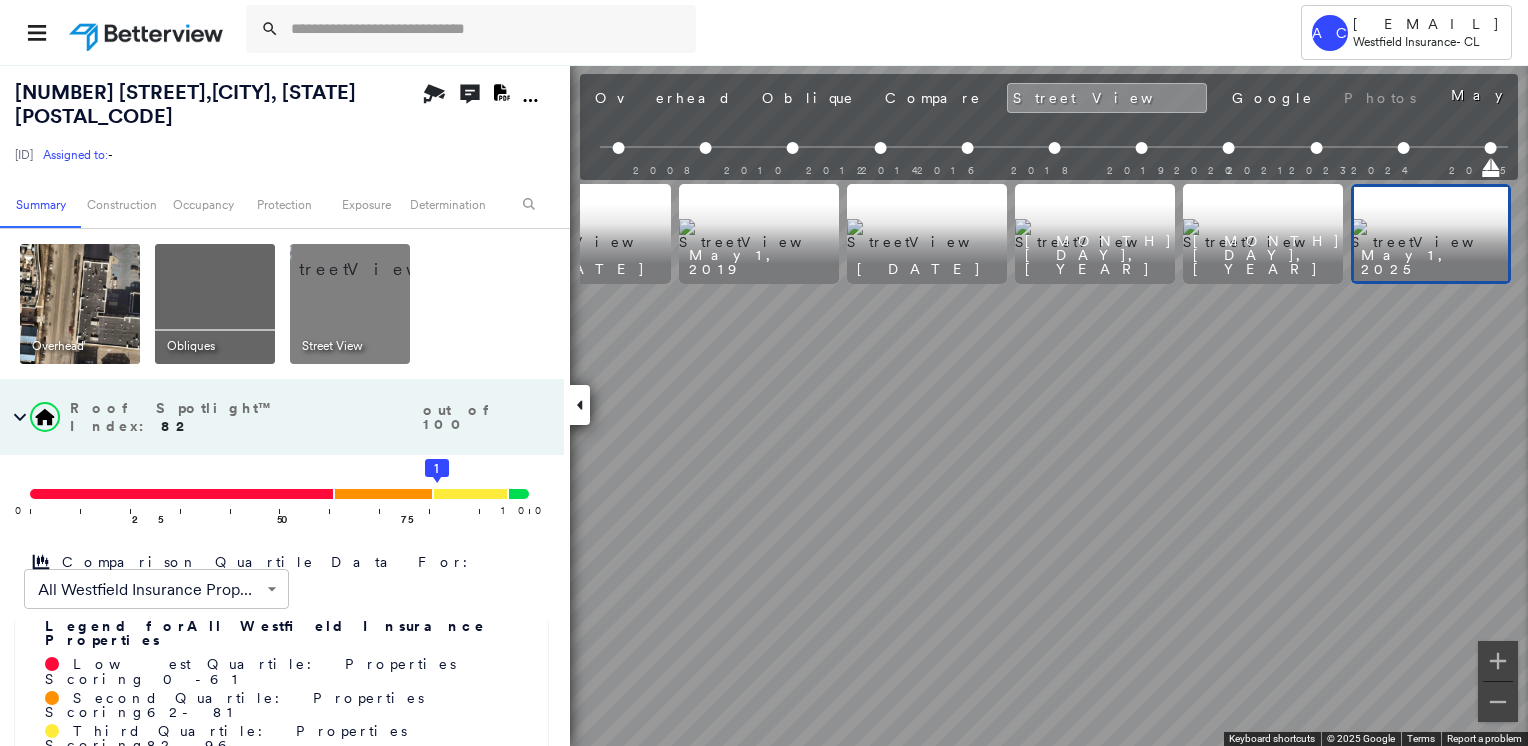 click at bounding box center [1431, 234] 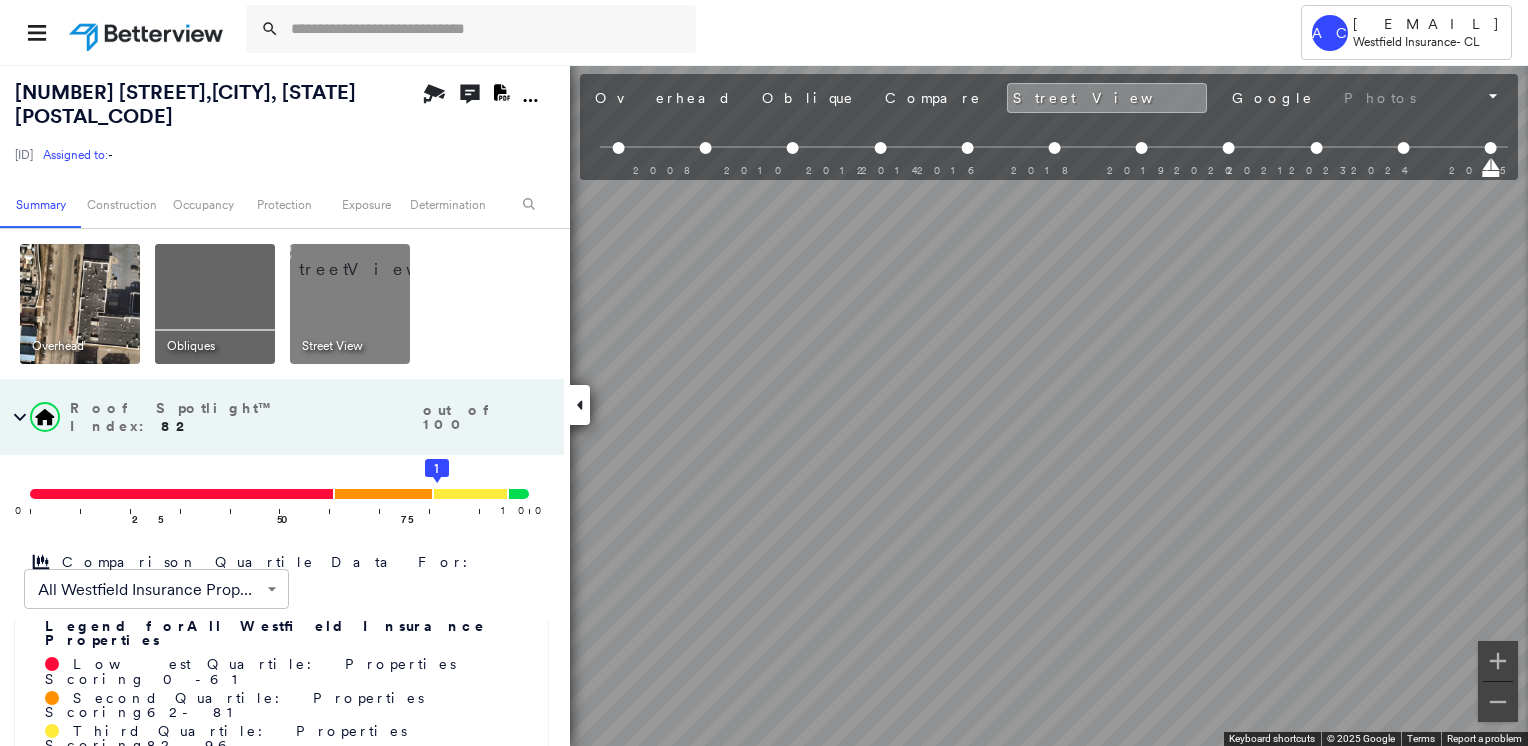 click on "Tower AC [EMAIL] [COMPANY] - [NUMBER] [STREET] , [CITY], [STATE] [POSTAL_CODE] [ID] Assigned to: - Assigned to: - [ID] Assigned to: - Open Comments Download PDF Report Summary Construction Occupancy Protection Exposure Determination Overhead Obliques Street View Roof Spotlight™ Index : 82 out of 100 0 100 25 50 75 1 Comparison Quartile Data For: All [COMPANY] Properties ****** ​ Legend for All [COMPANY] Properties Lowest Quartile: Properties Scoring 0 - 61 Second Quartile: Properties Scoring 62 - 81 Third Quartile: Properties Scoring 82 - 96 Highest Quartile: Properties Scoring 97 - 100 RSI unavailable Building Roof Scores 1 Buildings Policy Information : [ID] Flags : 1 (0 cleared, 1 uncleared) Construction Roof Spotlights : Active Ponding, Ponding, Staining, HVAC, Vent and 4 more Property Features : Concrete Area, Natural Pervious Surface, Hard Surface Roof Size & Shape : 1 building - Flat | EPDM Occupancy Place Detail Exposure" at bounding box center (764, 373) 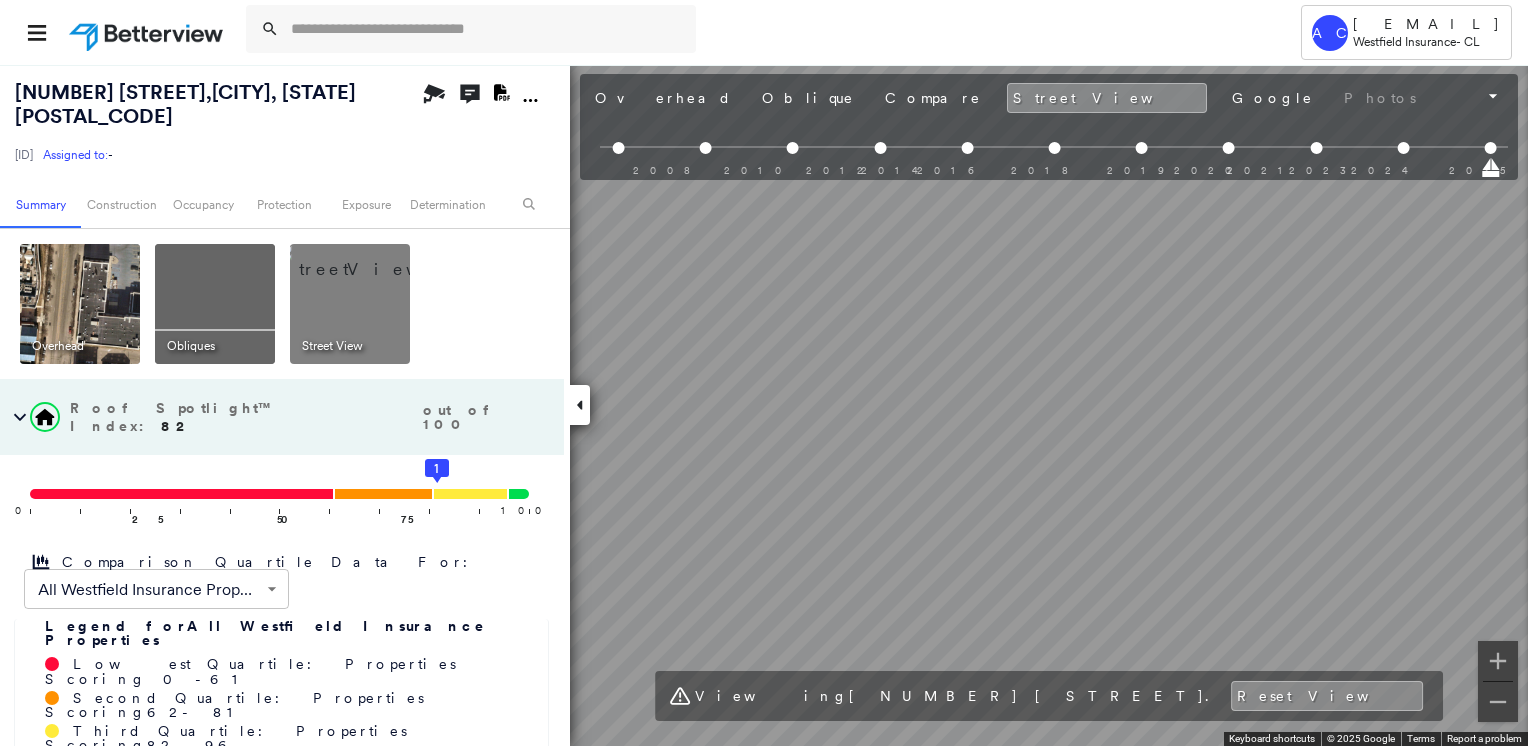 click on "Roof Spotlight™ Index :  82 out of 100 0 100 25 50 75 1 Comparison Quartile Data For: All Westfield Insurance Properties ****** ​ Legend for  All Westfield Insurance Properties Lowest Quartile: Properties Scoring 0 -  61 Second Quartile: Properties Scoring  62  -   81 Third Quartile: Properties Scoring  82  -   96 Highest Quartile: Properties Scoring  97  - 100 RSI unavailable Building Roof Scores 1 Buildings Policy Information :  [IDENTIFIER] Flags :  1 (0 cleared, 1 uncleared) Construction Roof Spotlights :  Active Ponding, Ponding, Staining, HVAC, Vent and 4 more Property Features :  Concrete Area, Natural Pervious Surface, Hard Surface Roof Size & Shape :  1 building  - Flat | EPDM BuildZoom - Building Permit Data and Analysis Occupancy Place Detail Protection Exposure Wind" at bounding box center (764, 405) 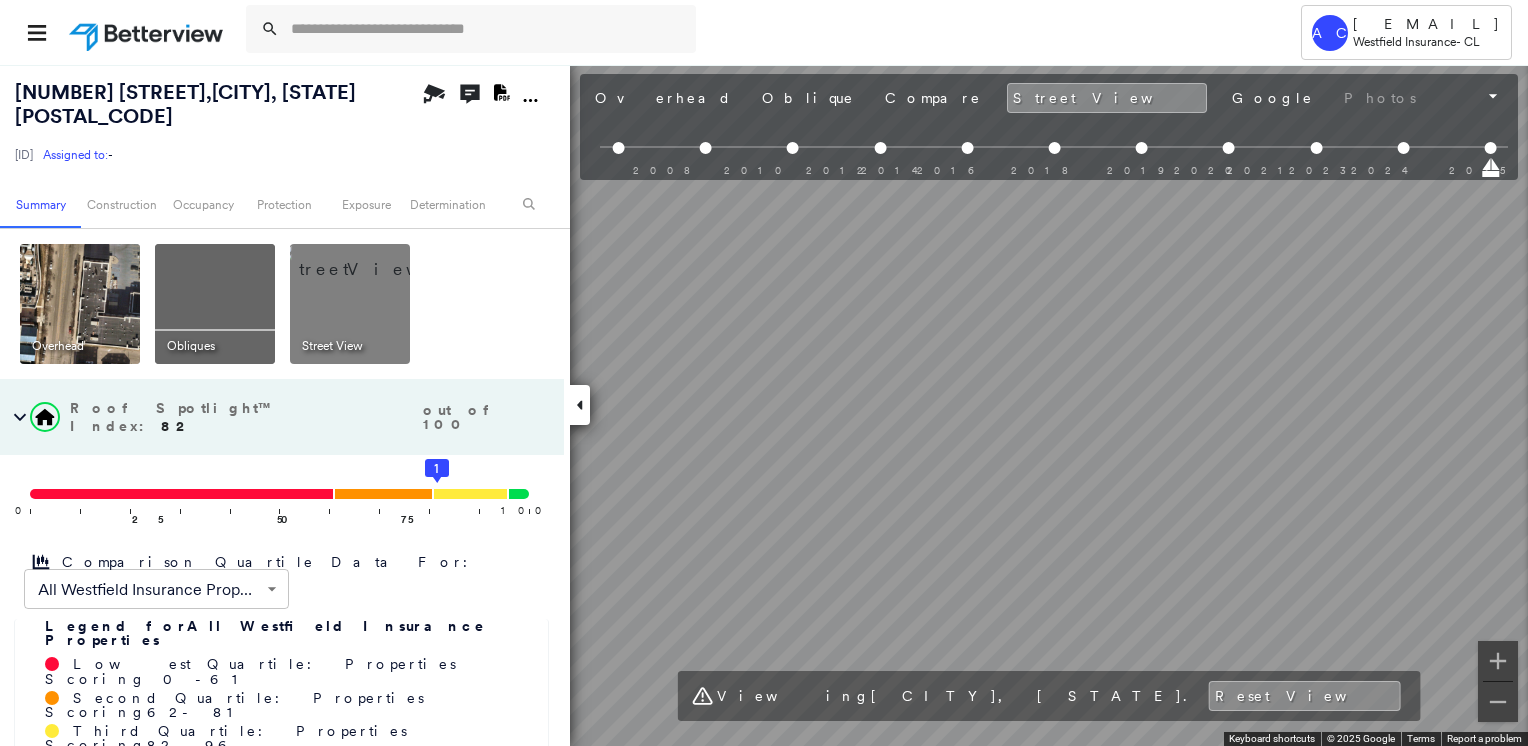 click on "Tower AC [EMAIL] [COMPANY] - [NUMBER] [STREET] , [CITY], [STATE] [POSTAL_CODE] [ID] Assigned to: - Assigned to: - [ID] Assigned to: - Open Comments Download PDF Report Summary Construction Occupancy Protection Exposure Determination Overhead Obliques Street View Roof Spotlight™ Index : 82 out of 100 0 100 25 50 75 1 Comparison Quartile Data For: All [COMPANY] Properties ****** ​ Legend for All [COMPANY] Properties Lowest Quartile: Properties Scoring 0 - 61 Second Quartile: Properties Scoring 62 - 81 Third Quartile: Properties Scoring 82 - 96 Highest Quartile: Properties Scoring 97 - 100 RSI unavailable Building Roof Scores 1 Buildings Policy Information : [ID] Flags : 1 (0 cleared, 1 uncleared) Construction Roof Spotlights : Active Ponding, Ponding, Staining, HVAC, Vent and 4 more Property Features : Concrete Area, Natural Pervious Surface, Hard Surface Roof Size & Shape : 1 building - Flat | EPDM Occupancy Place Detail Exposure" at bounding box center (764, 373) 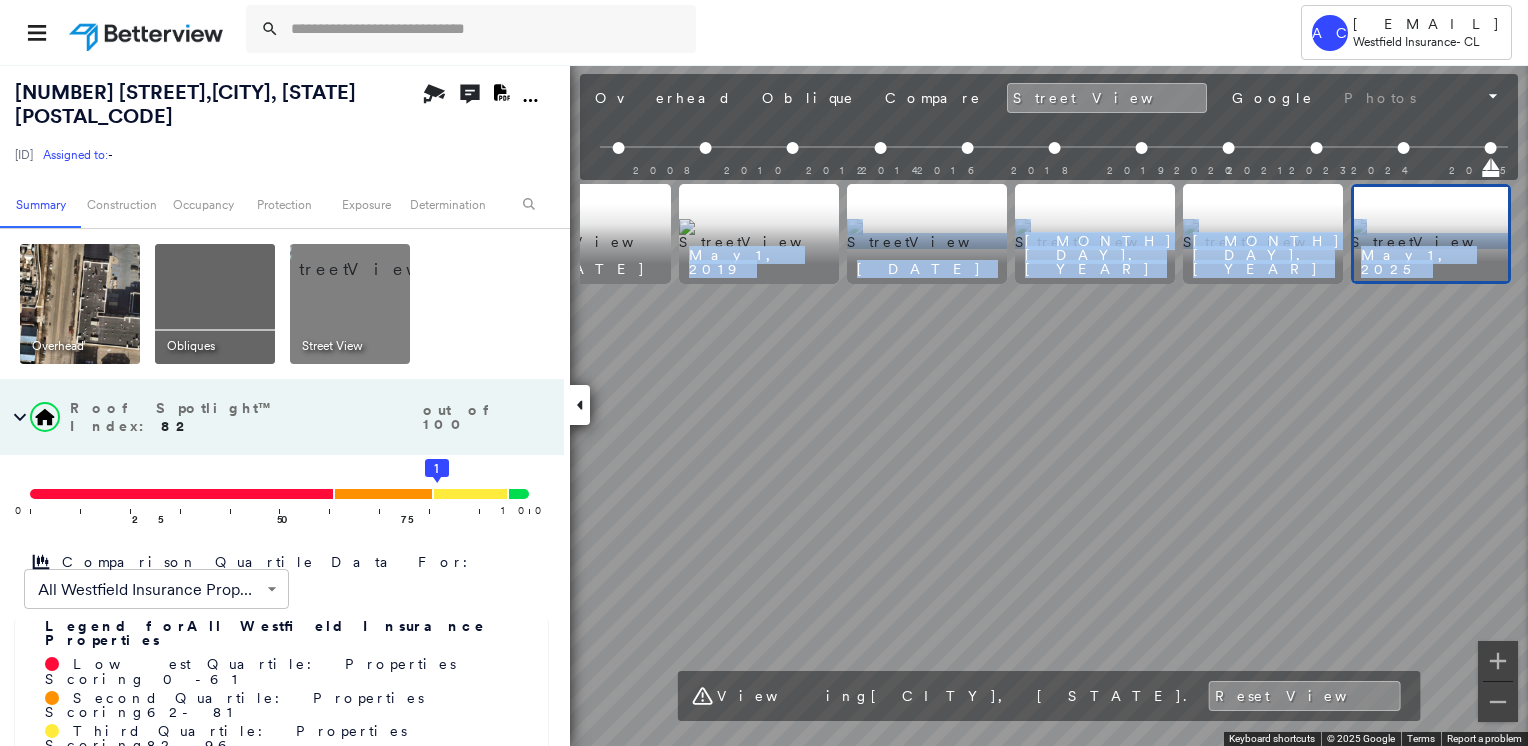 click on "Roof Spotlight™ Index :  82 out of 100 0 100 25 50 75 1 Comparison Quartile Data For: All Westfield Insurance Properties ****** ​ Legend for  All Westfield Insurance Properties Lowest Quartile: Properties Scoring 0 -  61 Second Quartile: Properties Scoring  62  -   81 Third Quartile: Properties Scoring  82  -   96 Highest Quartile: Properties Scoring  97  - 100 RSI unavailable Building Roof Scores 1 Buildings Policy Information :  [IDENTIFIER] Flags :  1 (0 cleared, 1 uncleared) Construction Roof Spotlights :  Active Ponding, Ponding, Staining, HVAC, Vent and 4 more Property Features :  Concrete Area, Natural Pervious Surface, Hard Surface Roof Size & Shape :  1 building  - Flat | EPDM BuildZoom - Building Permit Data and Analysis Occupancy Place Detail Protection Exposure Wind" at bounding box center [764, 405] 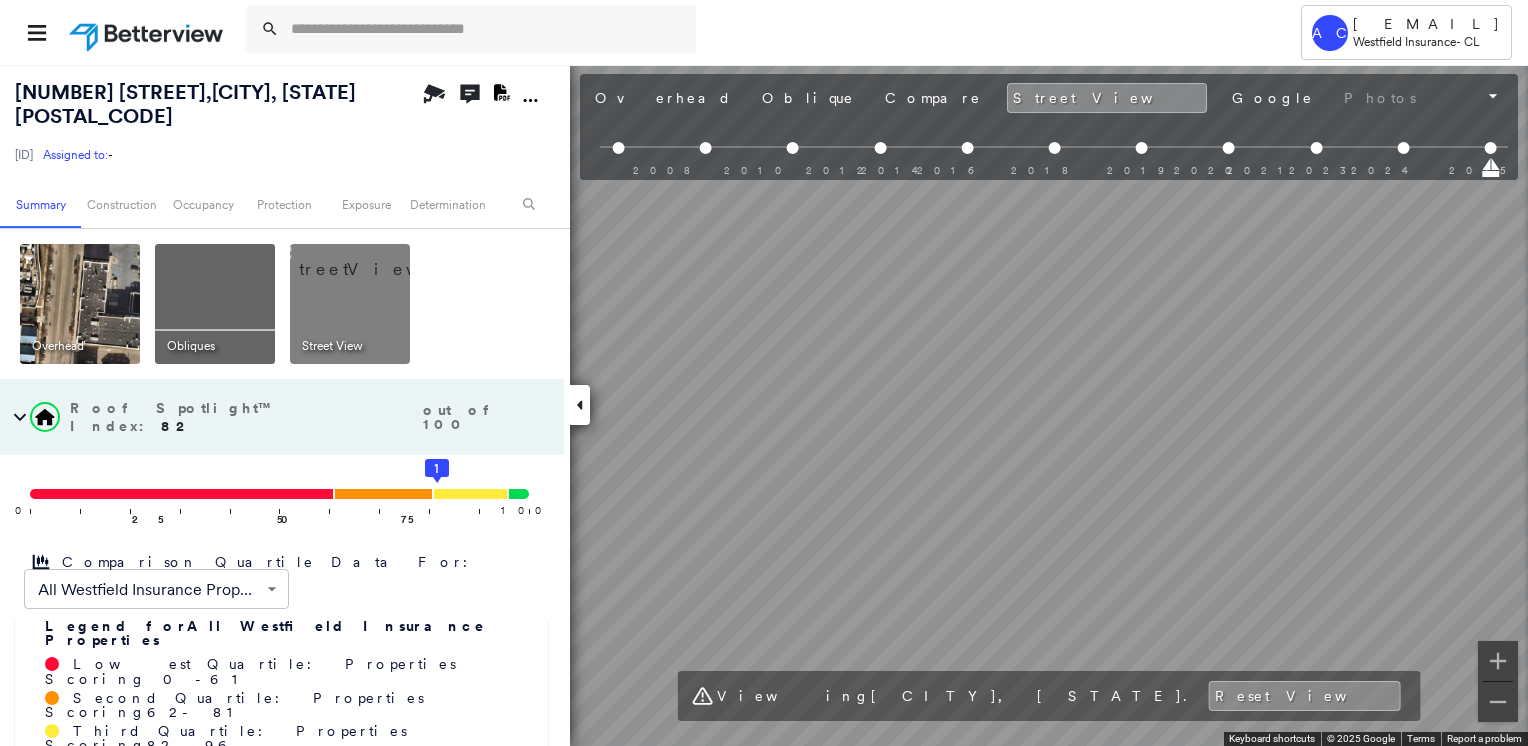 drag, startPoint x: 788, startPoint y: 274, endPoint x: 1531, endPoint y: 470, distance: 768.4172 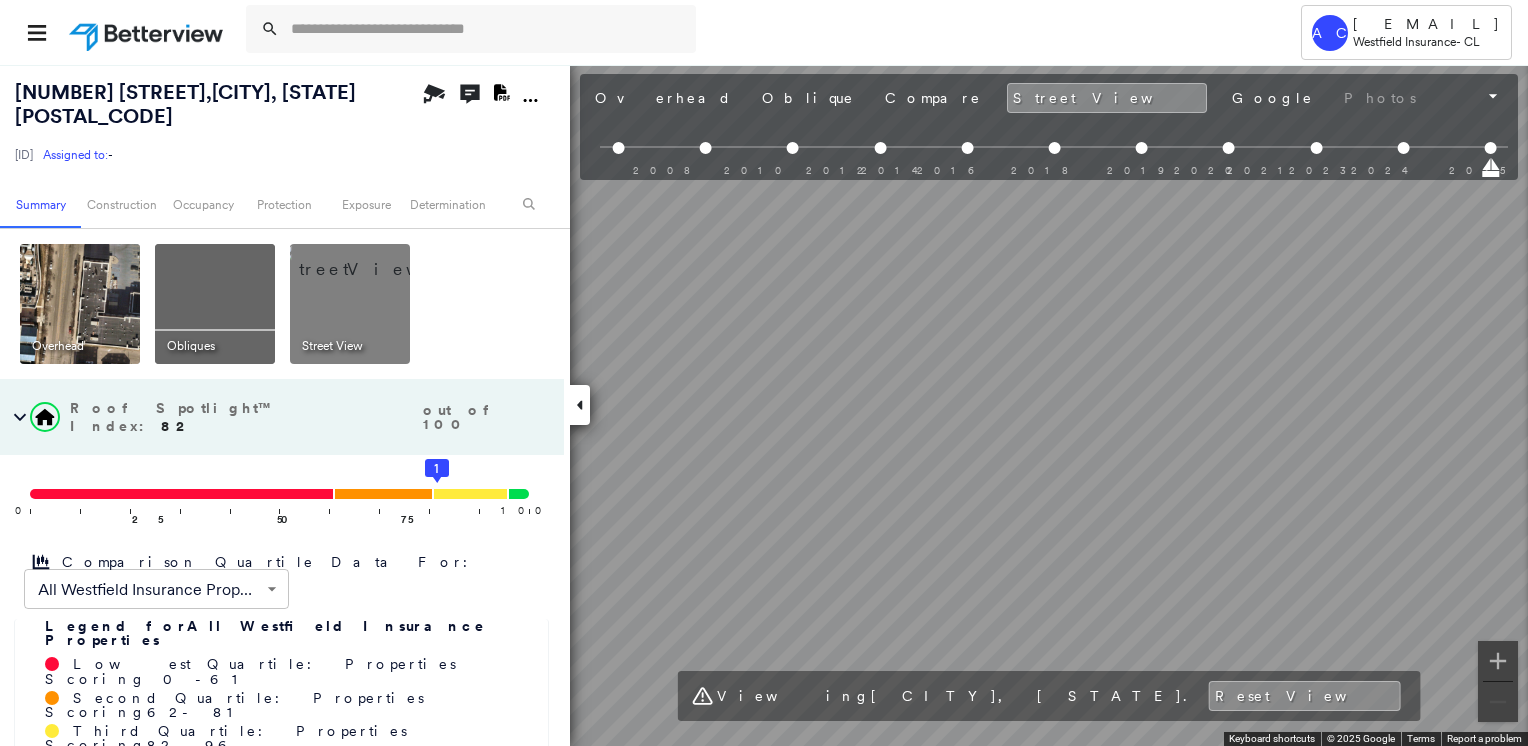 click on "Roof Spotlight™ Index :  82 out of 100 0 100 25 50 75 1 Comparison Quartile Data For: All Westfield Insurance Properties ****** ​ Legend for  All Westfield Insurance Properties Lowest Quartile: Properties Scoring 0 -  61 Second Quartile: Properties Scoring  62  -   81 Third Quartile: Properties Scoring  82  -   96 Highest Quartile: Properties Scoring  97  - 100 RSI unavailable Building Roof Scores 1 Buildings Policy Information :  [IDENTIFIER] Flags :  1 (0 cleared, 1 uncleared) Construction Roof Spotlights :  Active Ponding, Ponding, Staining, HVAC, Vent and 4 more Property Features :  Concrete Area, Natural Pervious Surface, Hard Surface Roof Size & Shape :  1 building  - Flat | EPDM BuildZoom - Building Permit Data and Analysis Occupancy Place Detail Protection Exposure Wind" at bounding box center [764, 405] 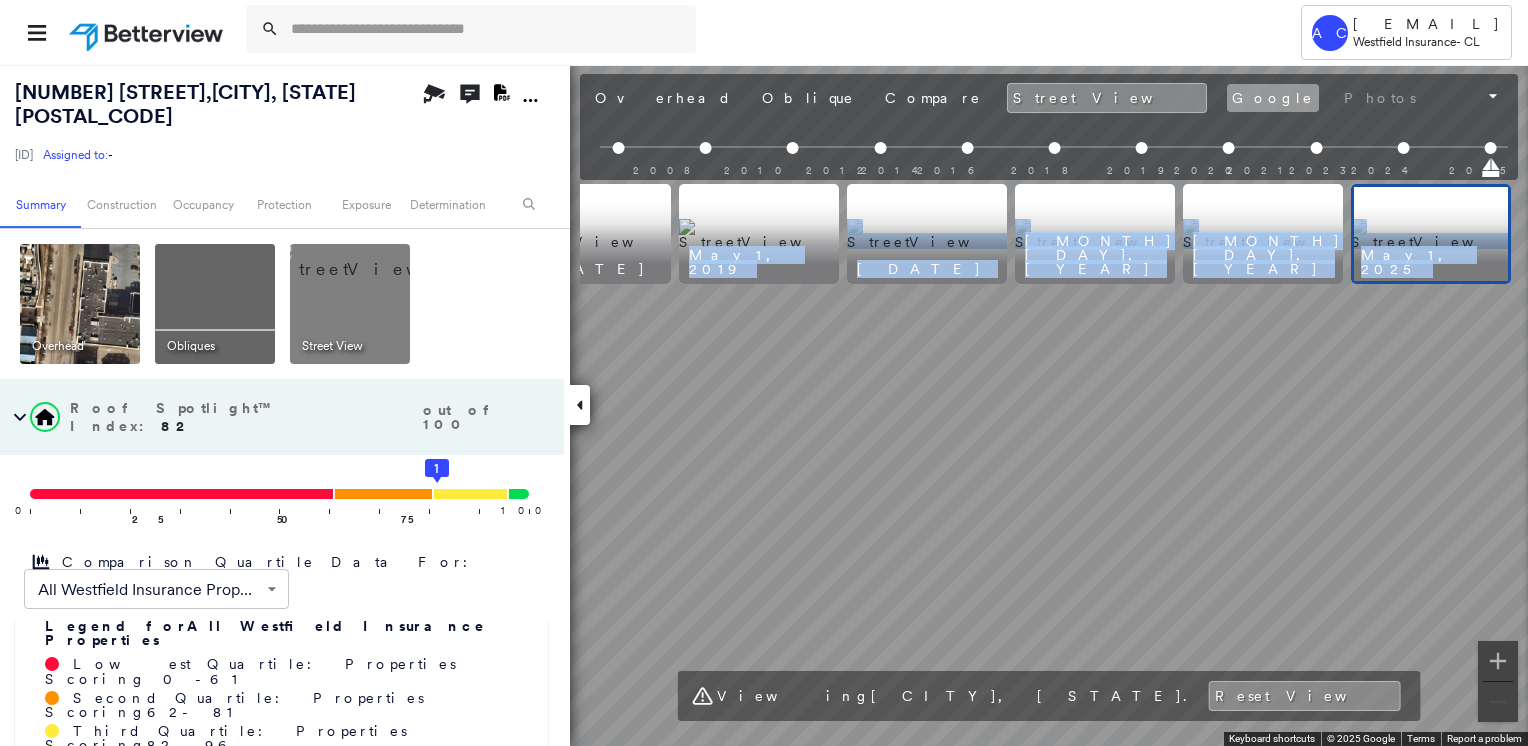 click on "Google" at bounding box center [1273, 98] 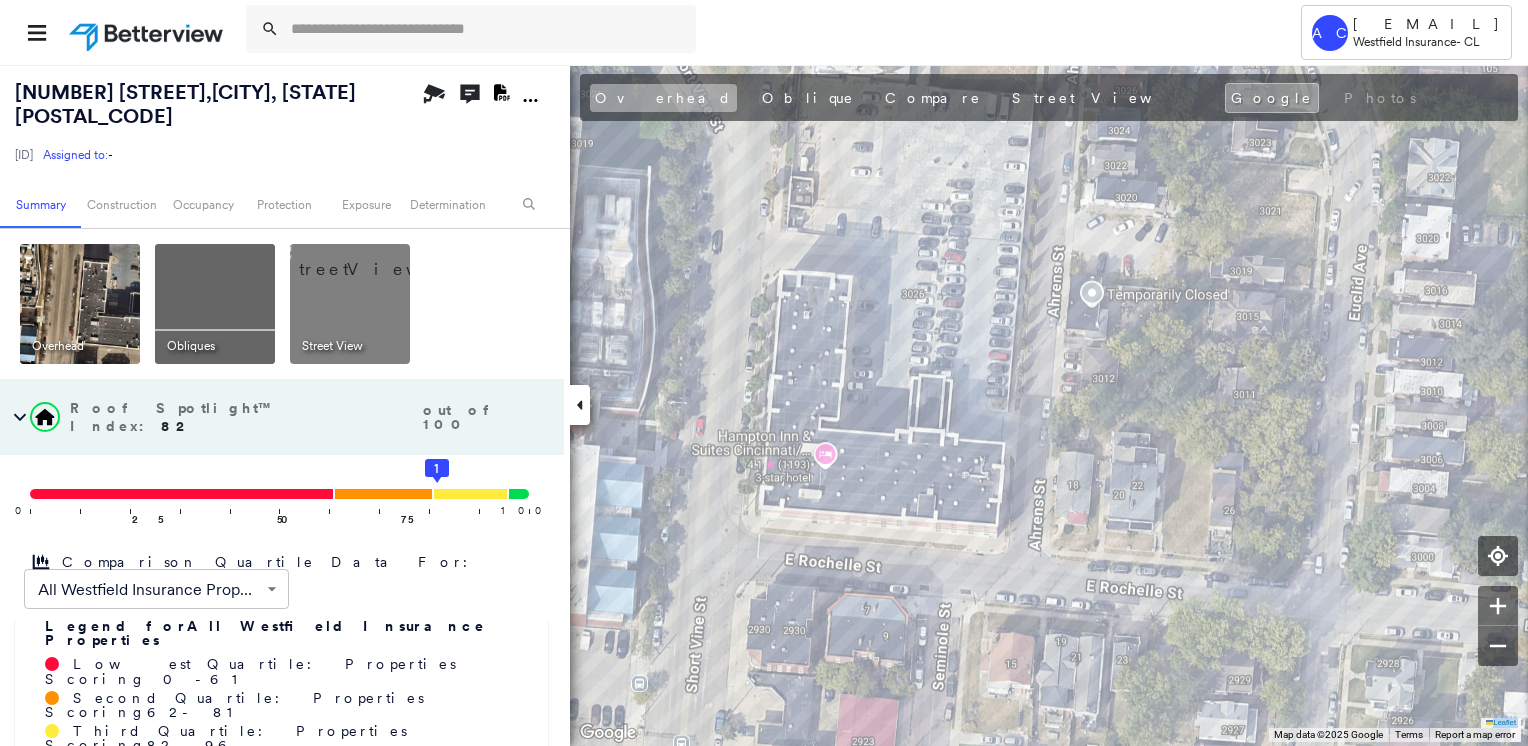 click on "Overhead" at bounding box center [663, 98] 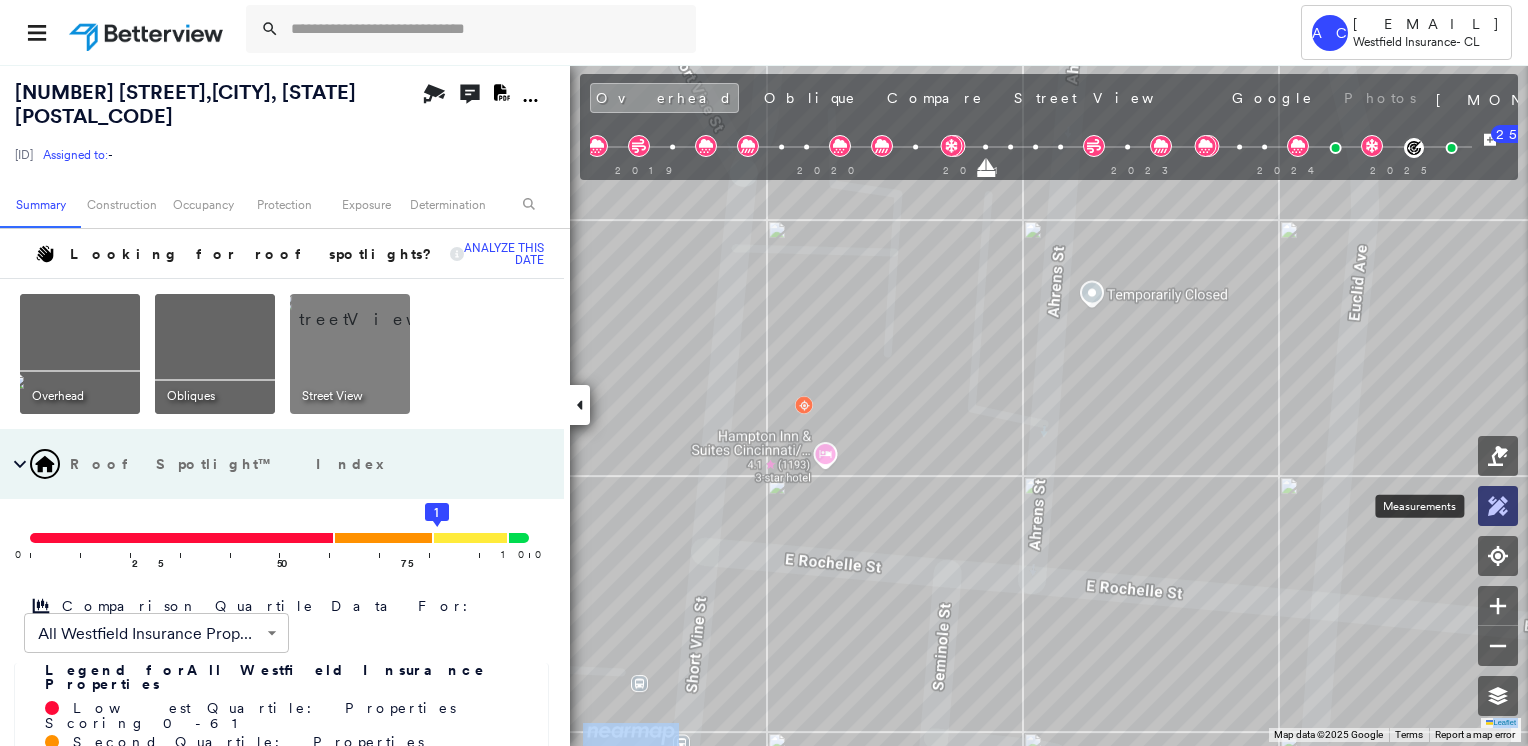 click 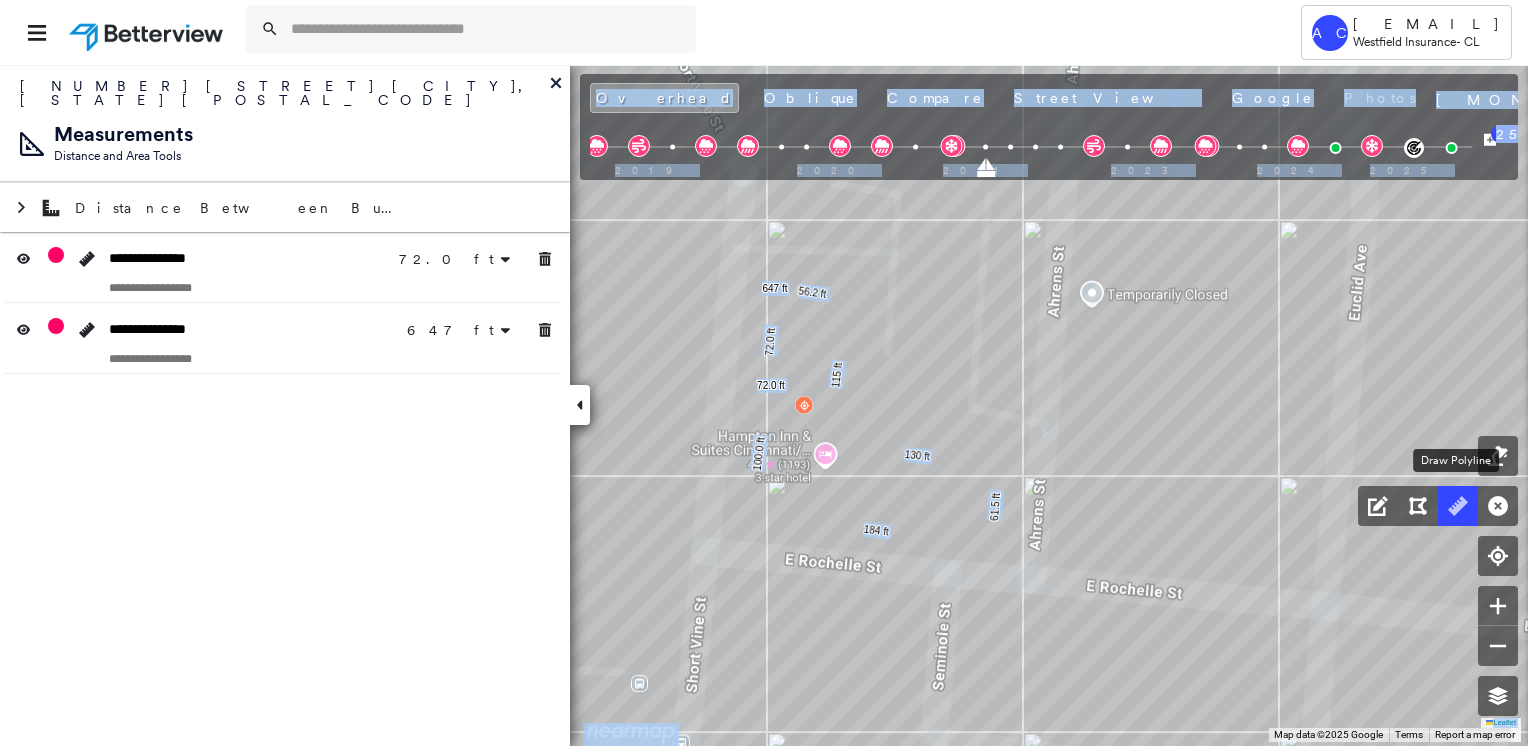 click 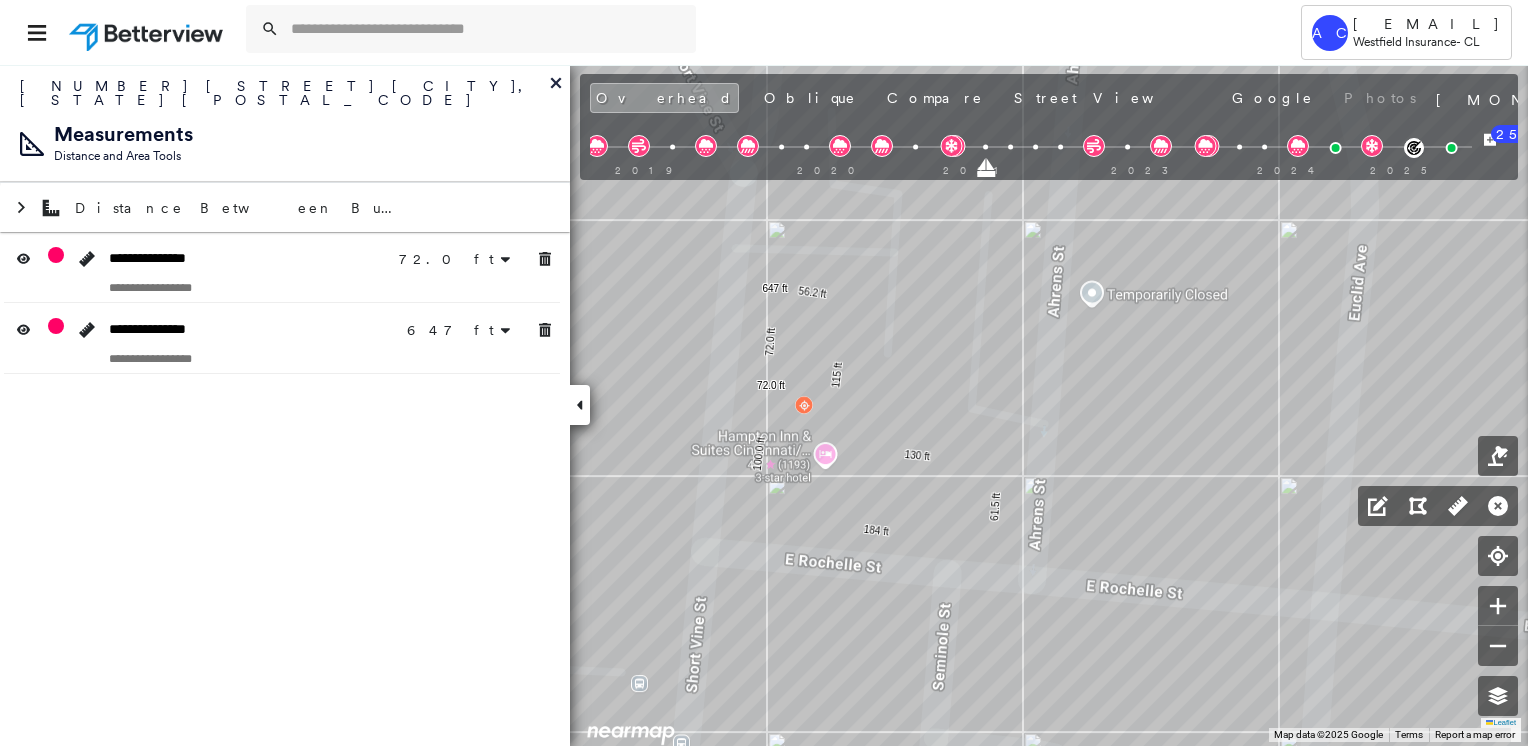 click 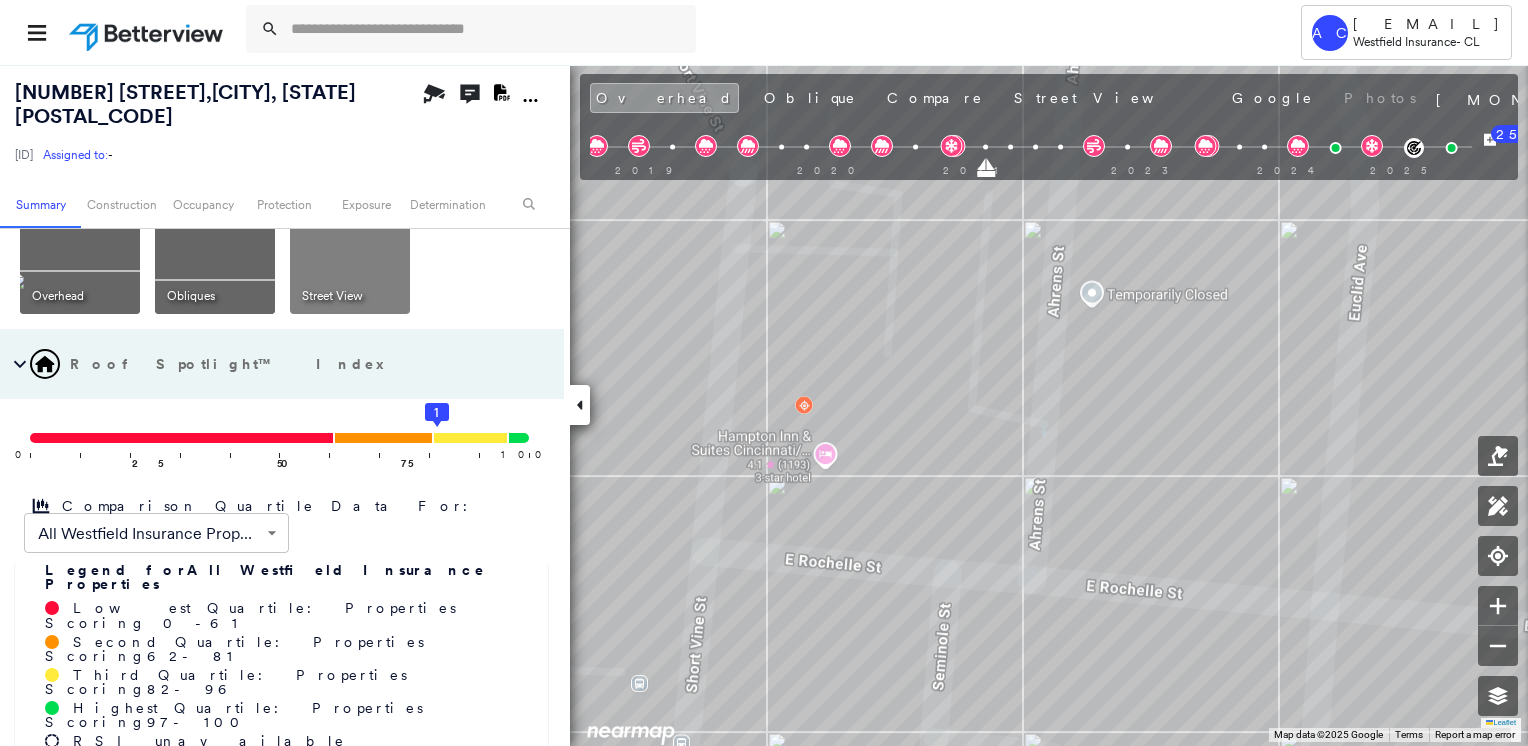 scroll, scrollTop: 0, scrollLeft: 0, axis: both 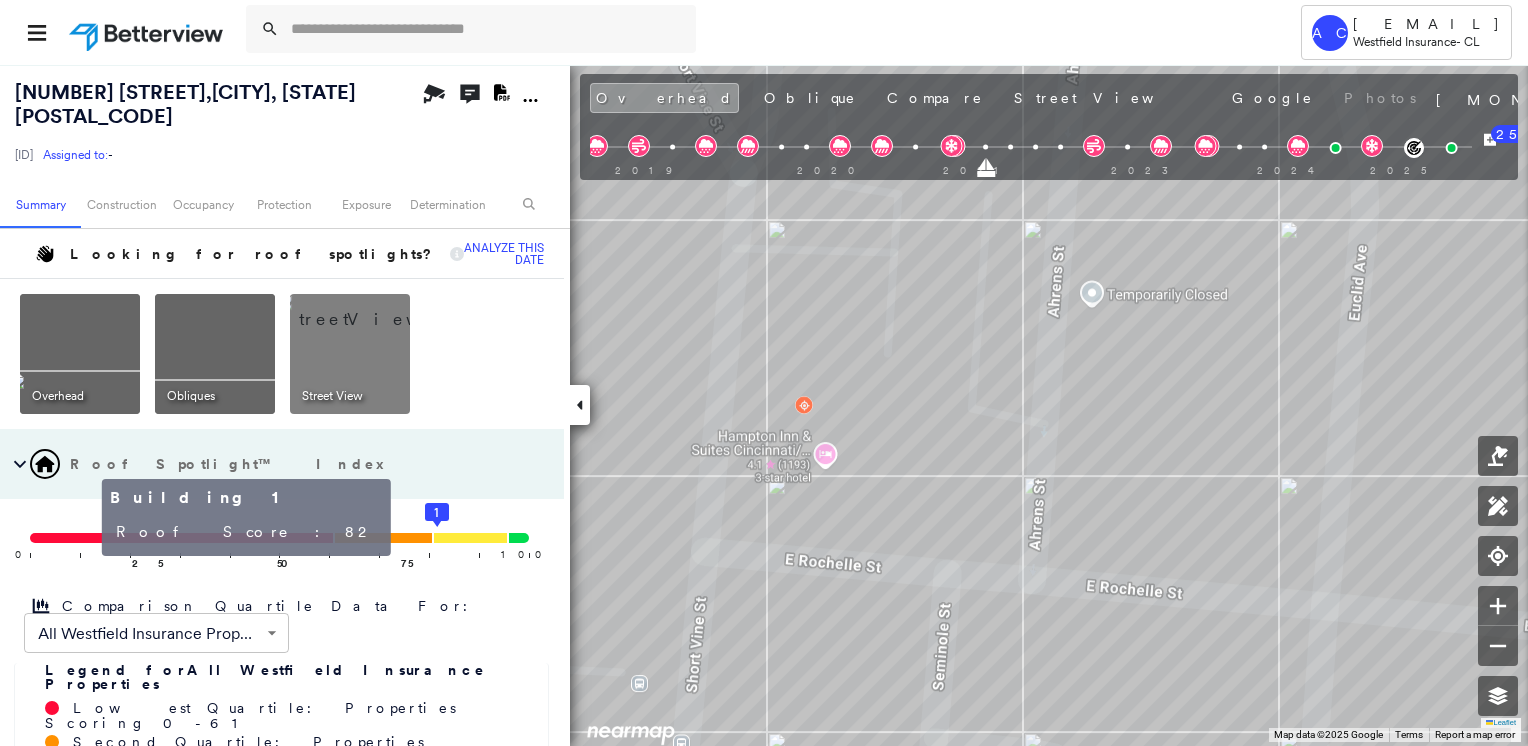 click on "1" 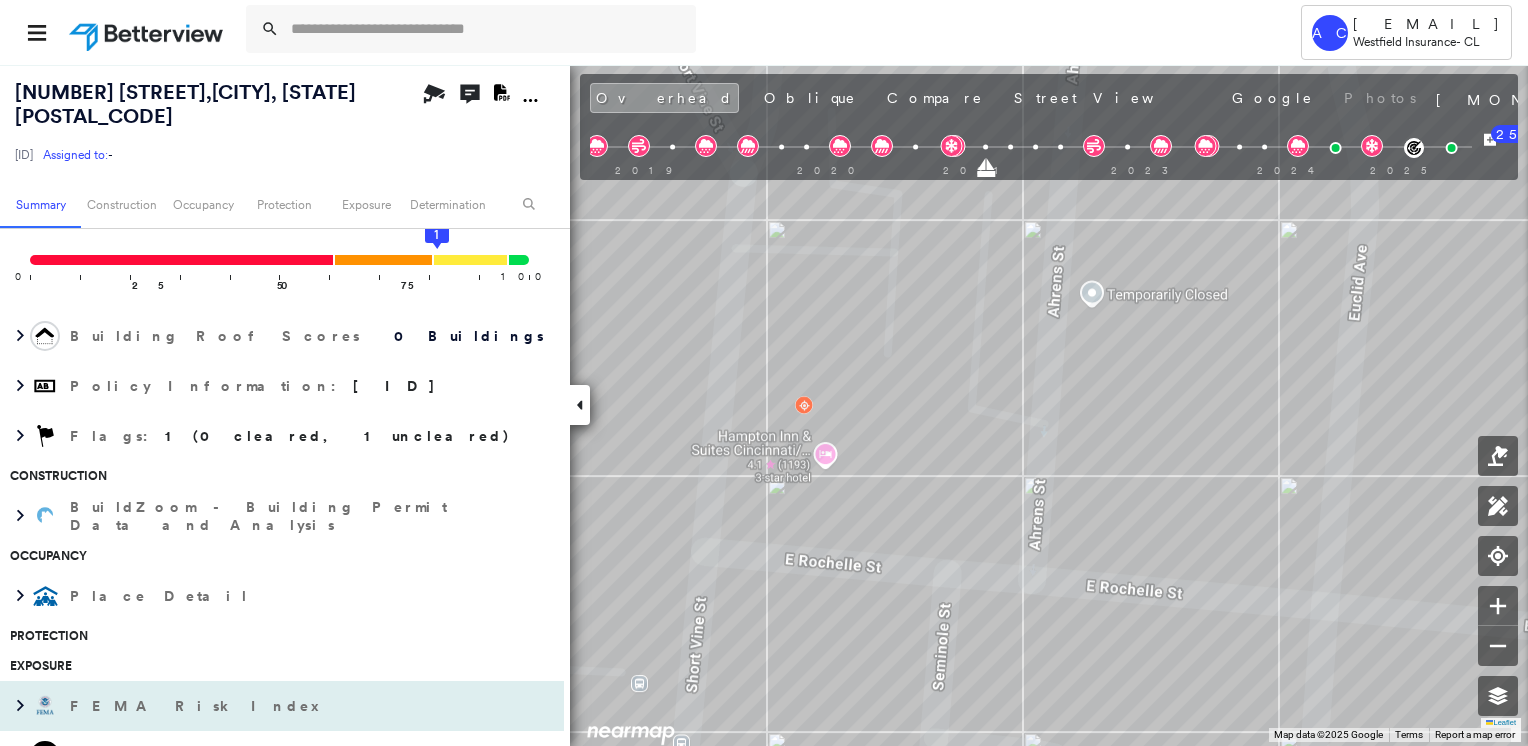 scroll, scrollTop: 70, scrollLeft: 0, axis: vertical 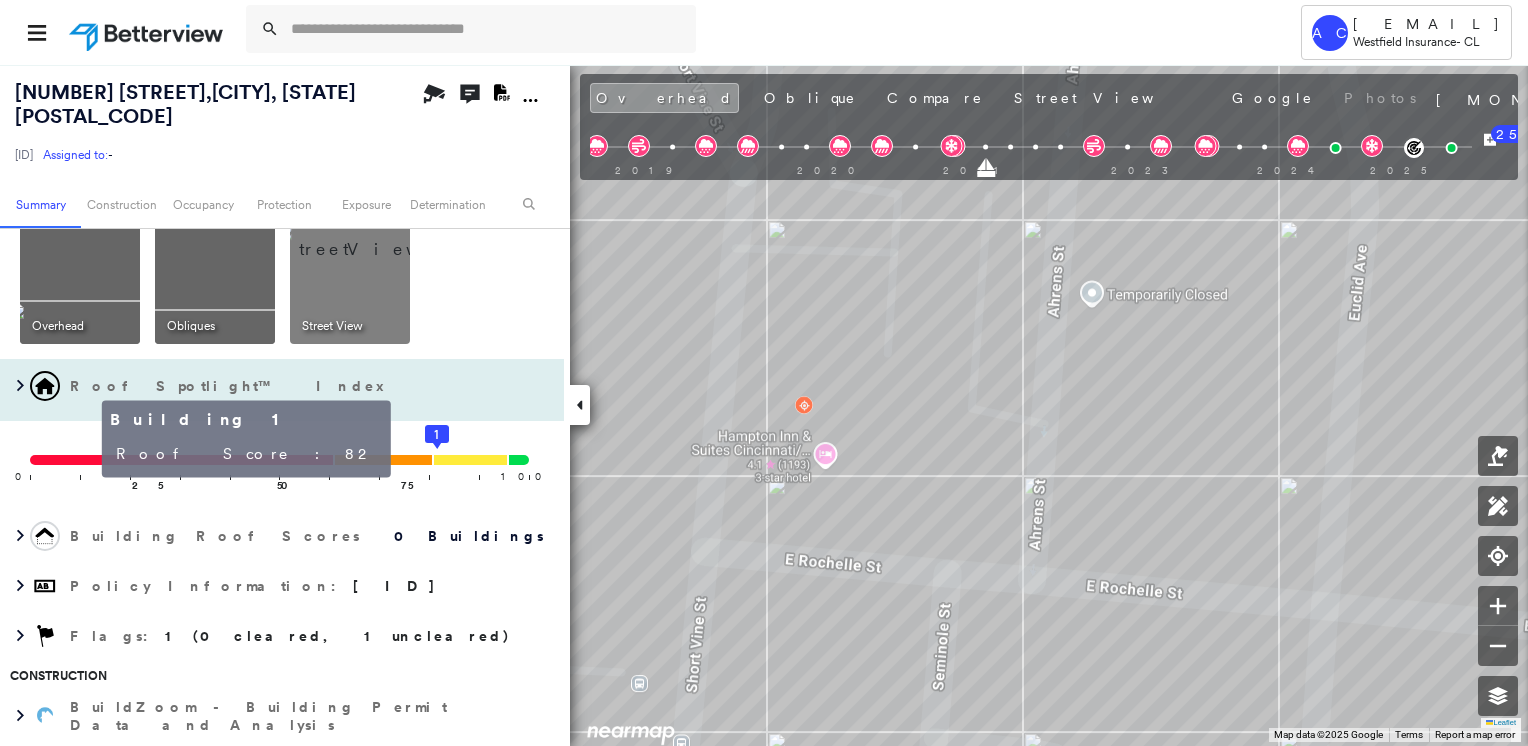click on "1" 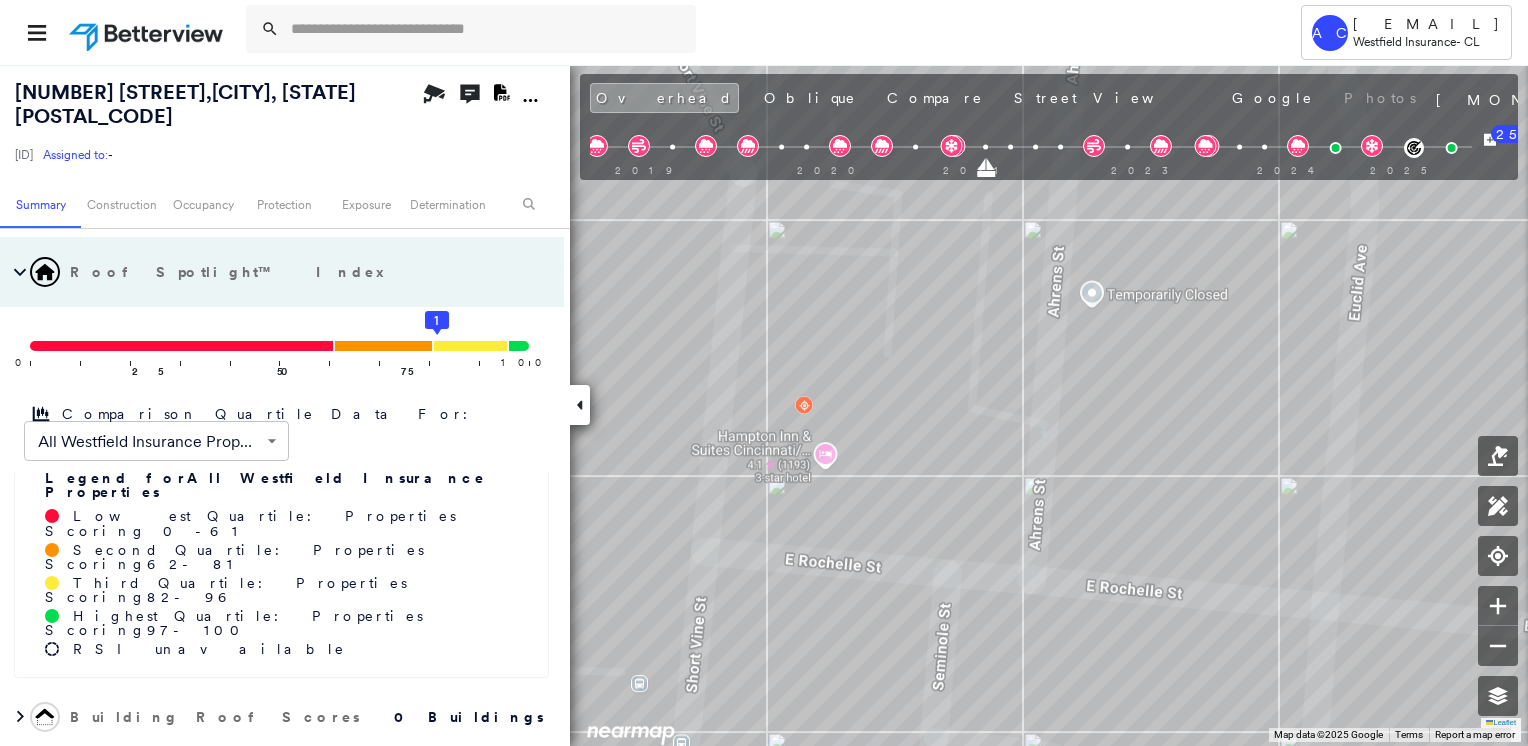 scroll, scrollTop: 0, scrollLeft: 0, axis: both 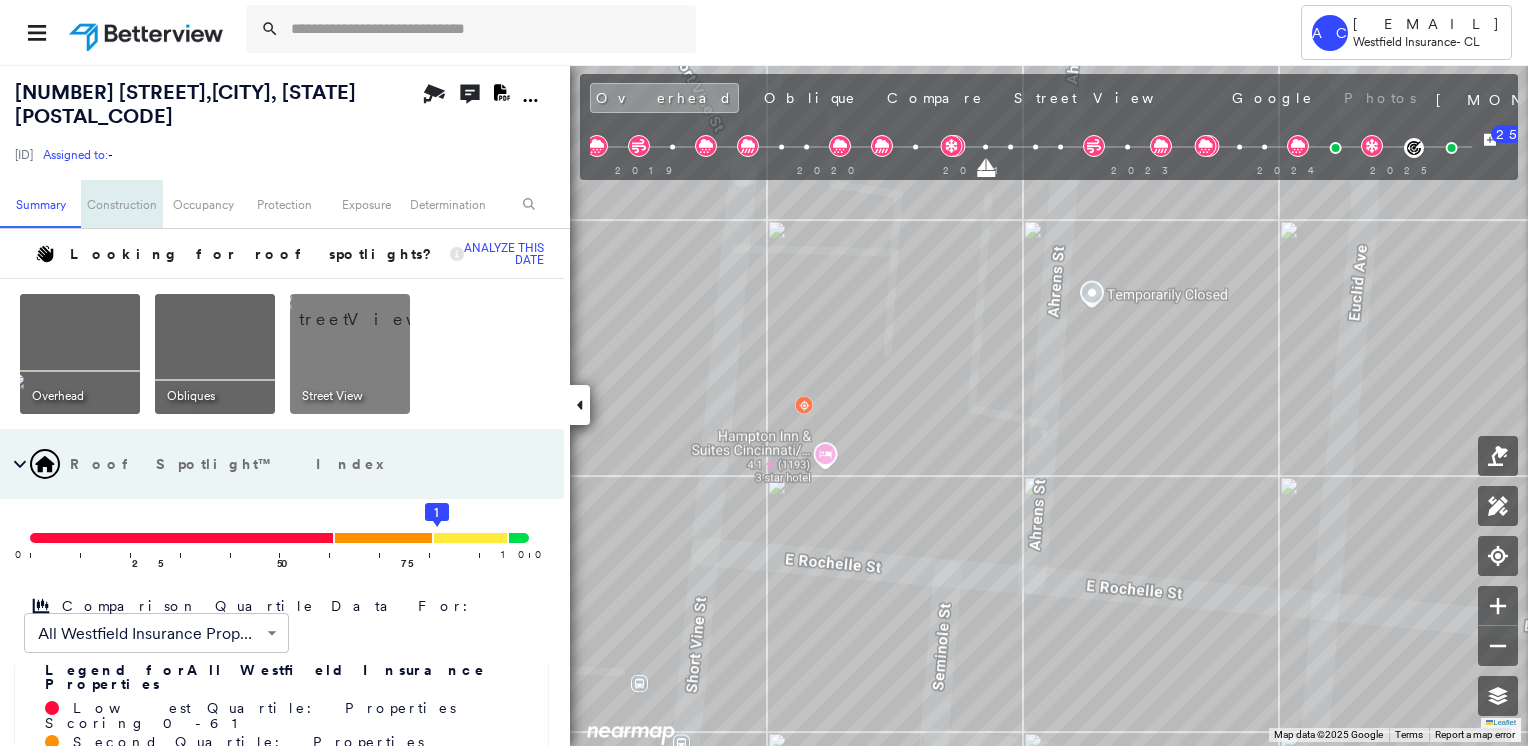 click on "Construction" at bounding box center (121, 204) 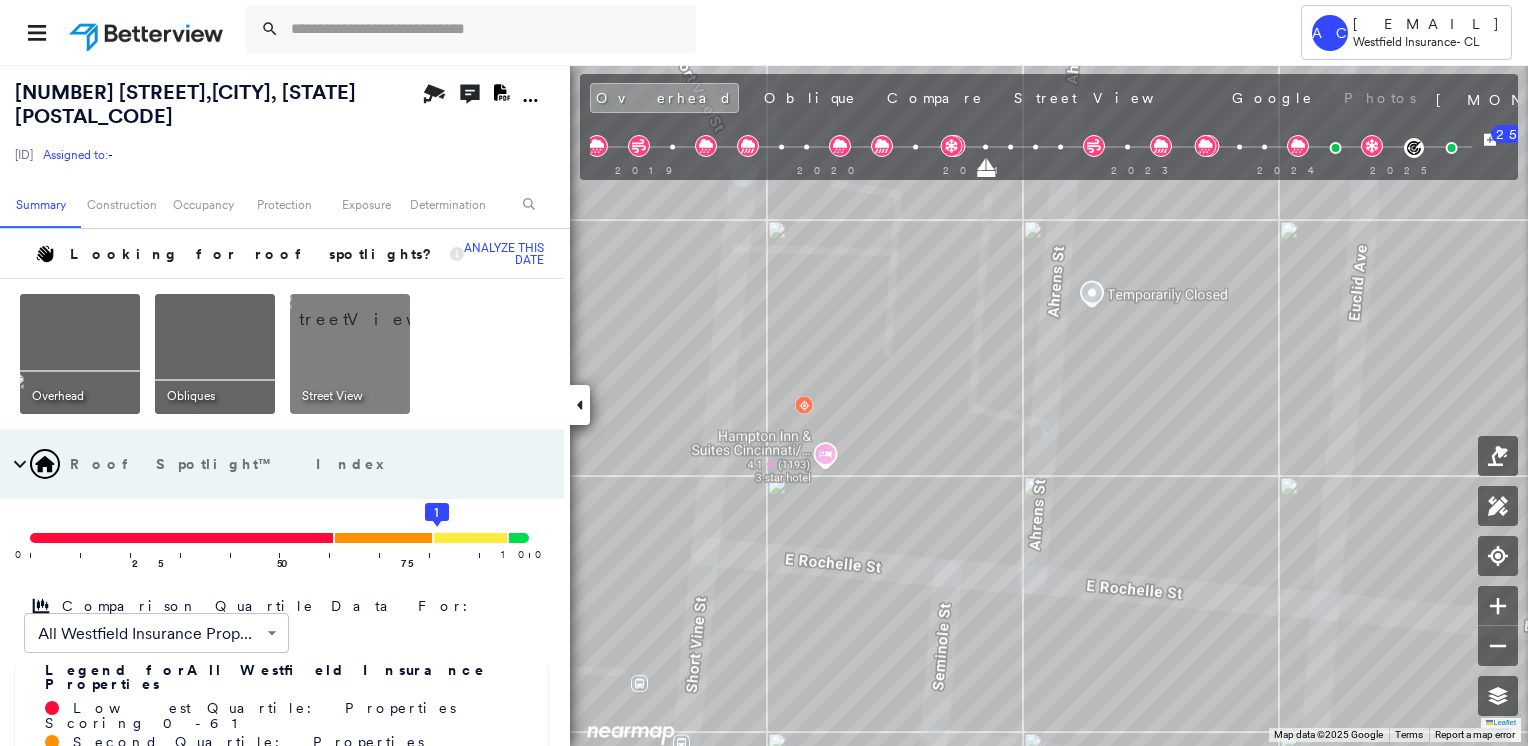 scroll, scrollTop: 100, scrollLeft: 0, axis: vertical 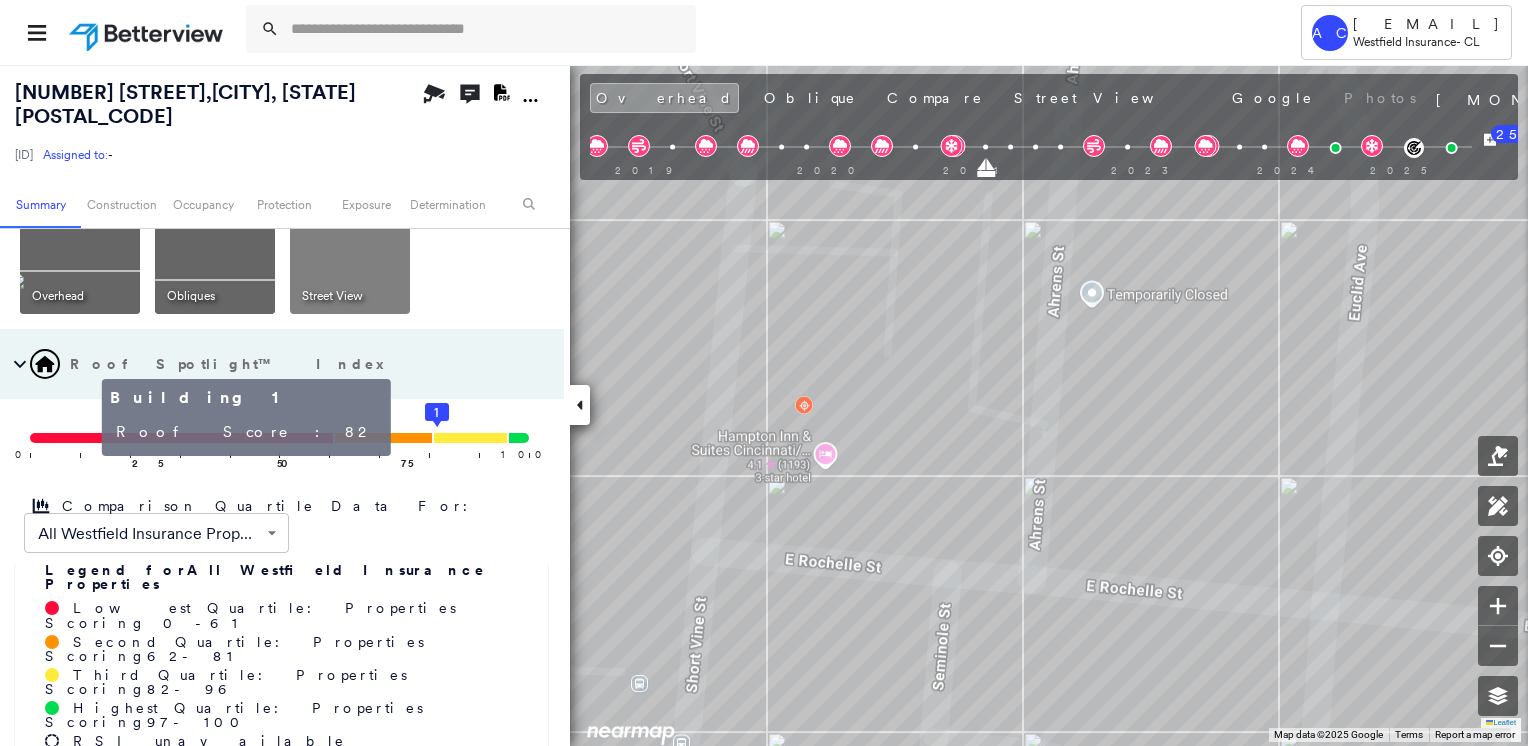 click on "1" 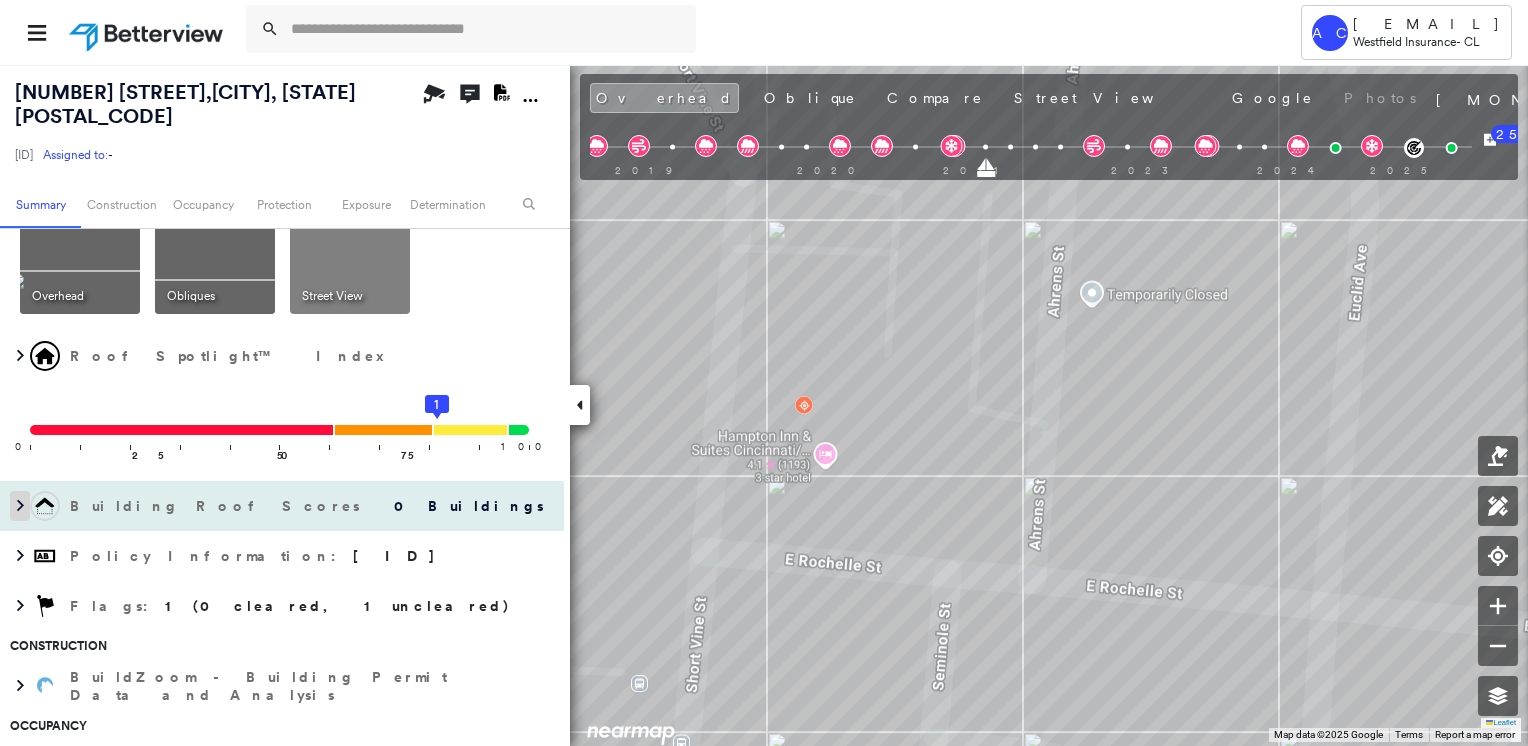 click 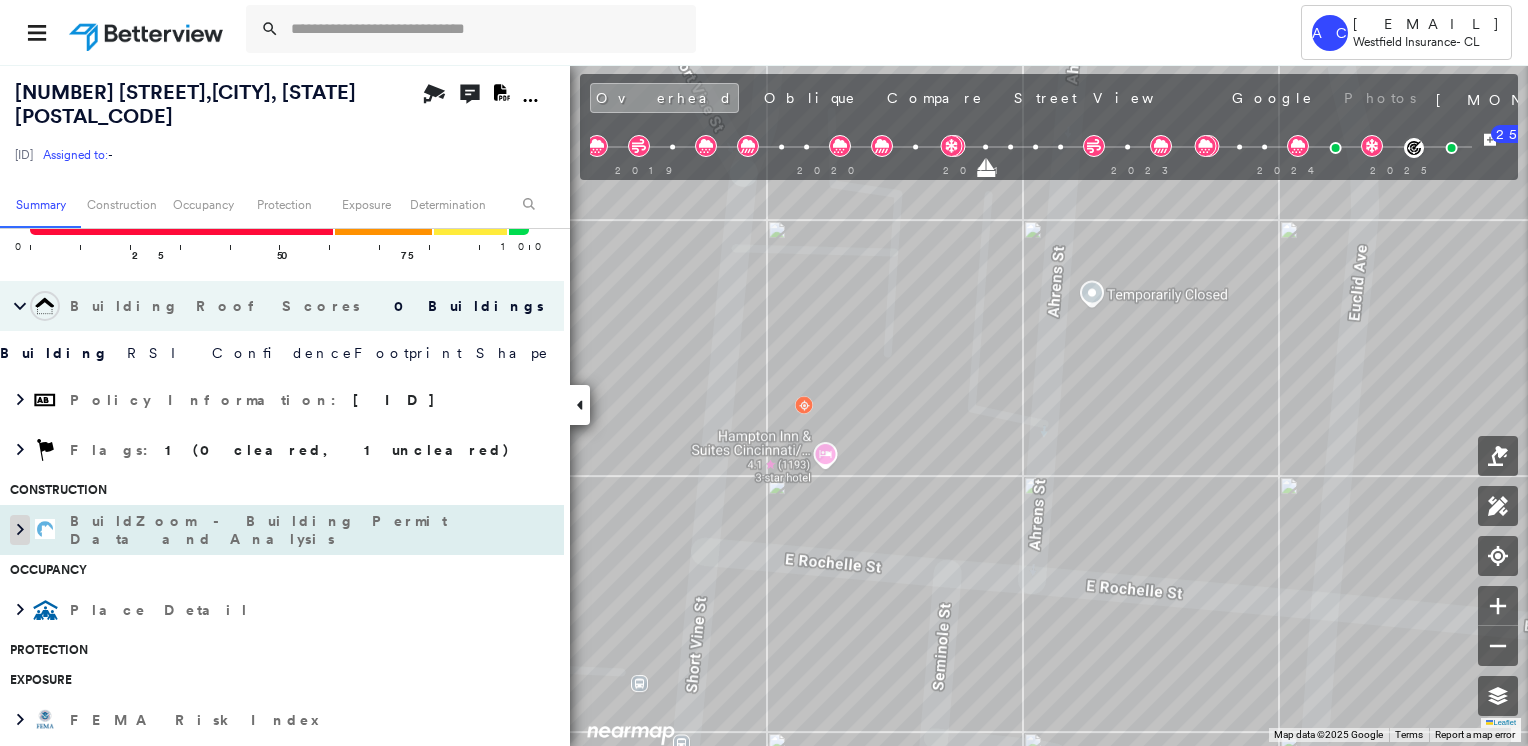 scroll, scrollTop: 500, scrollLeft: 0, axis: vertical 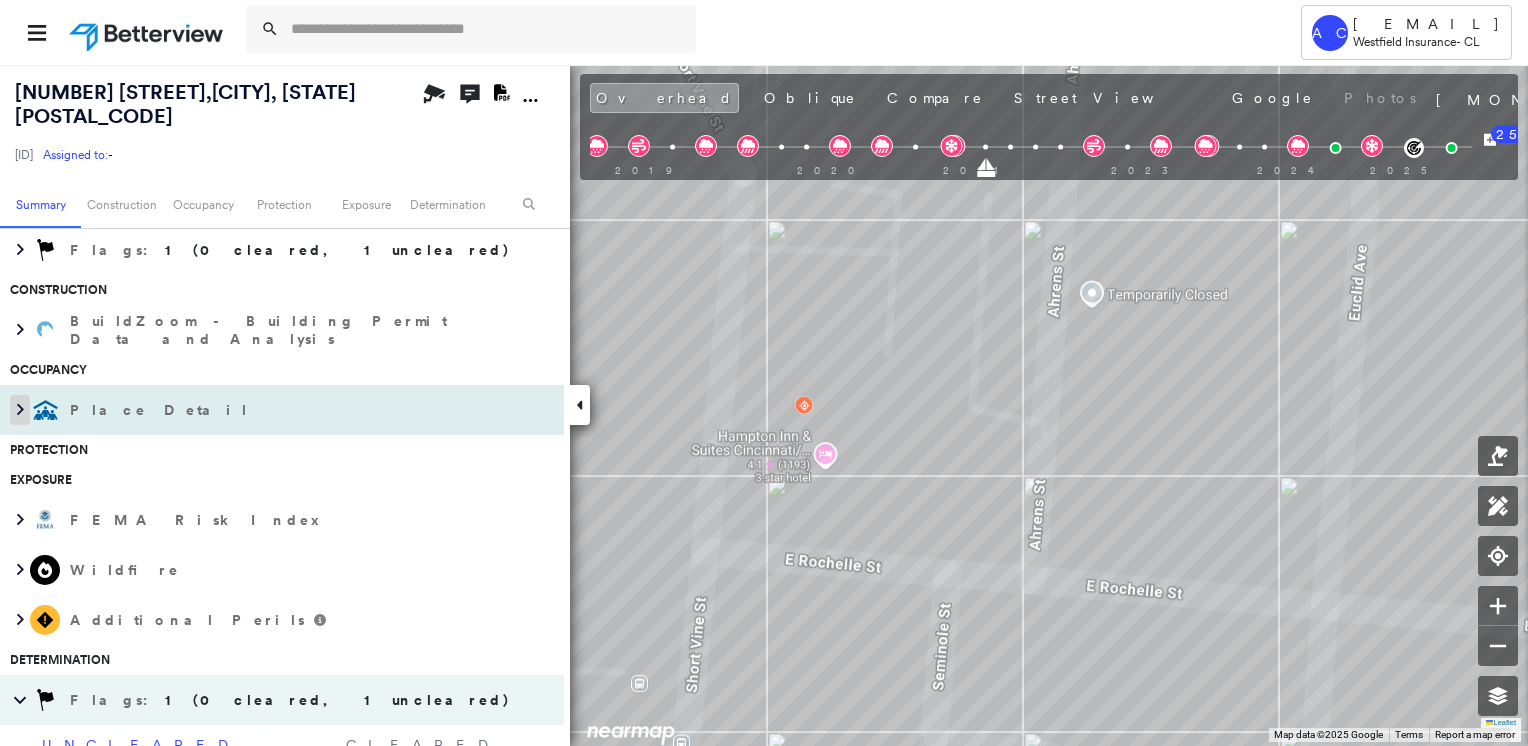 click 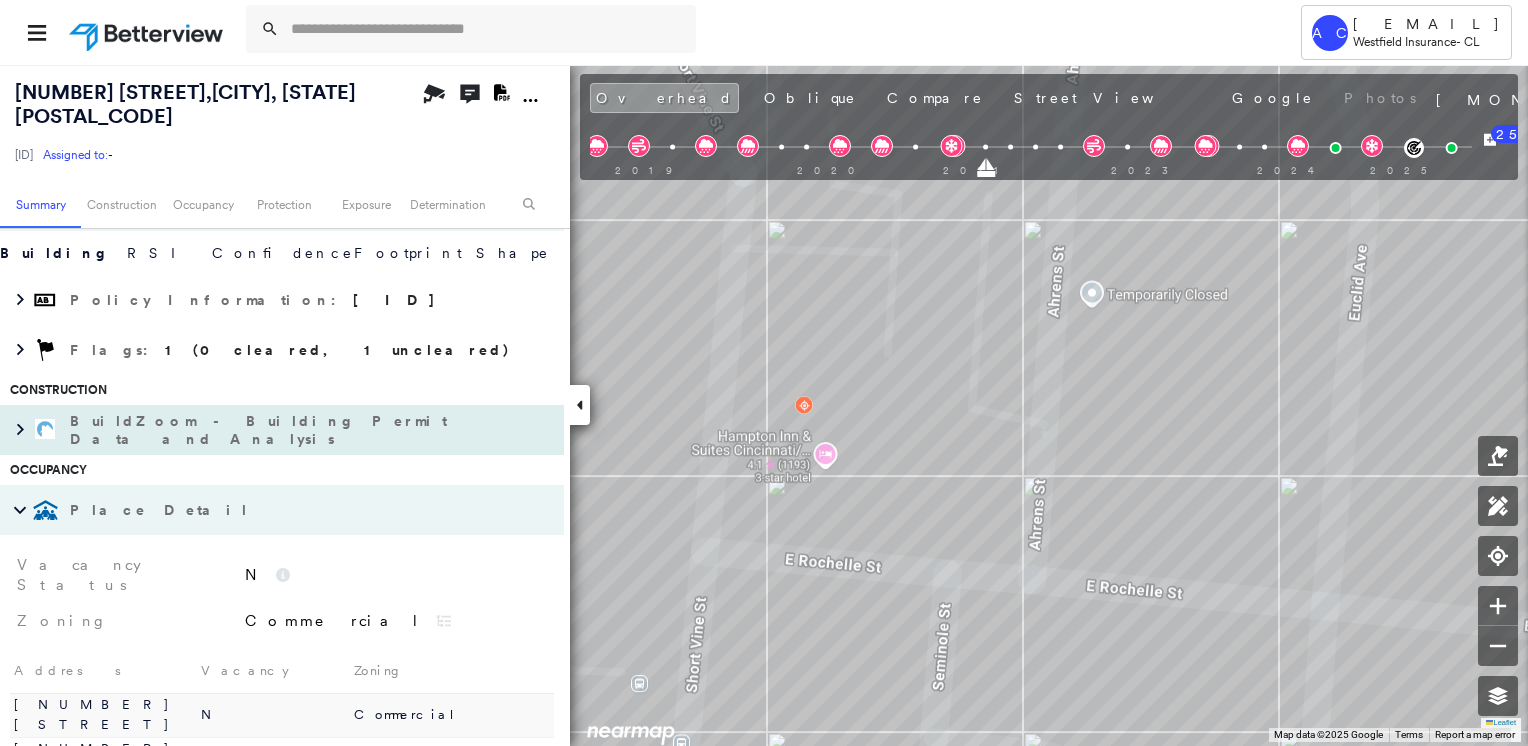 scroll, scrollTop: 0, scrollLeft: 0, axis: both 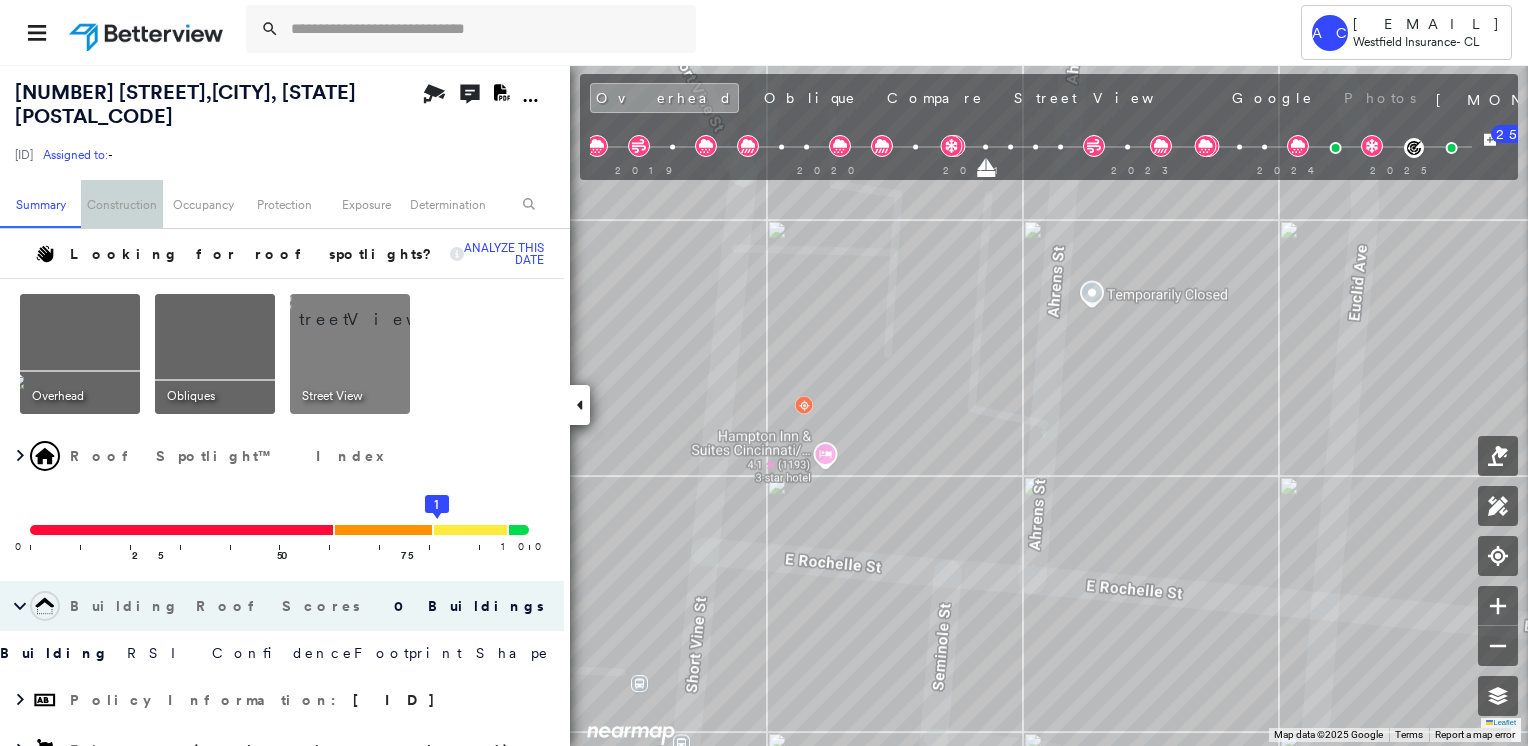 click on "Construction" at bounding box center [121, 204] 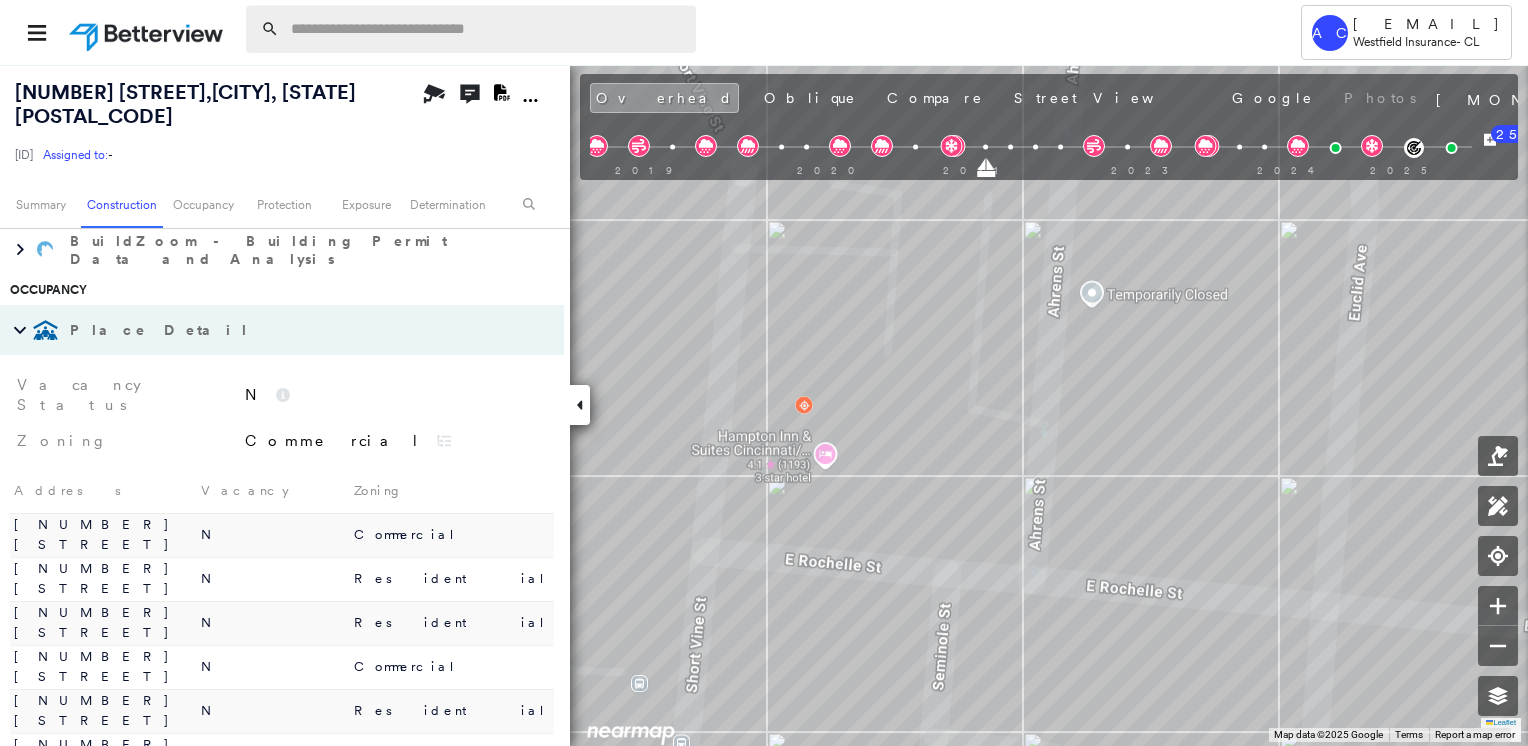 click at bounding box center (487, 29) 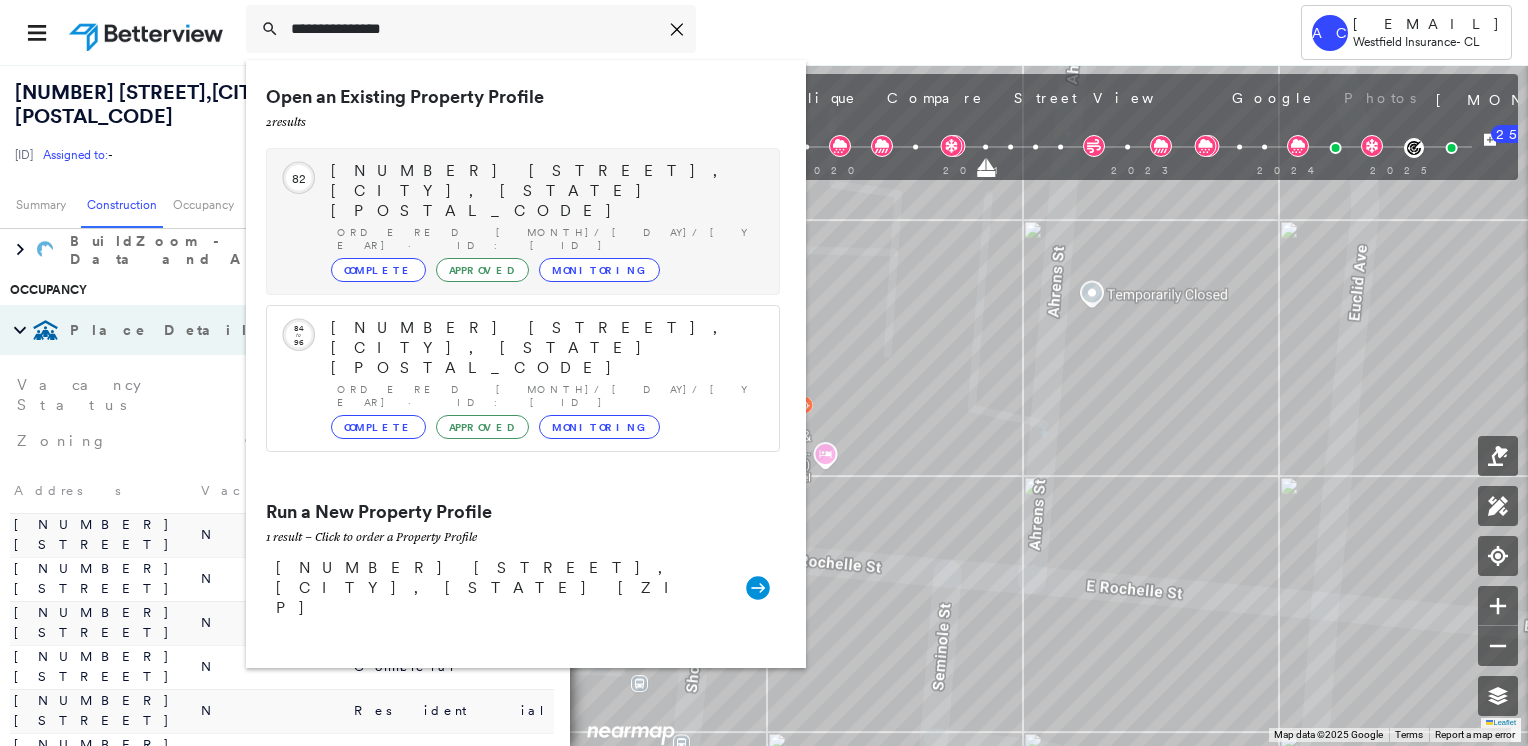 type on "**********" 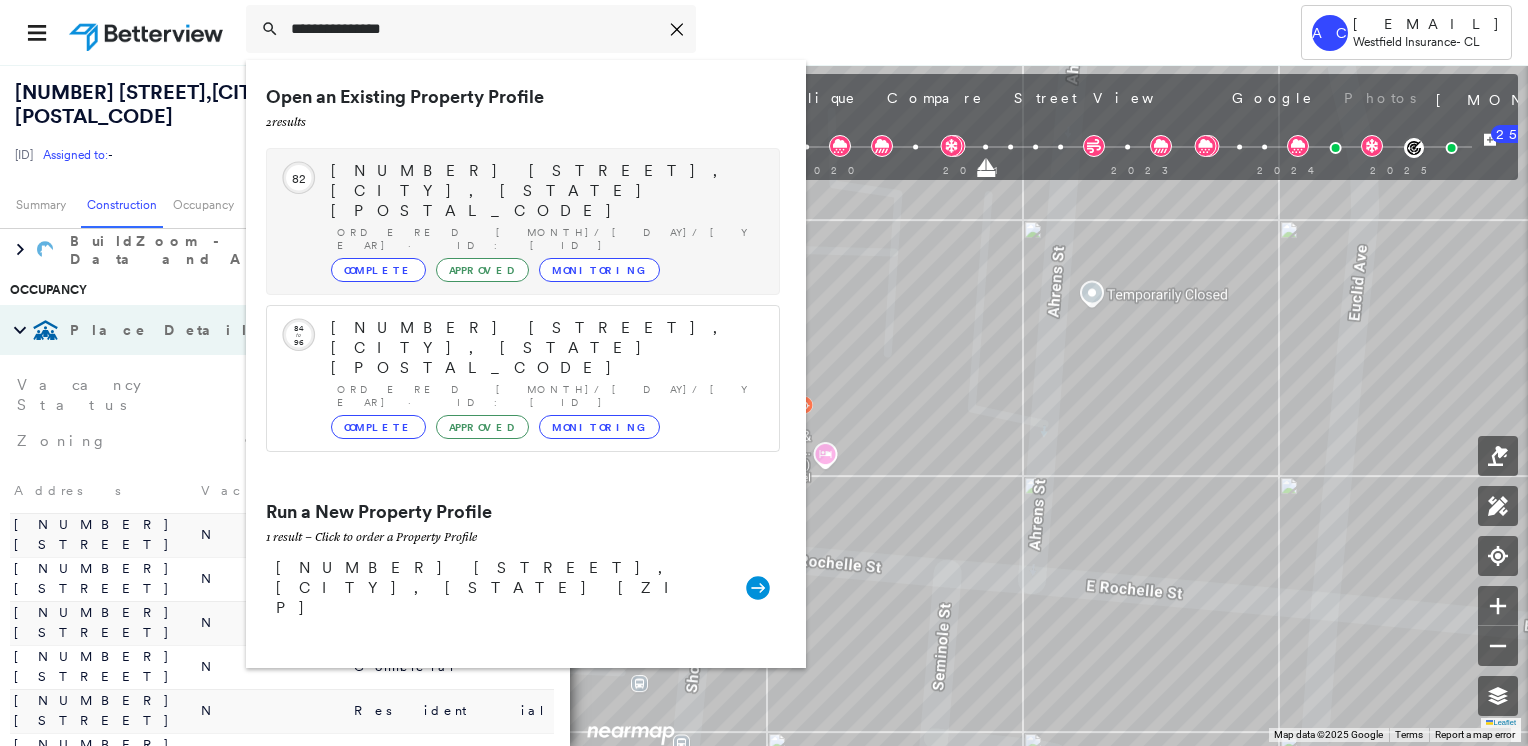 click on "[NUMBER] [STREET], [CITY], [STATE] [POSTAL_CODE]" at bounding box center (545, 191) 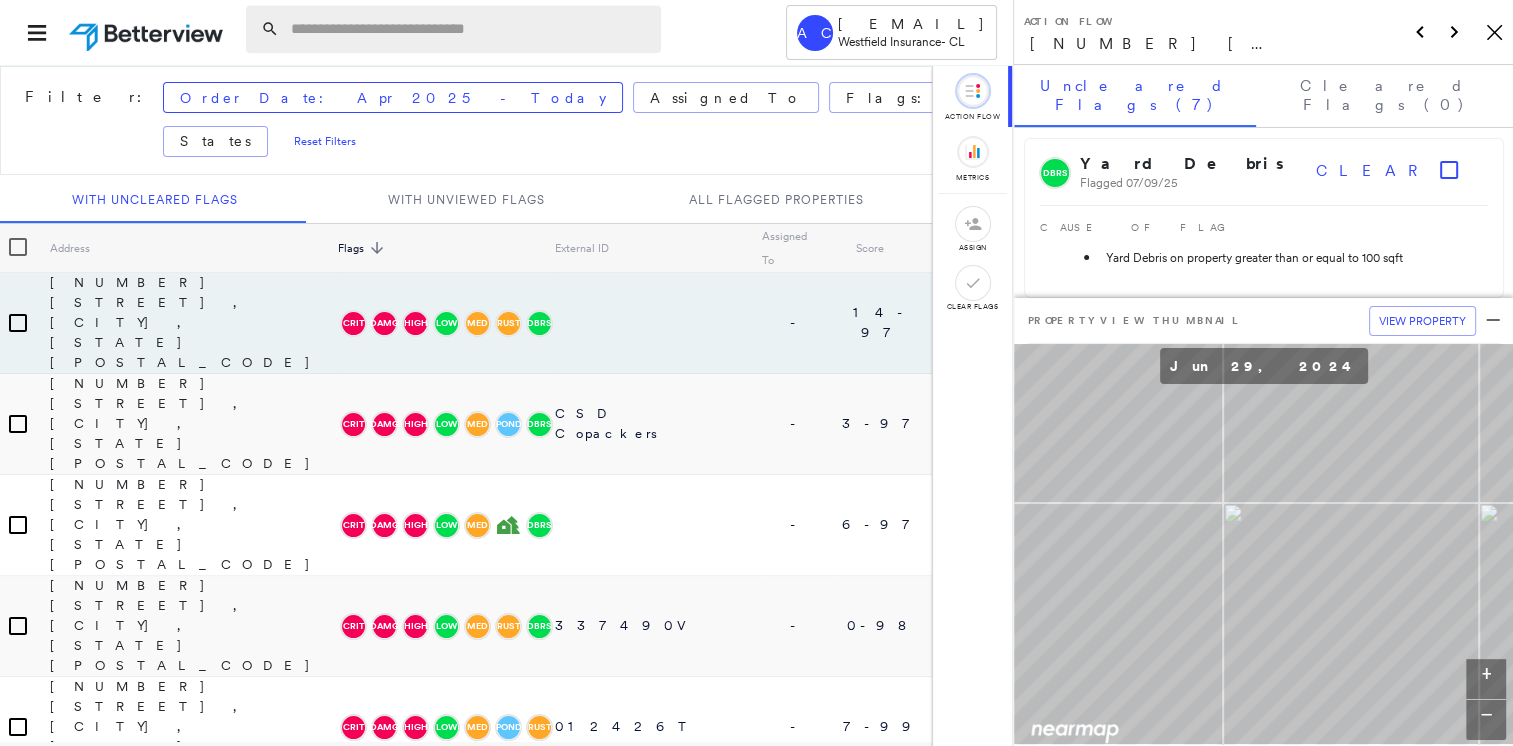 click at bounding box center [470, 29] 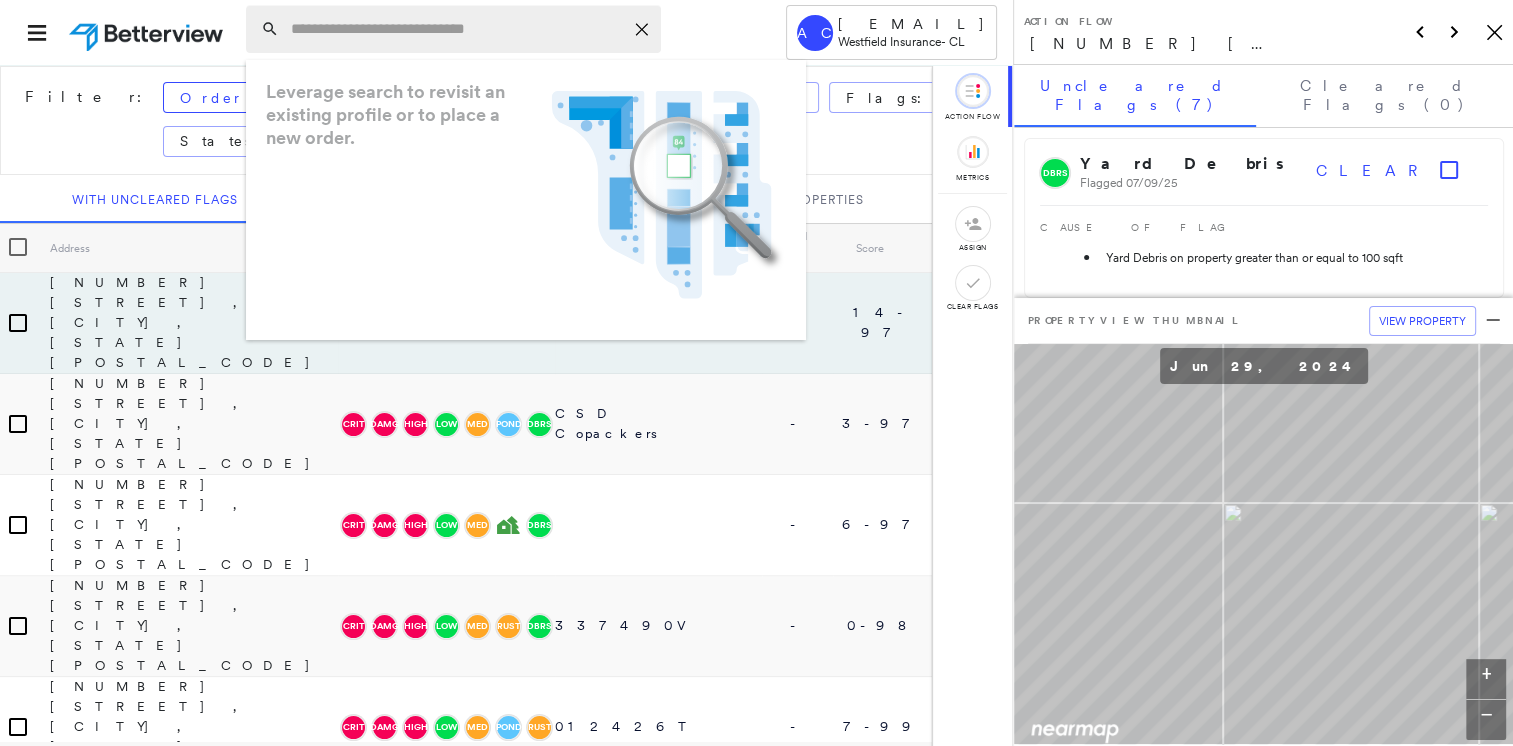 paste on "**********" 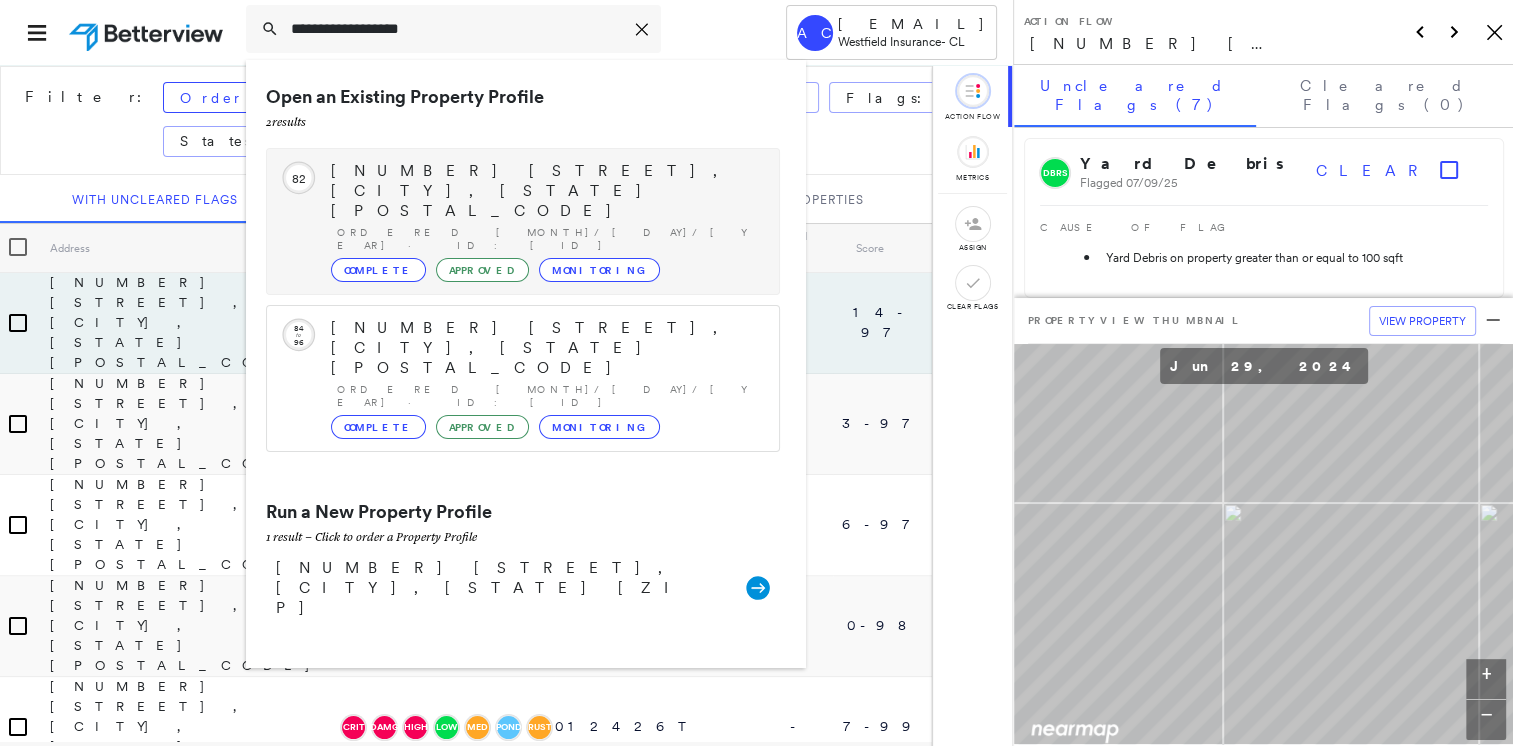 type on "**********" 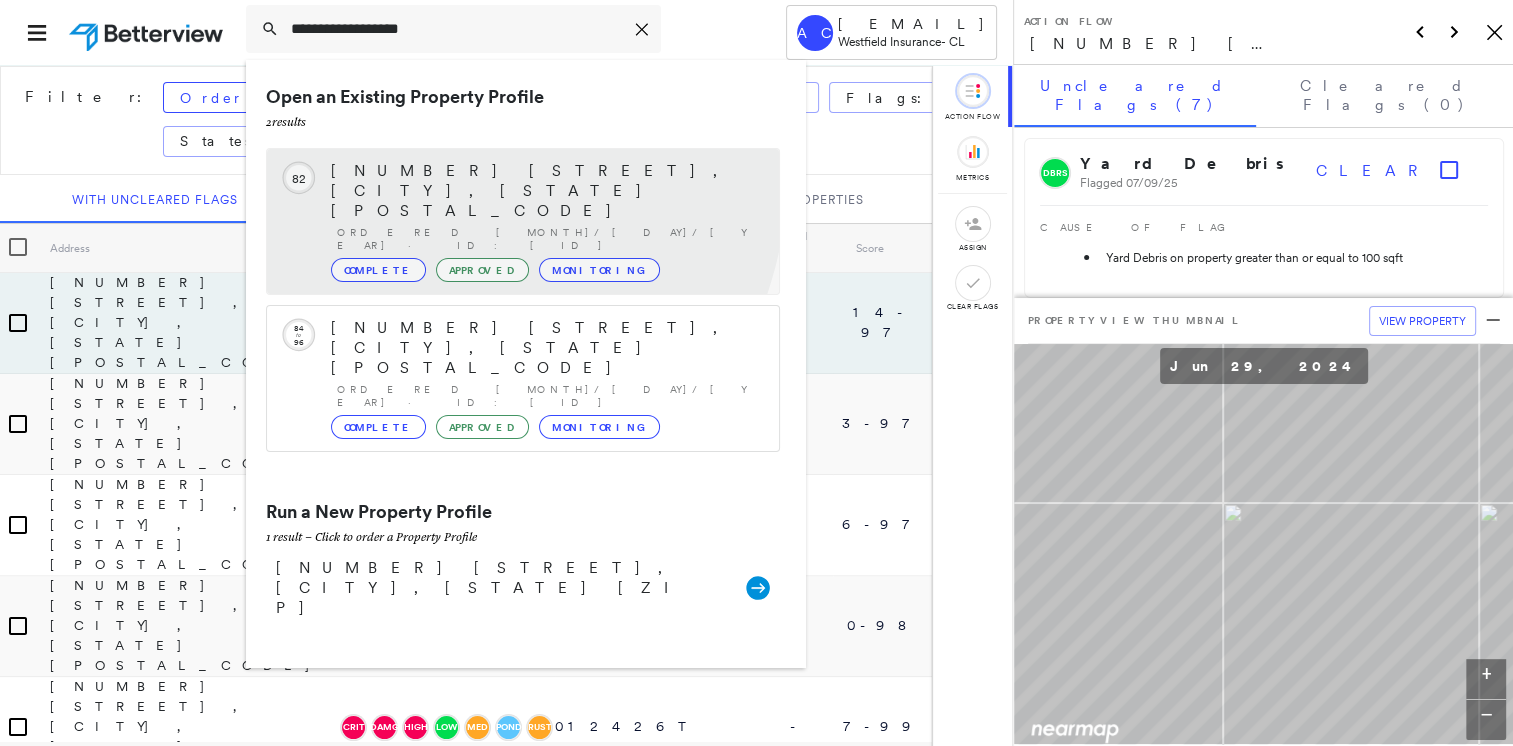 click on "[NUMBER] [STREET], [CITY], [STATE] [POSTAL_CODE]" at bounding box center (545, 191) 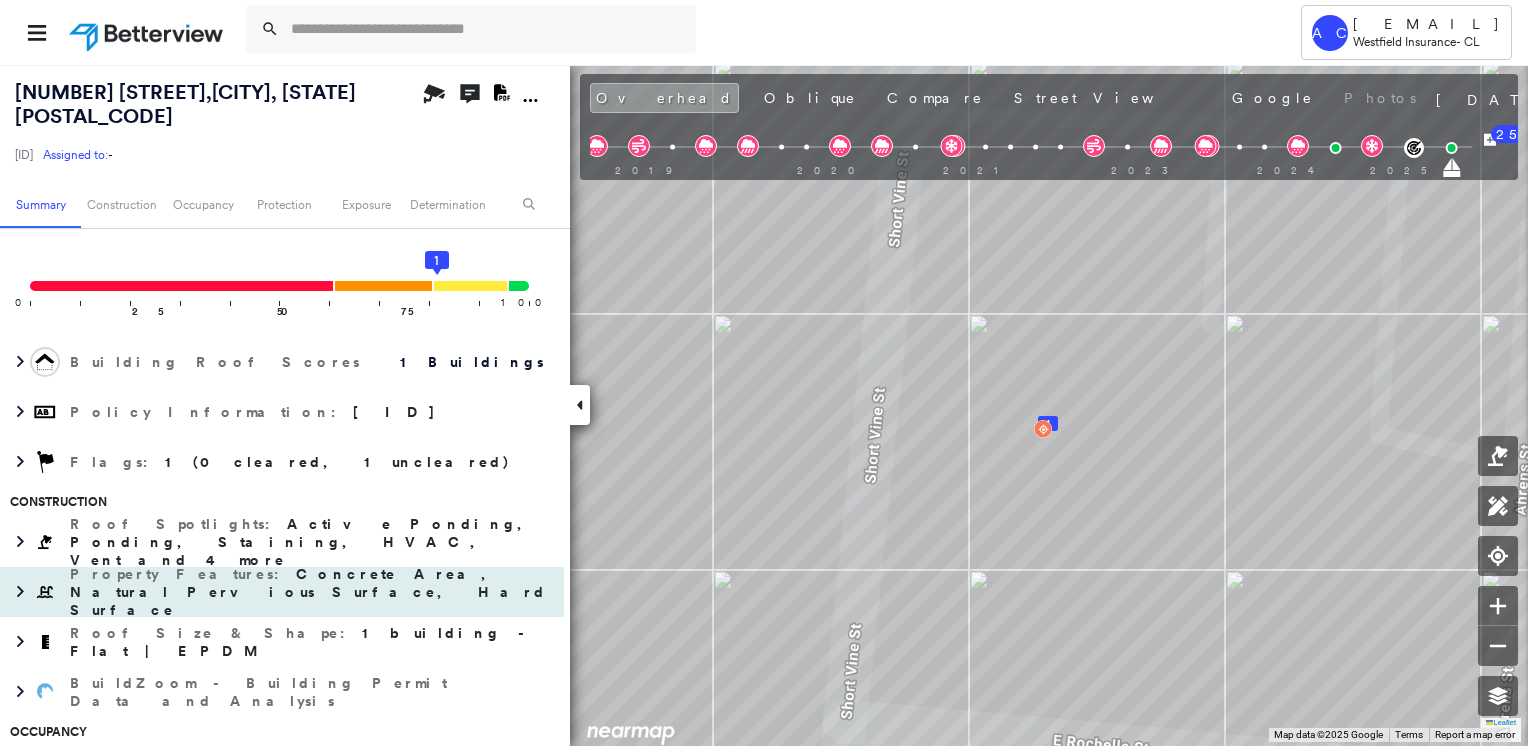 scroll, scrollTop: 300, scrollLeft: 0, axis: vertical 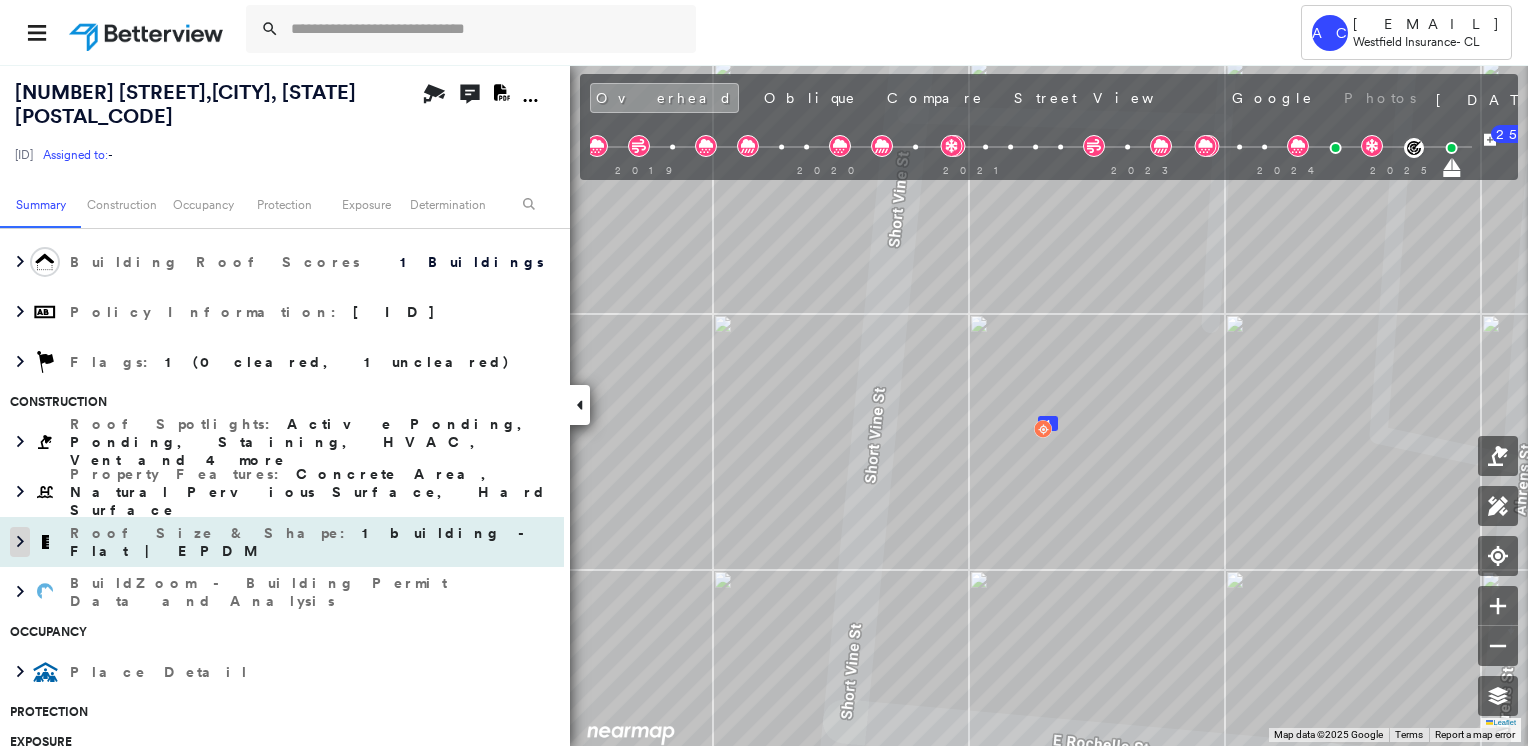 click 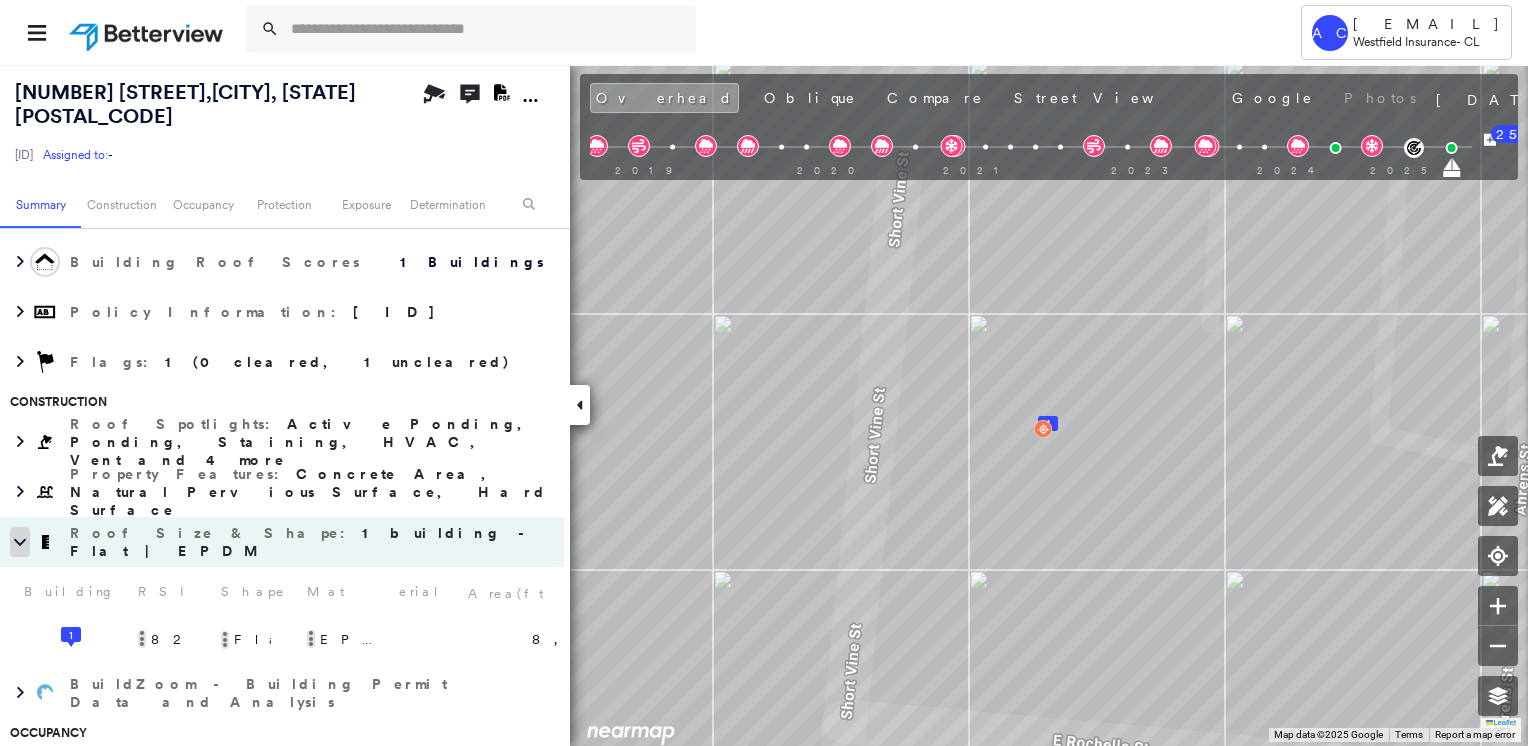 scroll, scrollTop: 400, scrollLeft: 0, axis: vertical 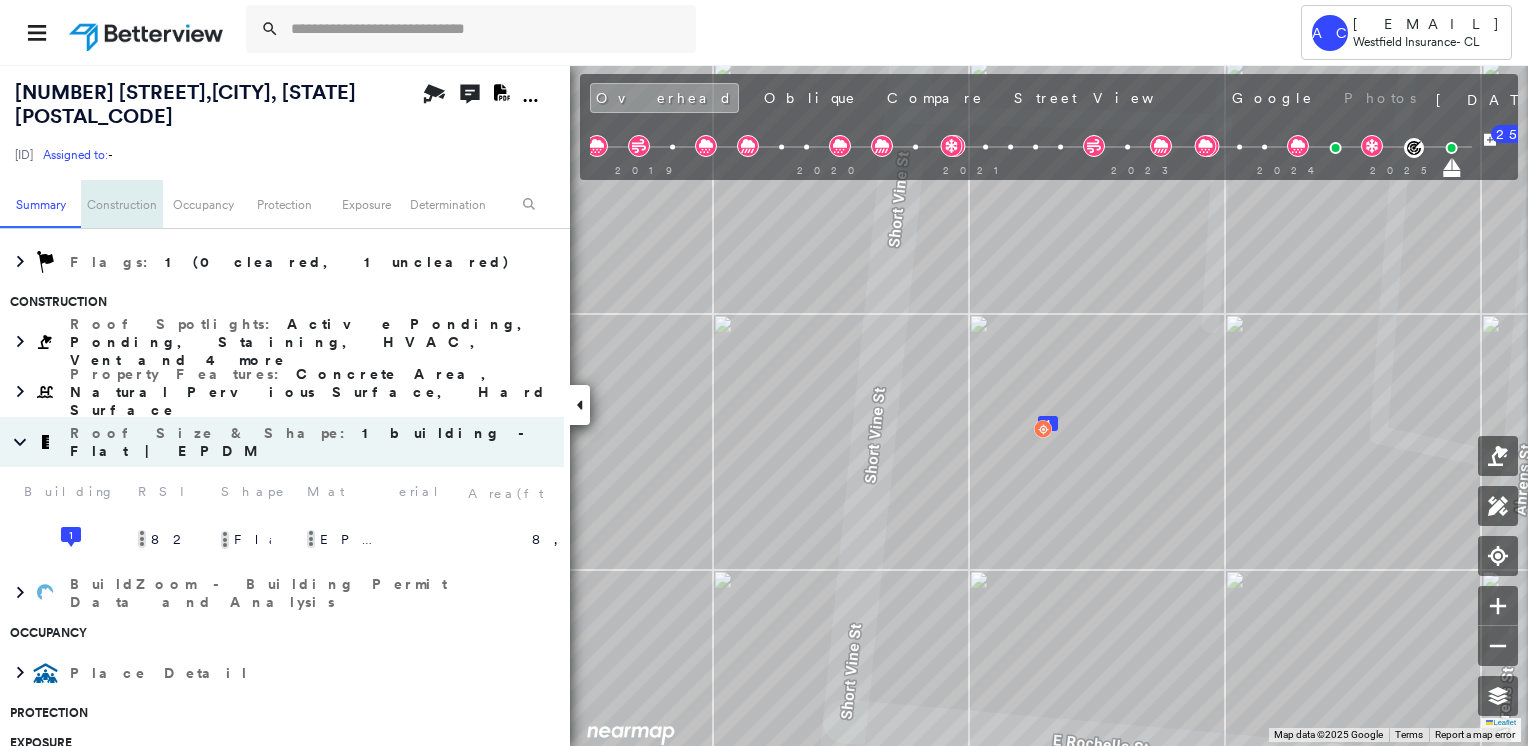 click on "Construction" at bounding box center [121, 204] 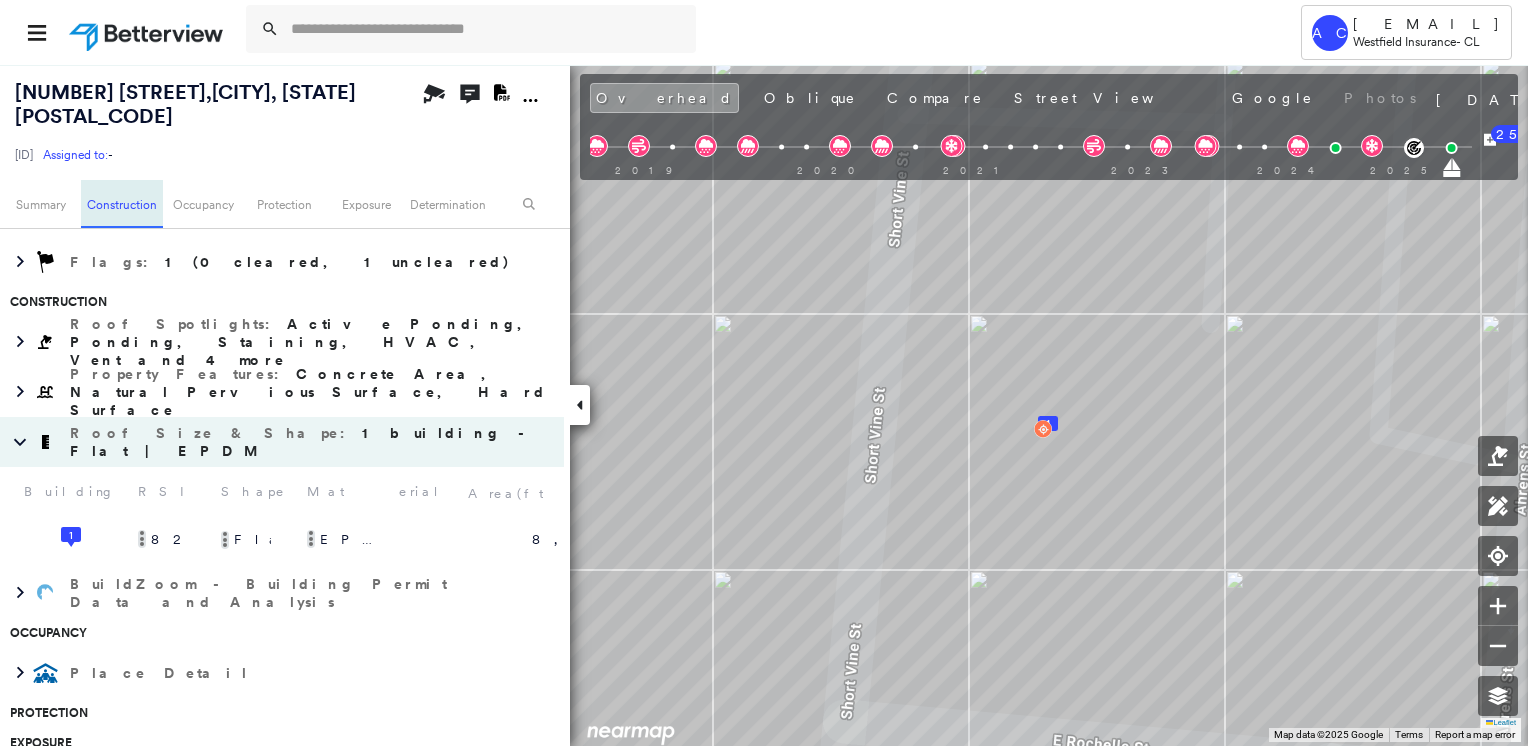 scroll, scrollTop: 487, scrollLeft: 0, axis: vertical 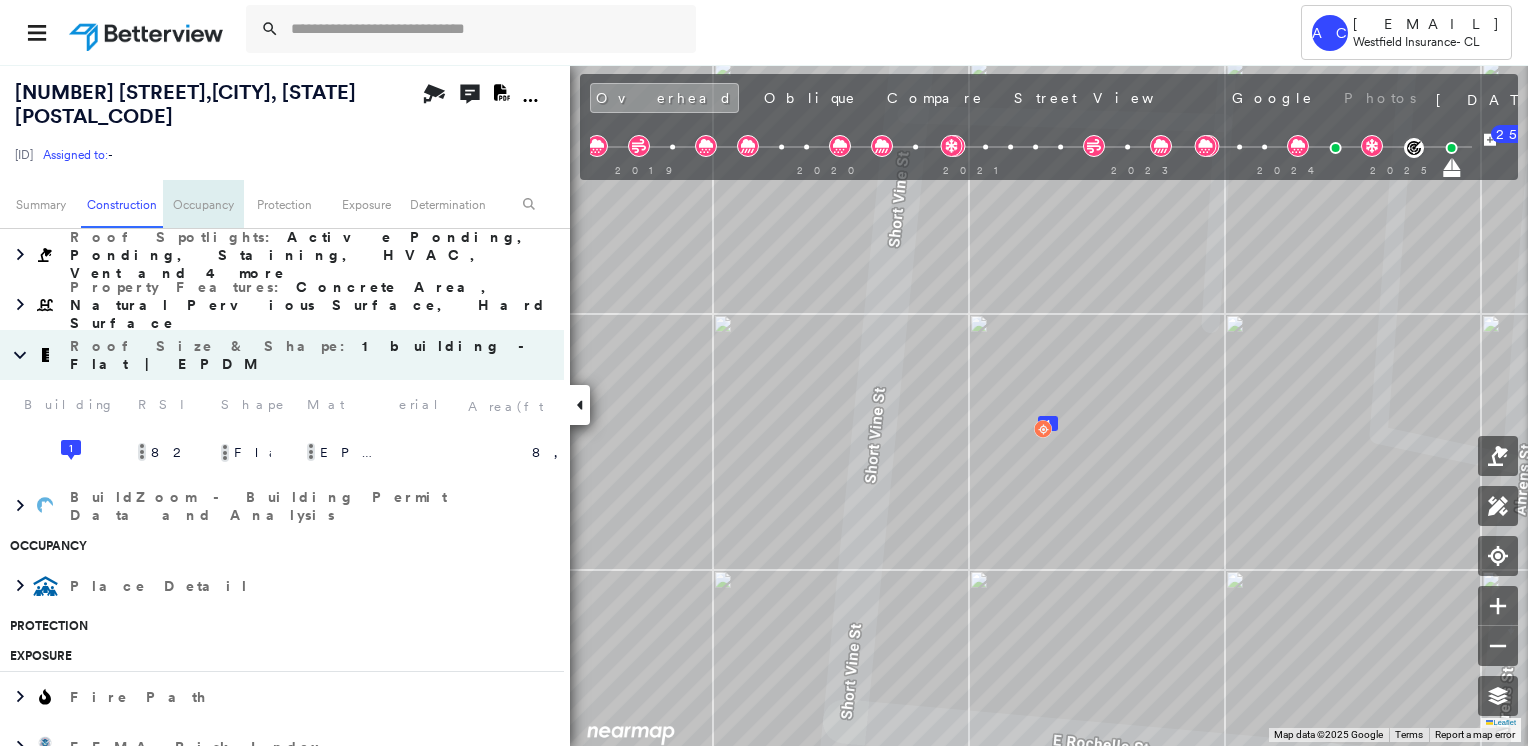 click on "Occupancy" at bounding box center (203, 204) 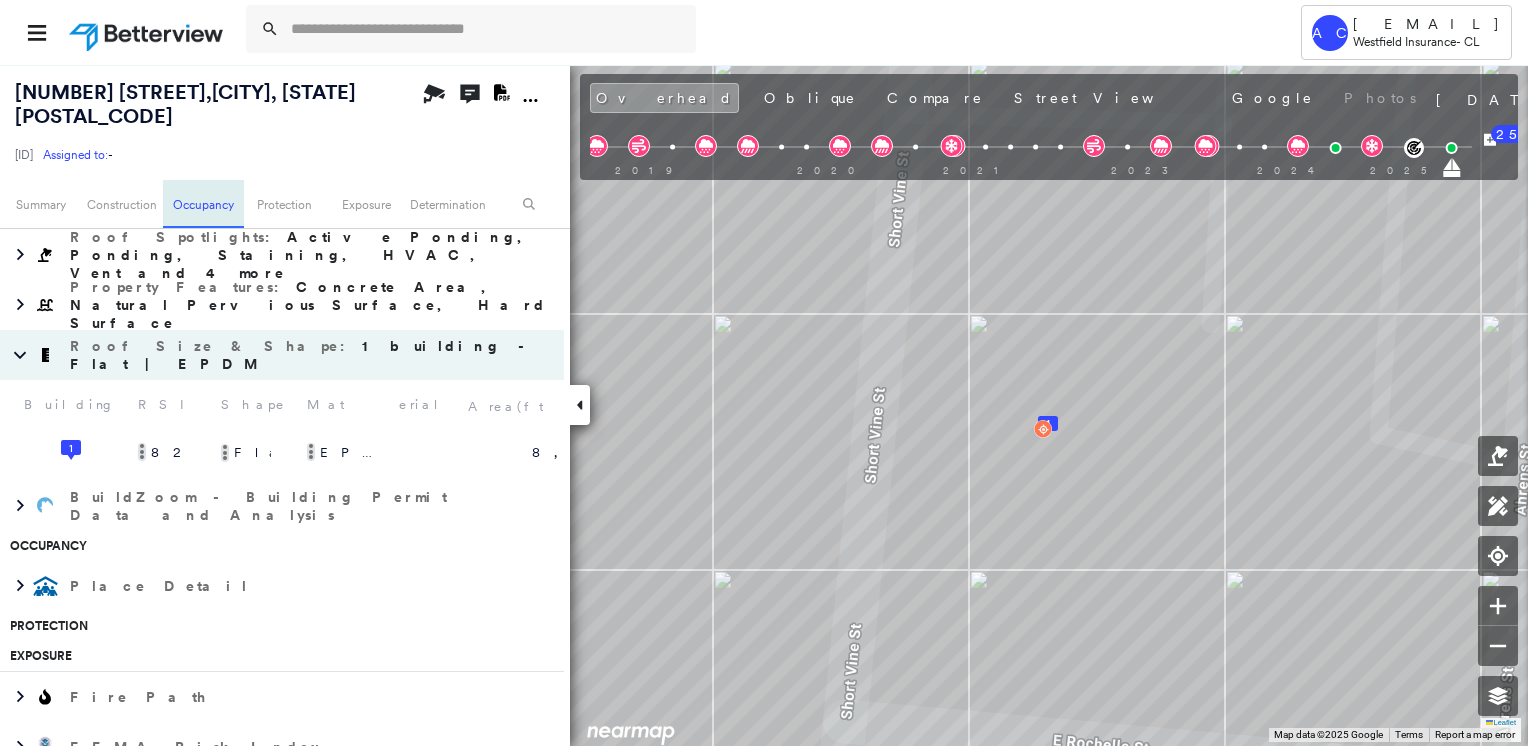 scroll, scrollTop: 816, scrollLeft: 0, axis: vertical 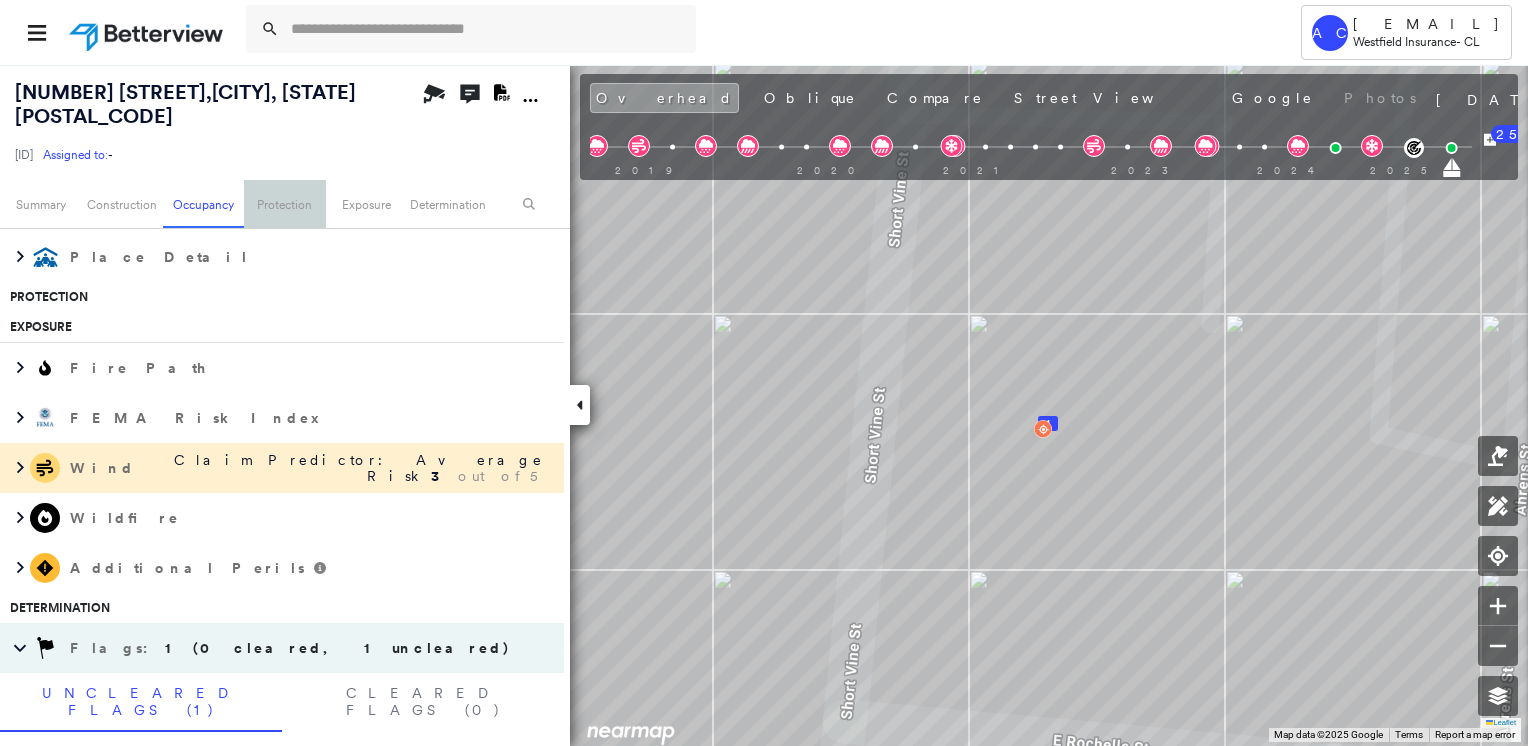 click on "Protection" at bounding box center [284, 204] 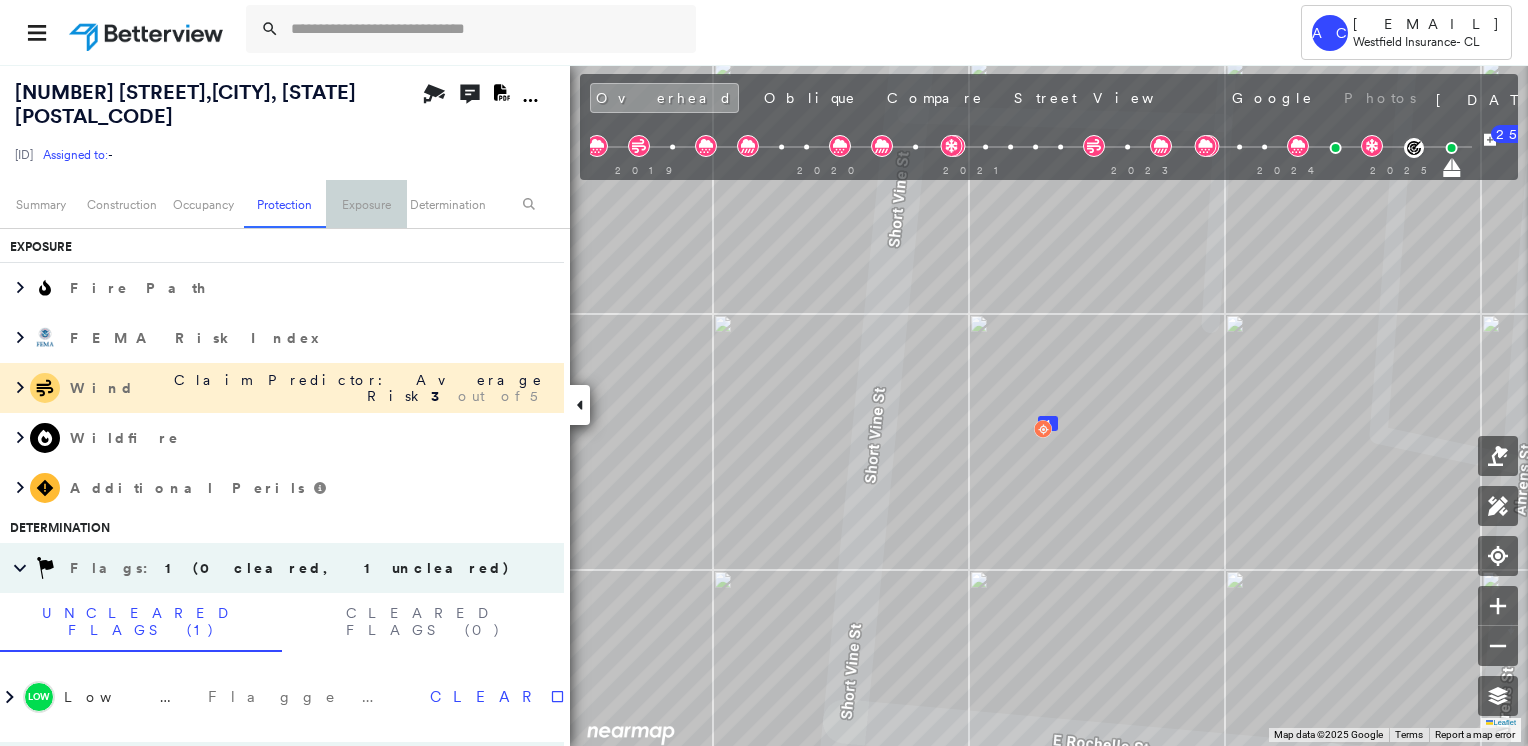 click on "Exposure" at bounding box center [366, 204] 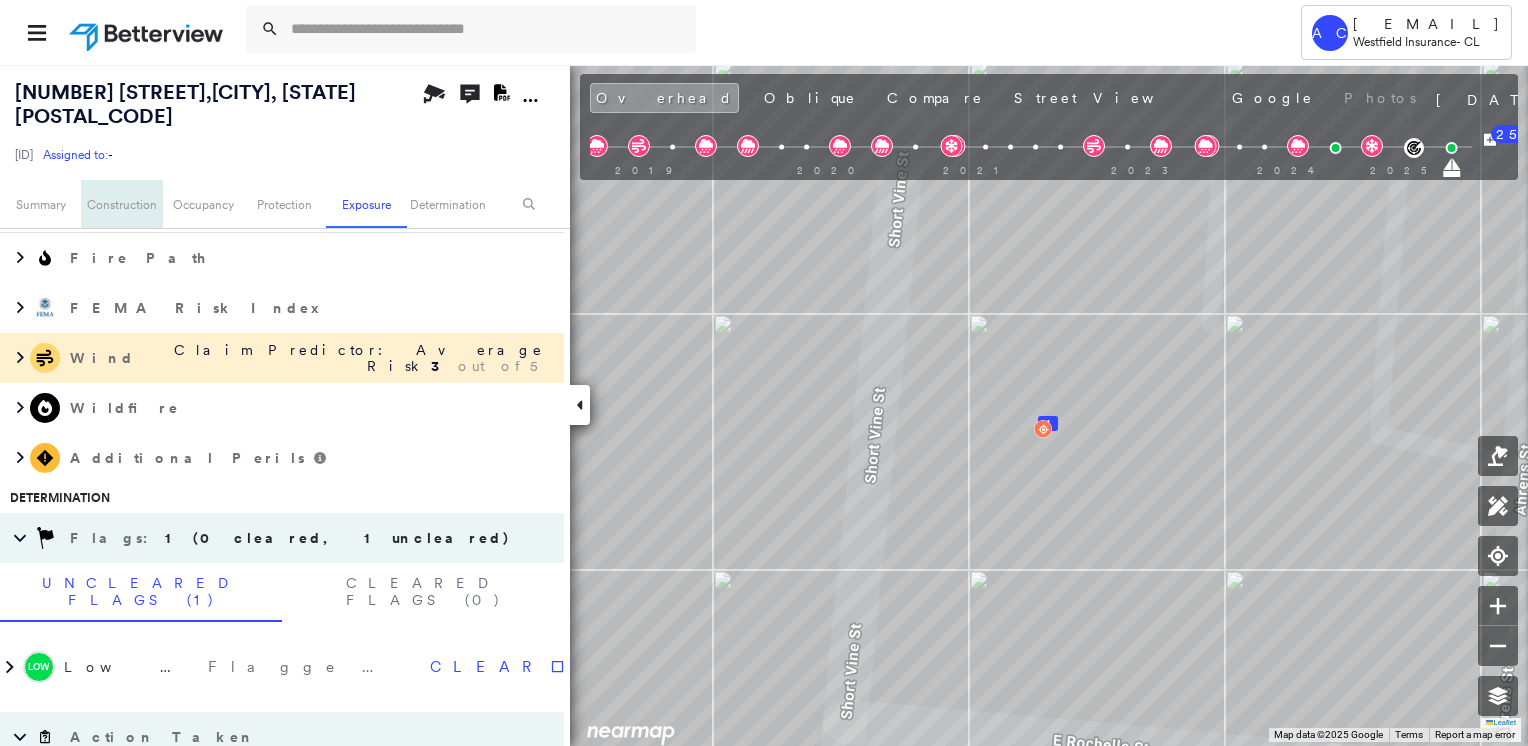 click on "Construction" at bounding box center [121, 204] 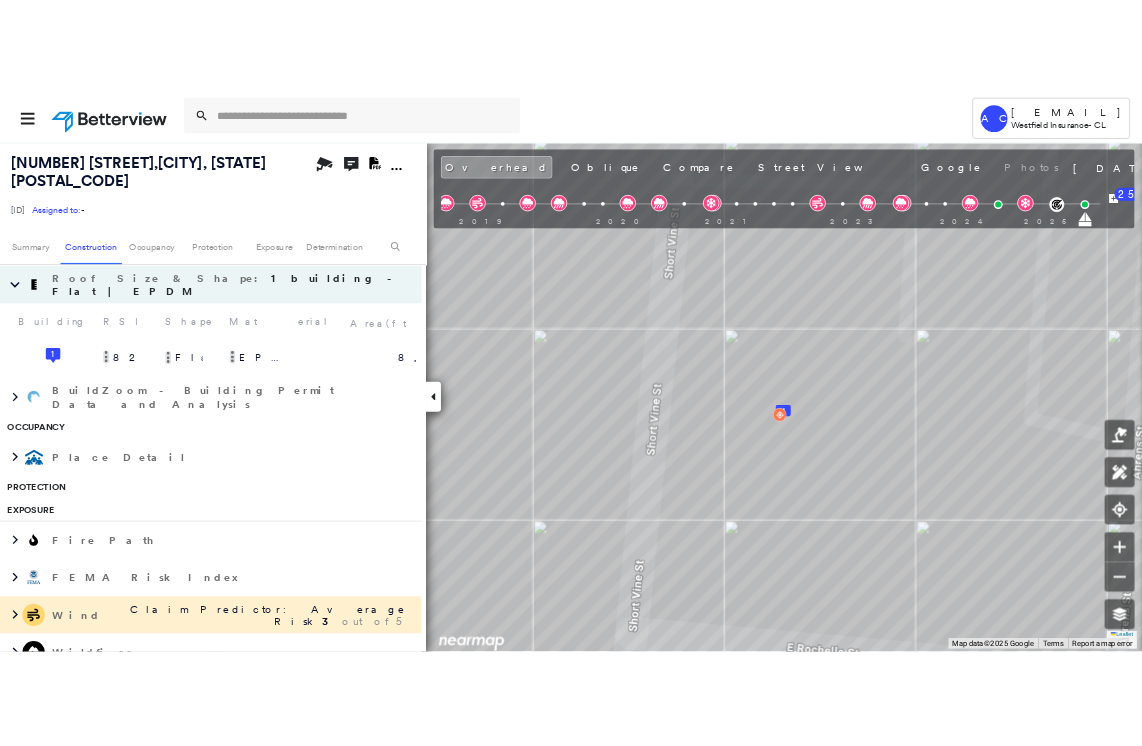 scroll, scrollTop: 487, scrollLeft: 0, axis: vertical 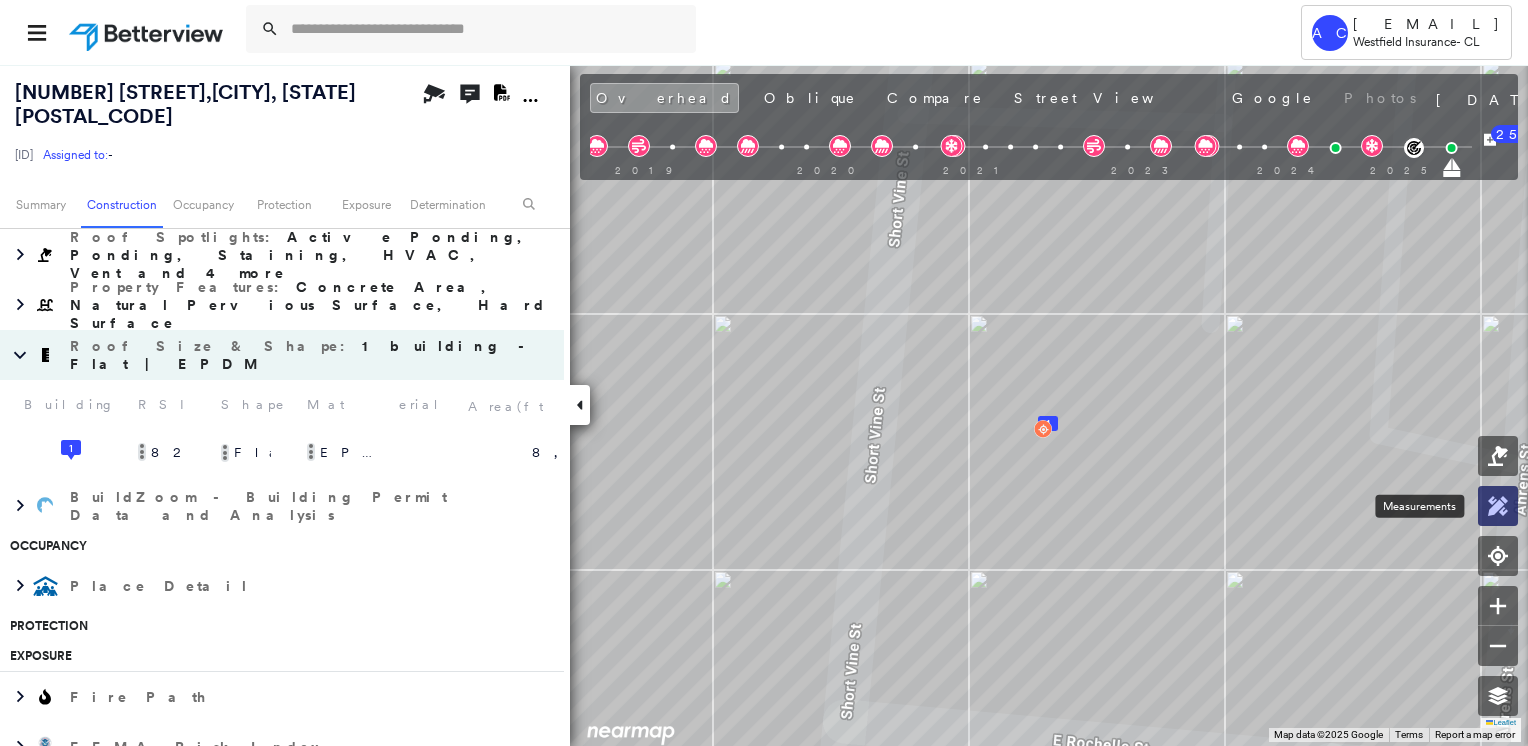 click 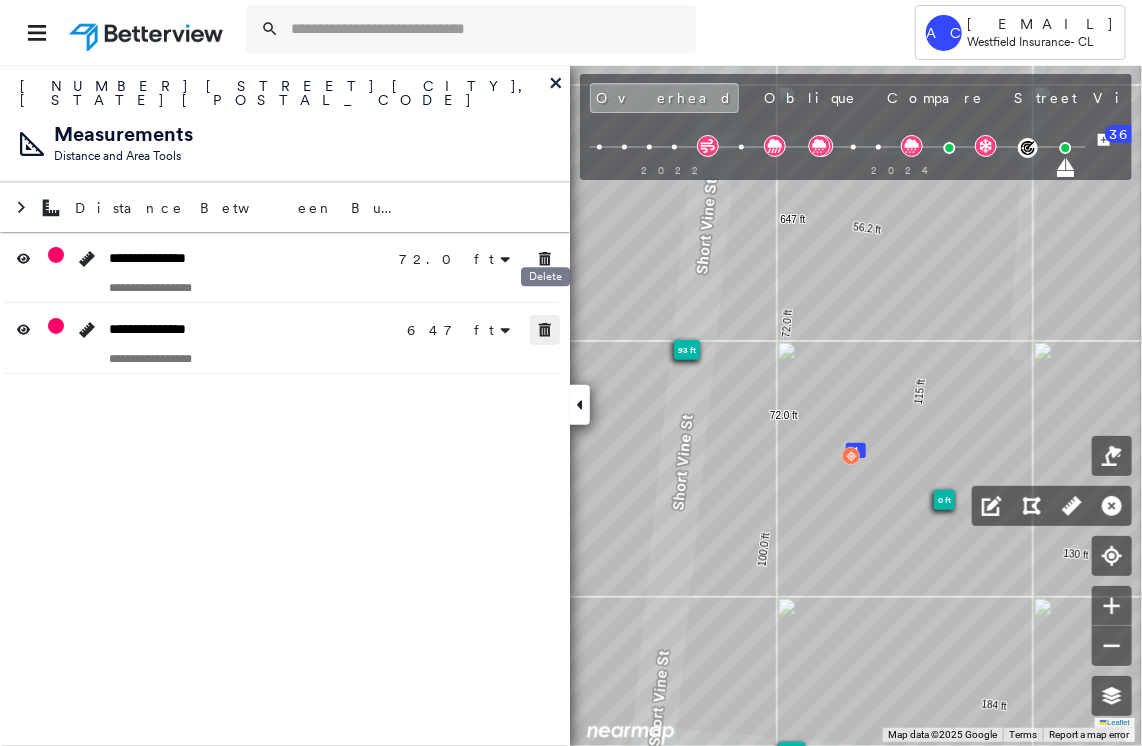 click 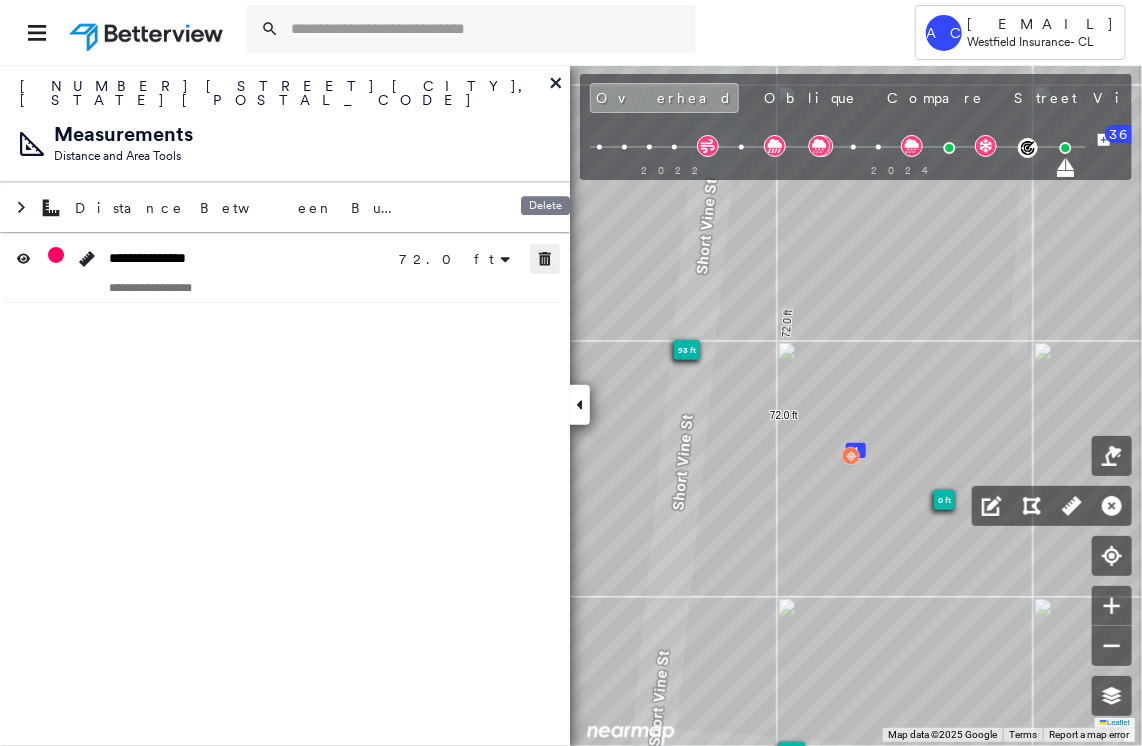 click 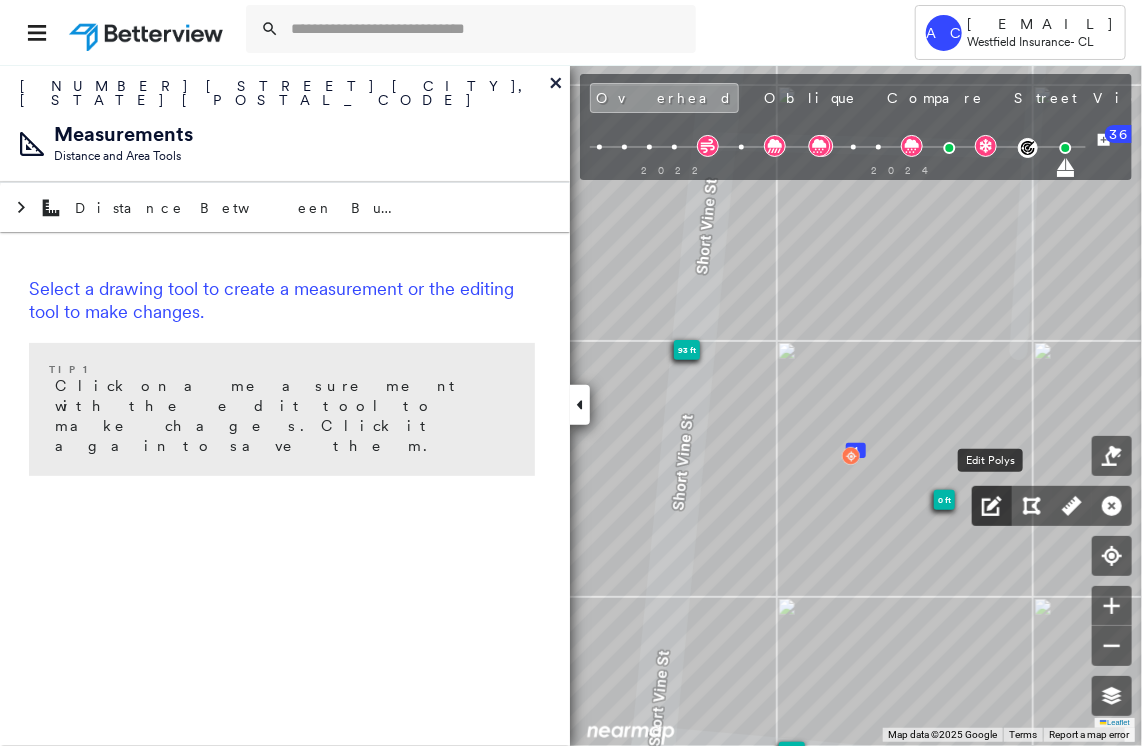 click 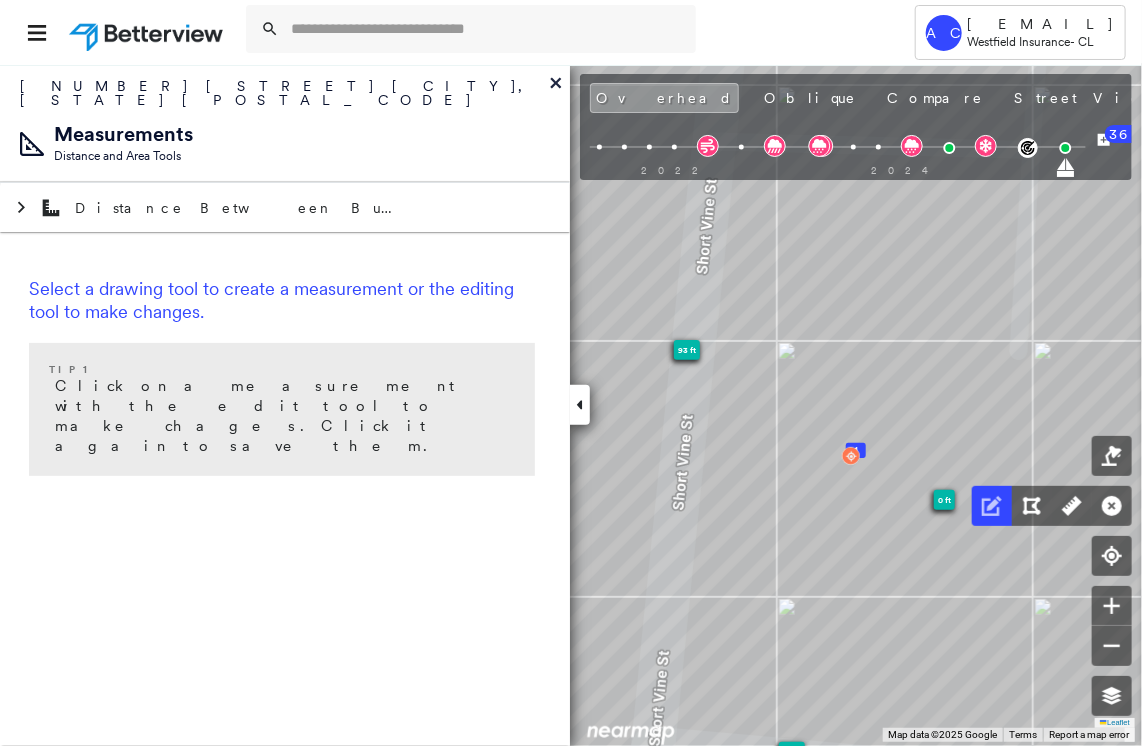 click 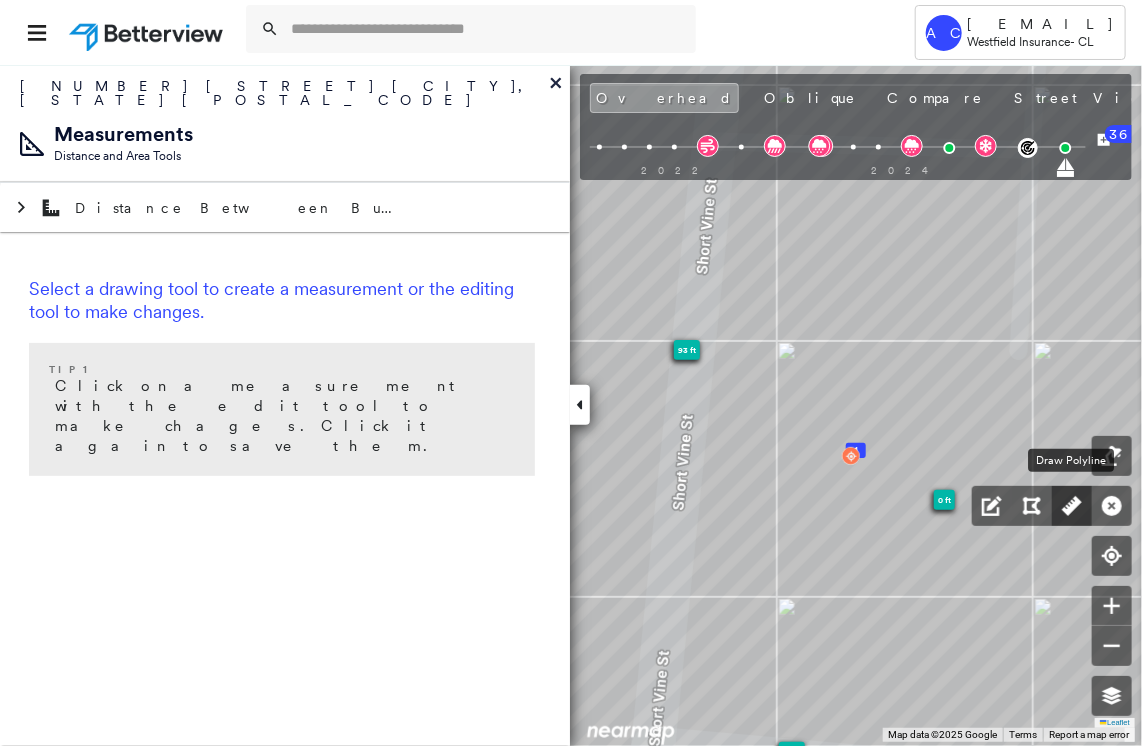 click 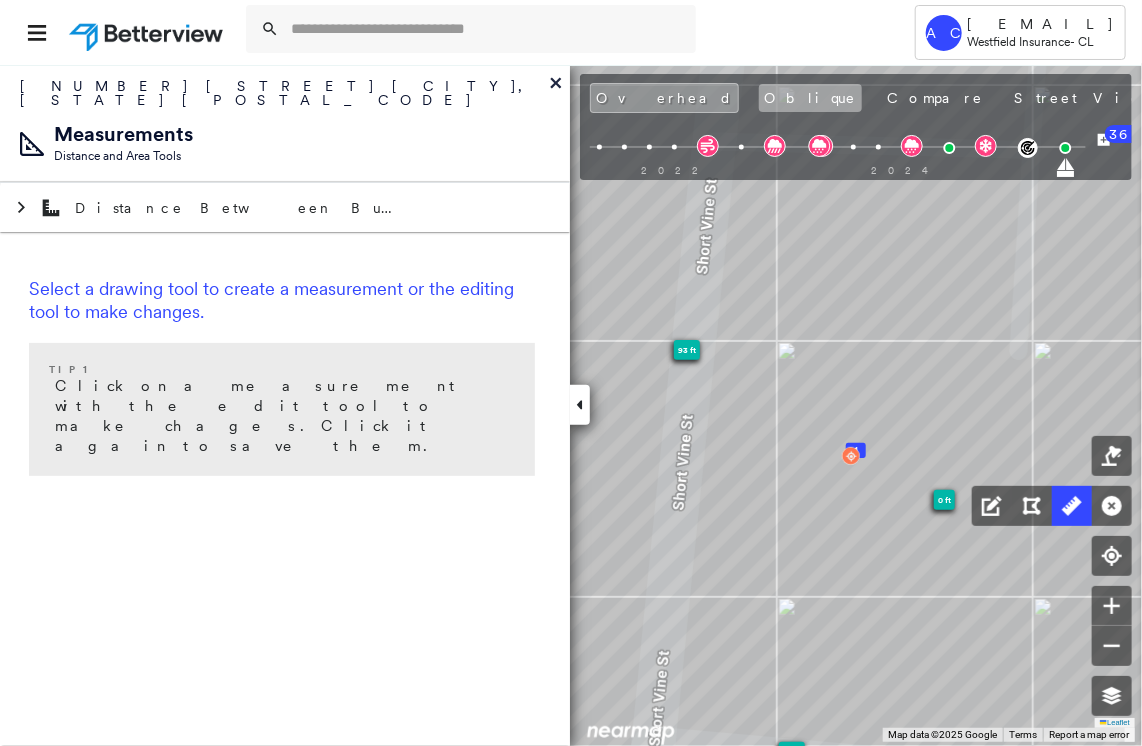 click on "Oblique" at bounding box center (810, 98) 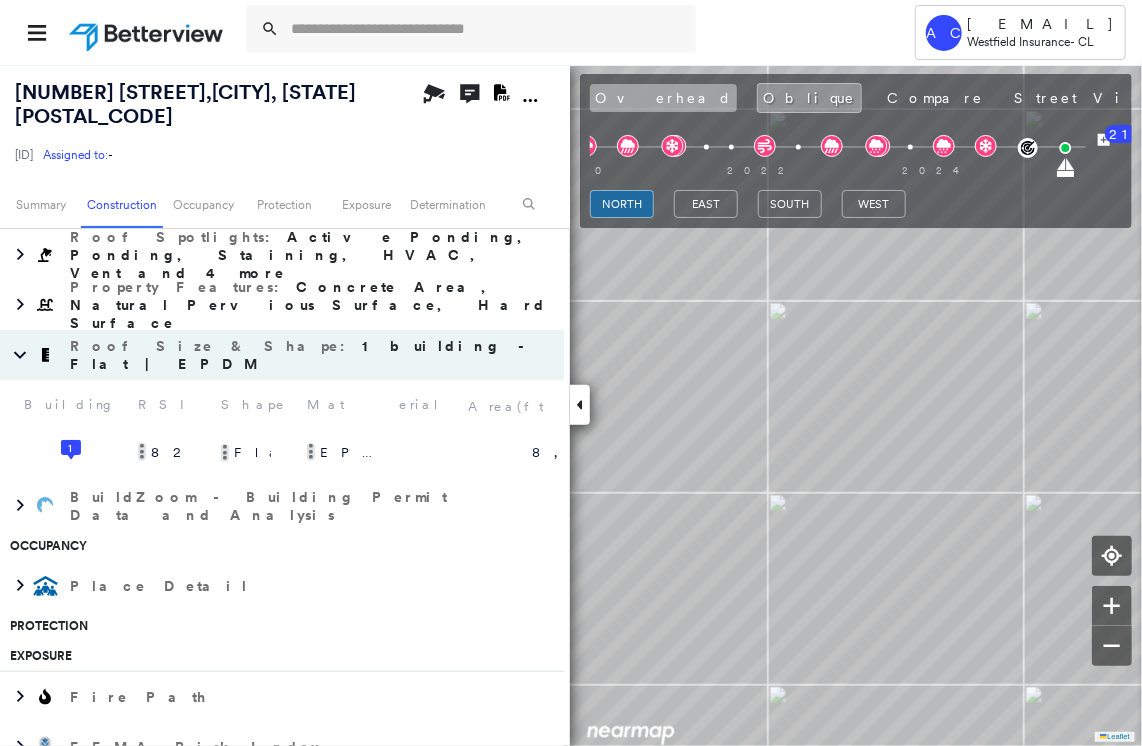 click on "Overhead" at bounding box center [663, 98] 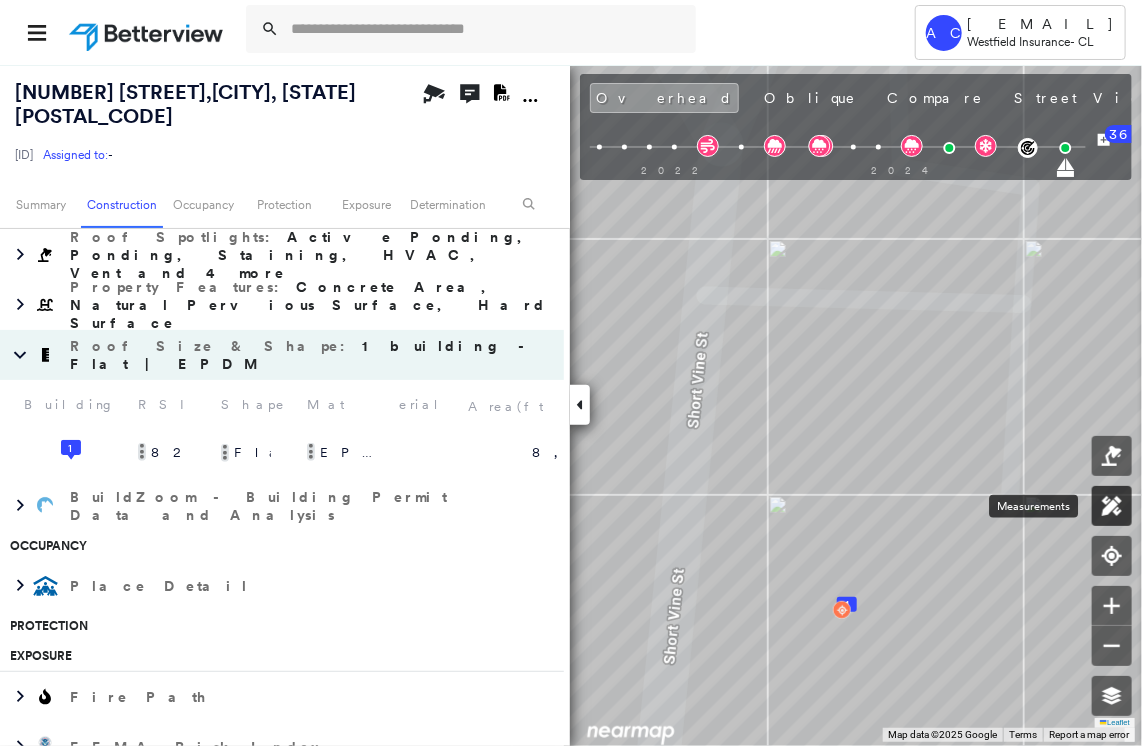 click 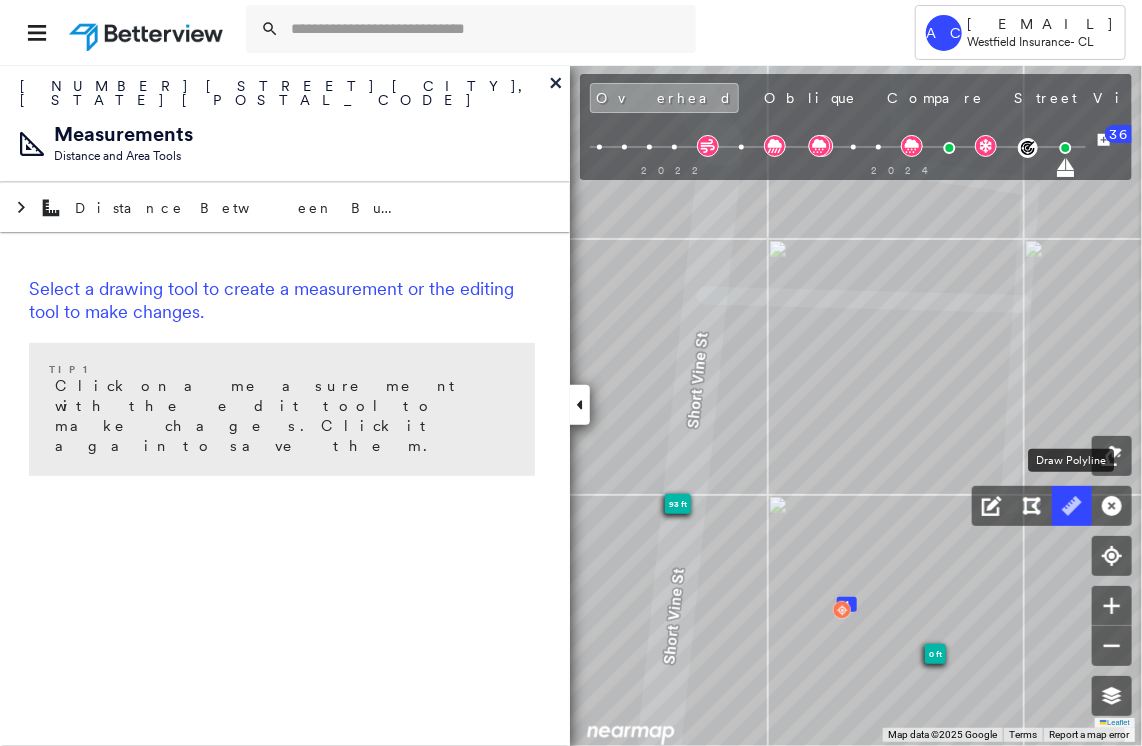 click 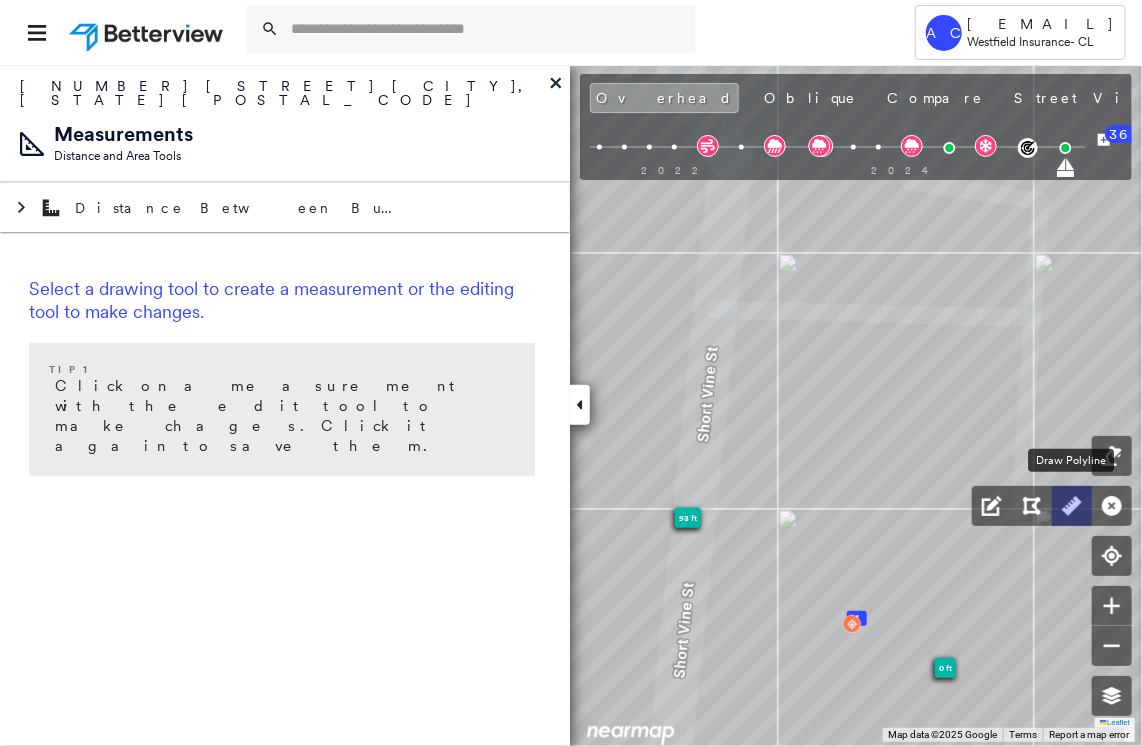 click 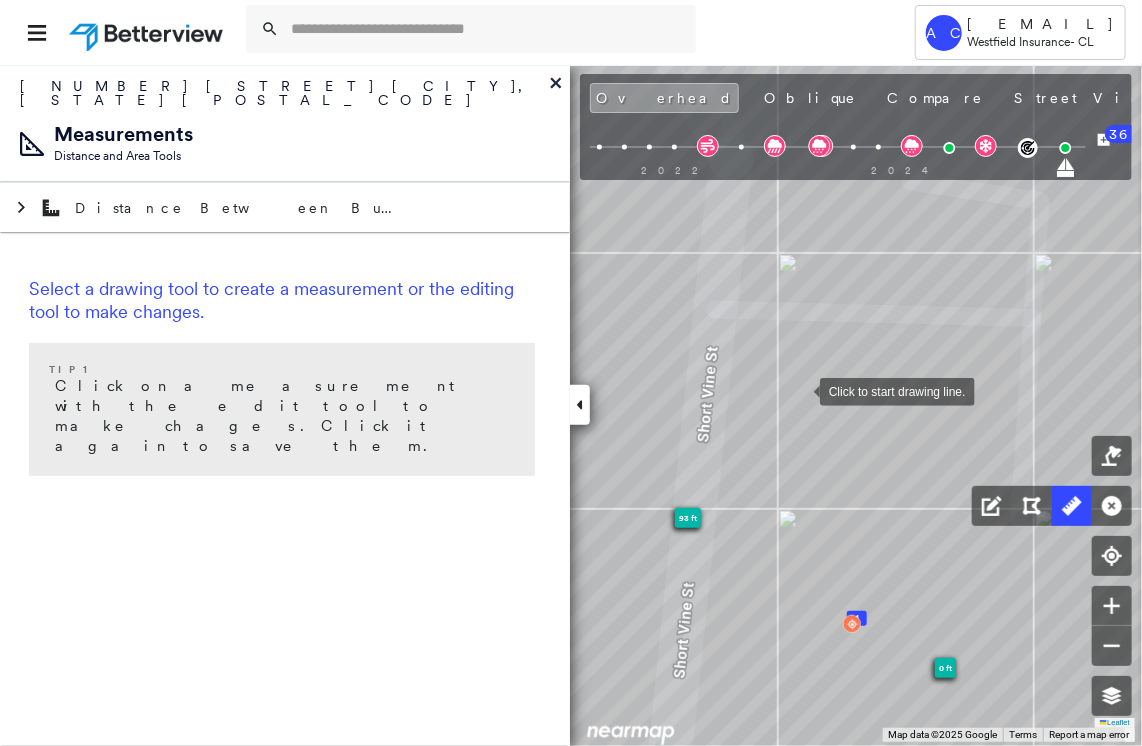 click at bounding box center (800, 390) 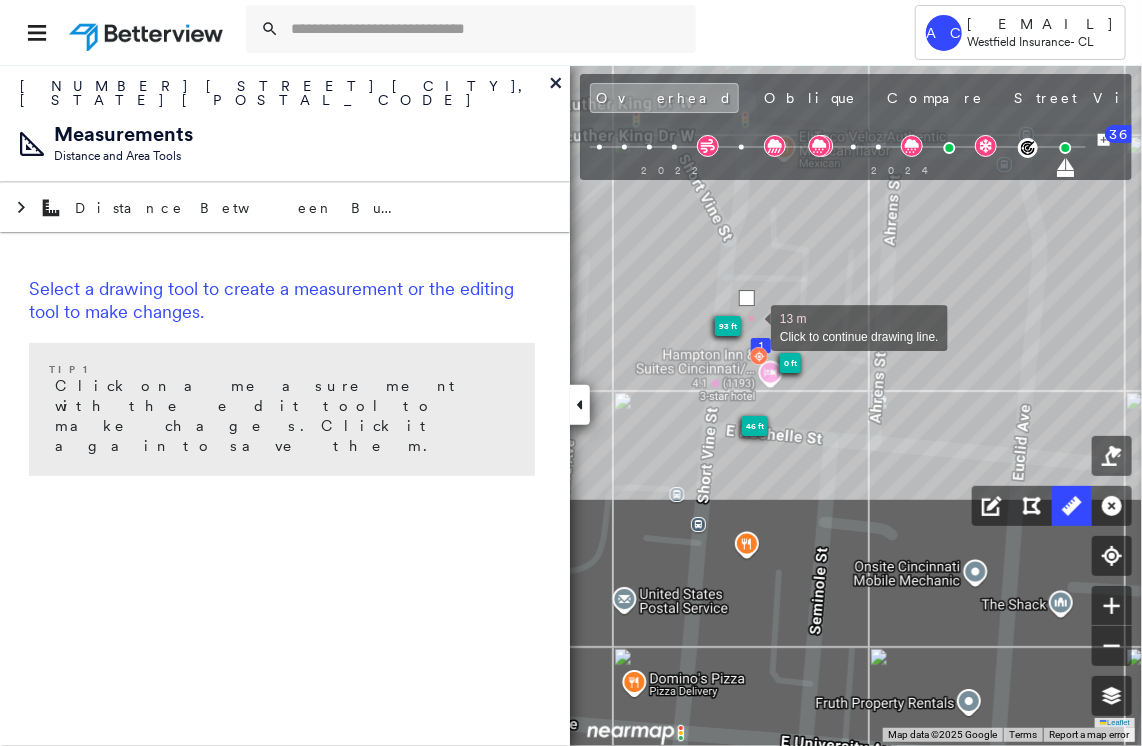 drag, startPoint x: 776, startPoint y: 641, endPoint x: 751, endPoint y: 327, distance: 314.99365 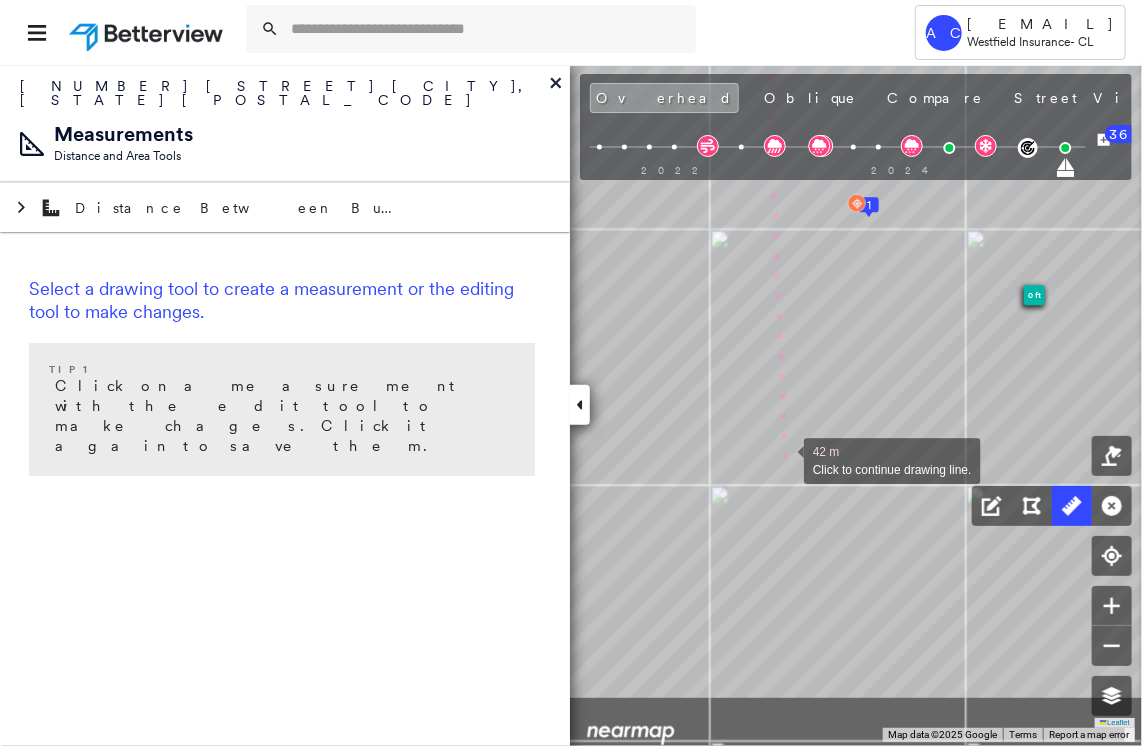 drag, startPoint x: 675, startPoint y: 576, endPoint x: 784, endPoint y: 460, distance: 159.17601 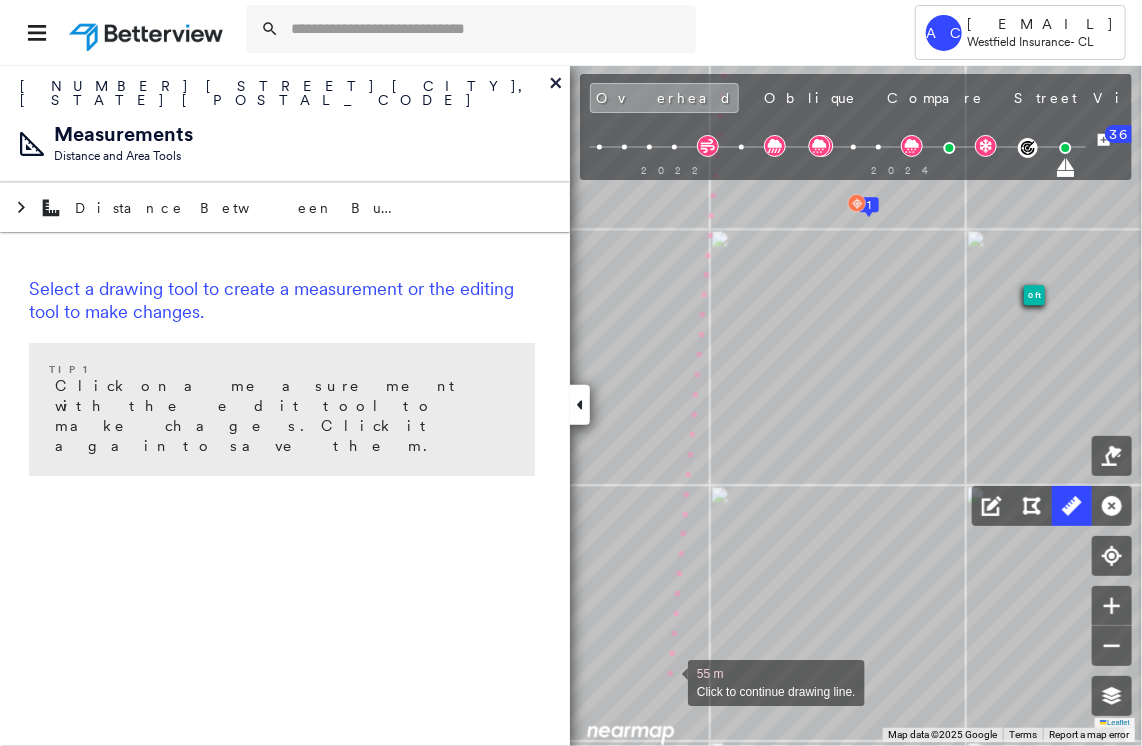 click at bounding box center (668, 681) 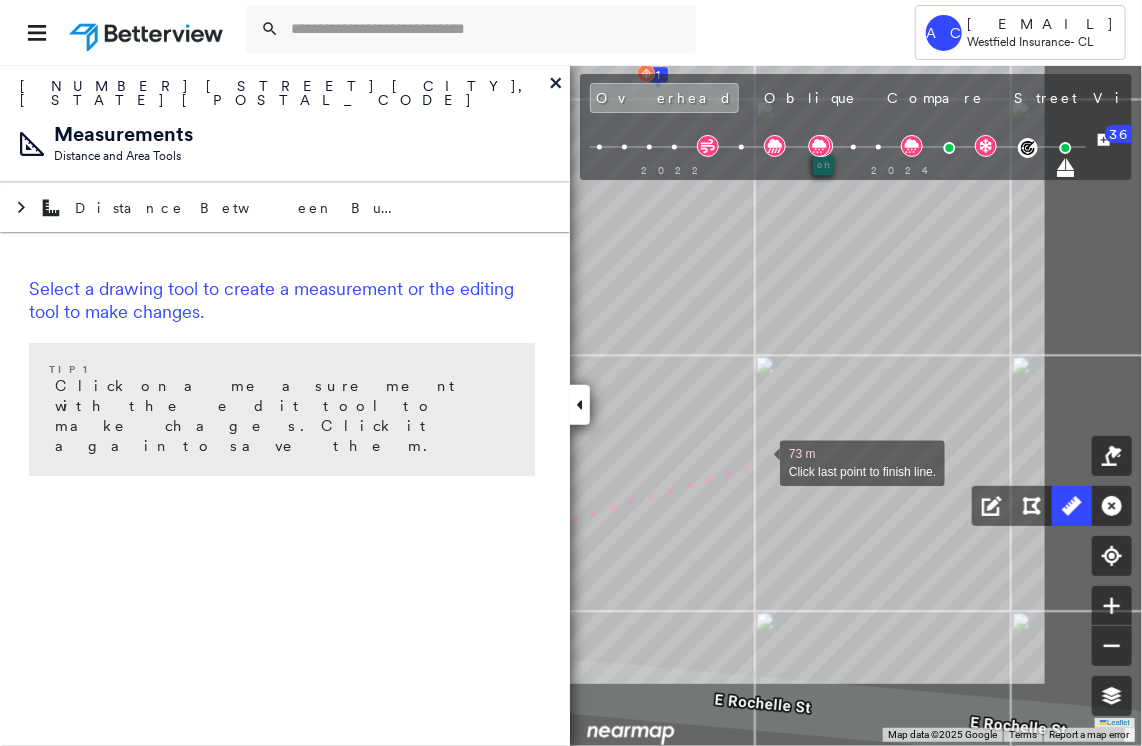 drag, startPoint x: 971, startPoint y: 592, endPoint x: 760, endPoint y: 462, distance: 247.83261 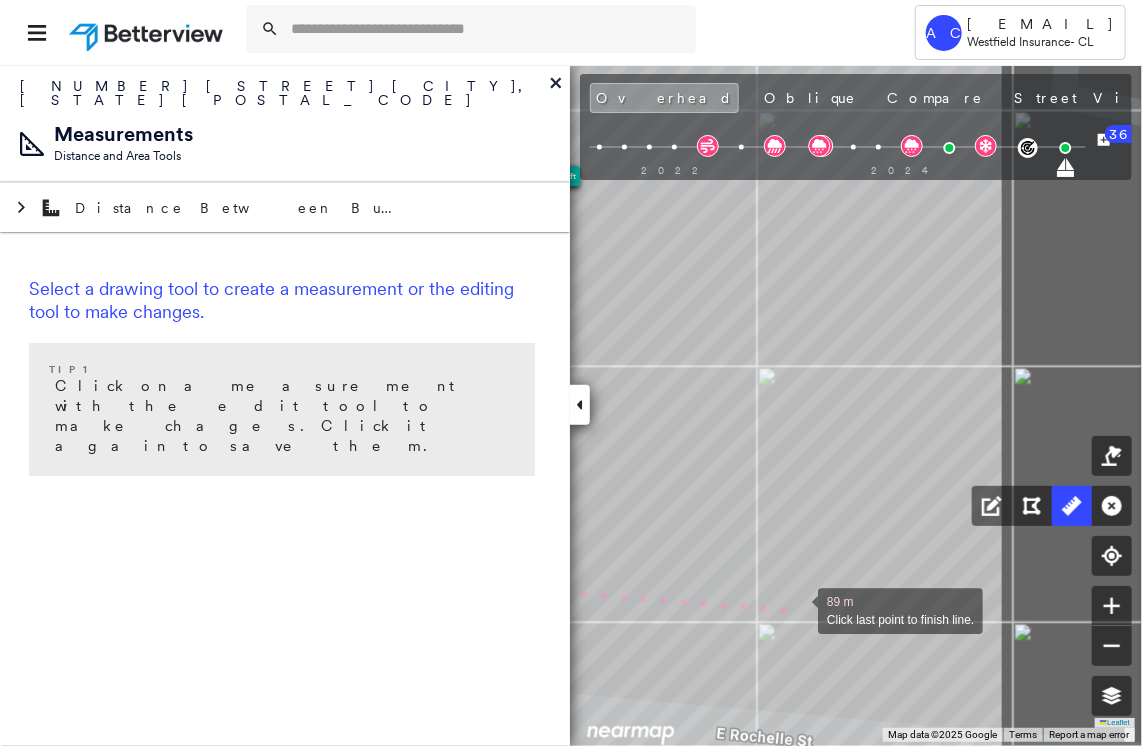 drag, startPoint x: 1054, startPoint y: 599, endPoint x: 800, endPoint y: 610, distance: 254.23808 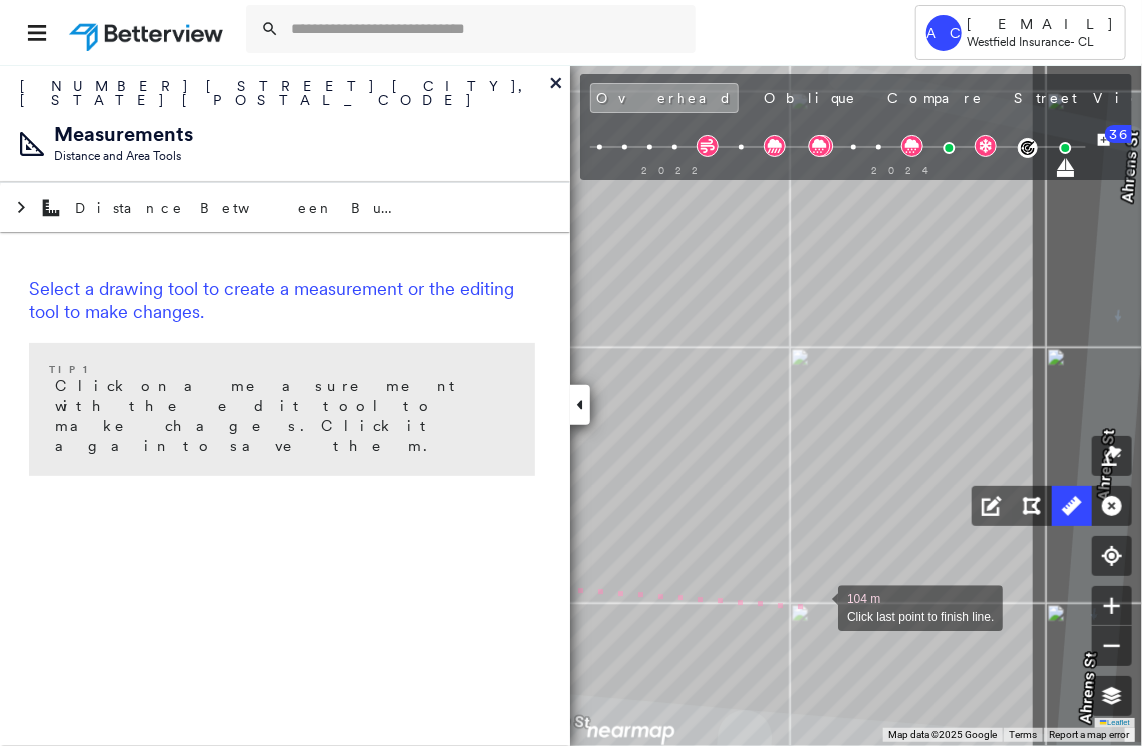 drag, startPoint x: 1044, startPoint y: 626, endPoint x: 843, endPoint y: 610, distance: 201.6358 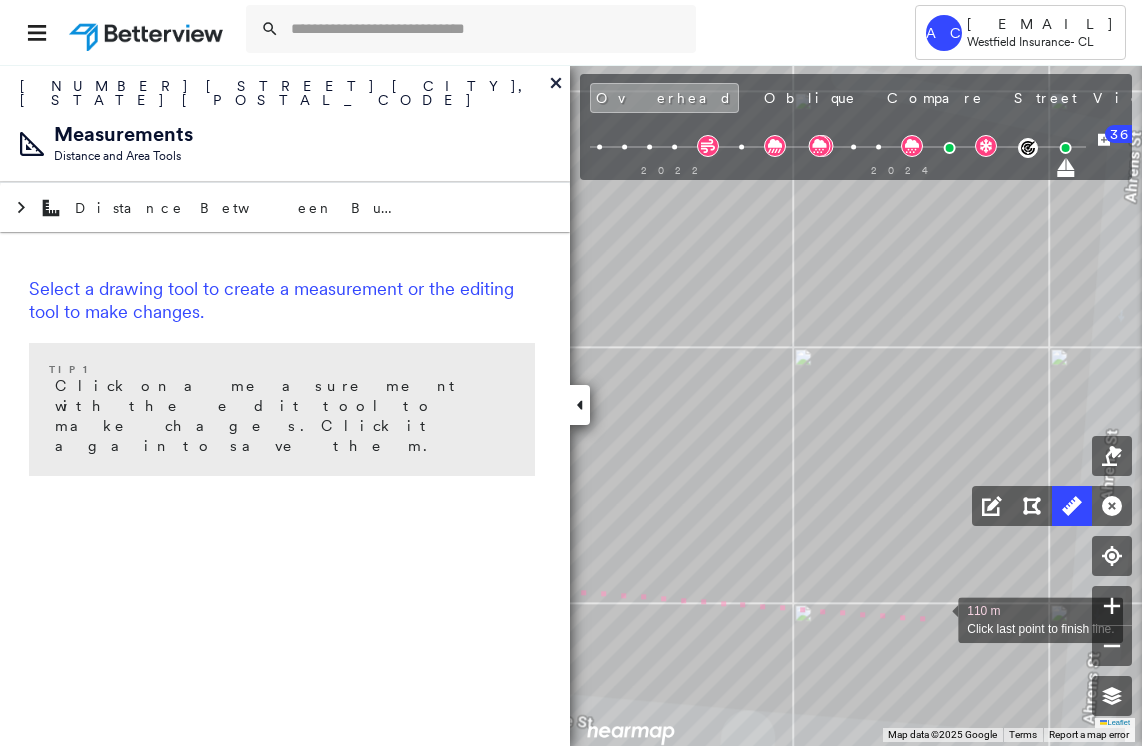 scroll, scrollTop: 0, scrollLeft: 0, axis: both 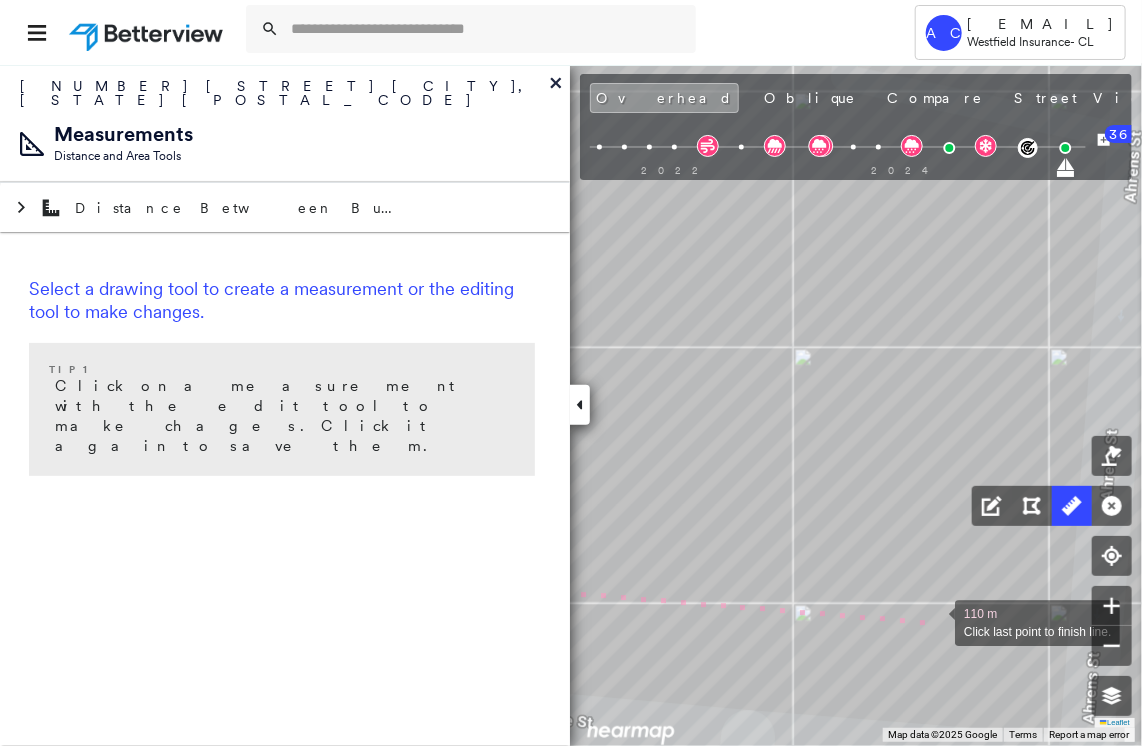 click at bounding box center [935, 621] 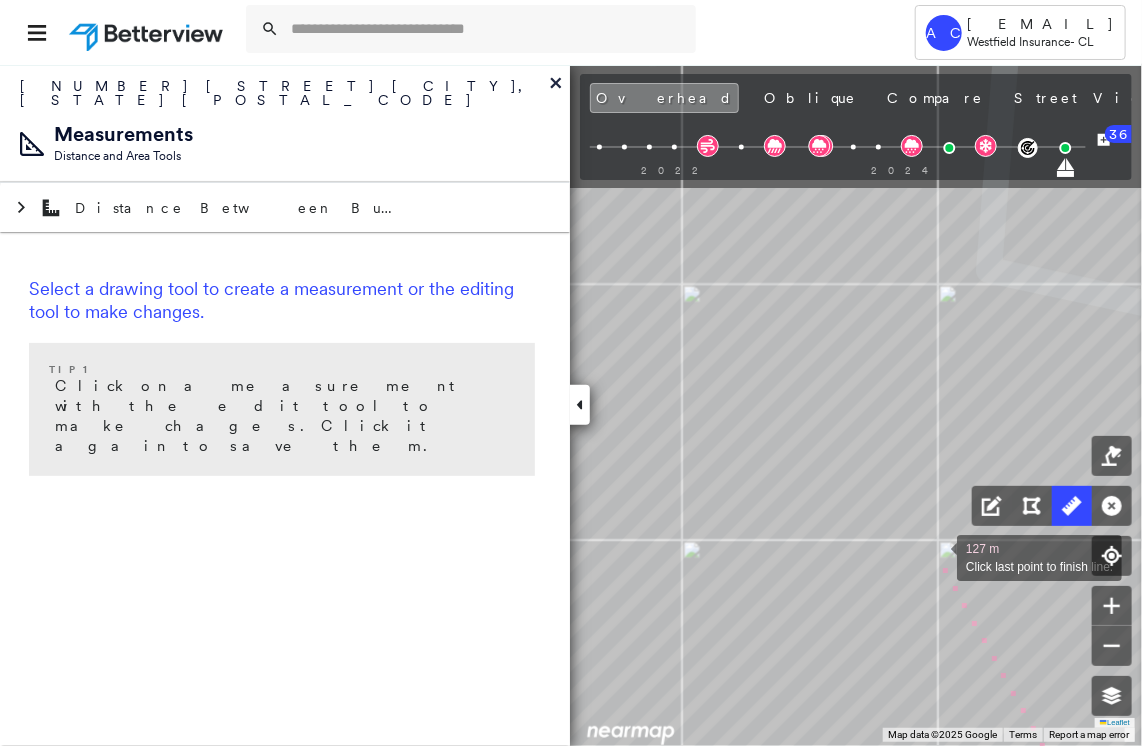 drag, startPoint x: 791, startPoint y: 364, endPoint x: 936, endPoint y: 557, distance: 241.40009 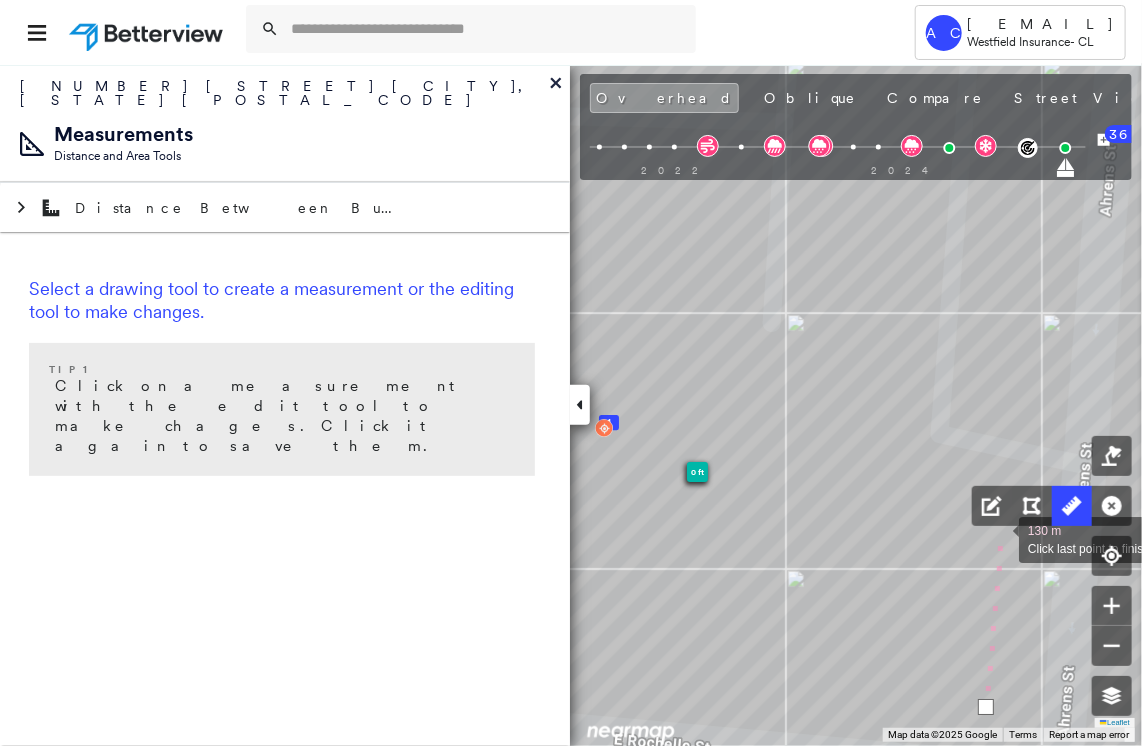 click at bounding box center [999, 538] 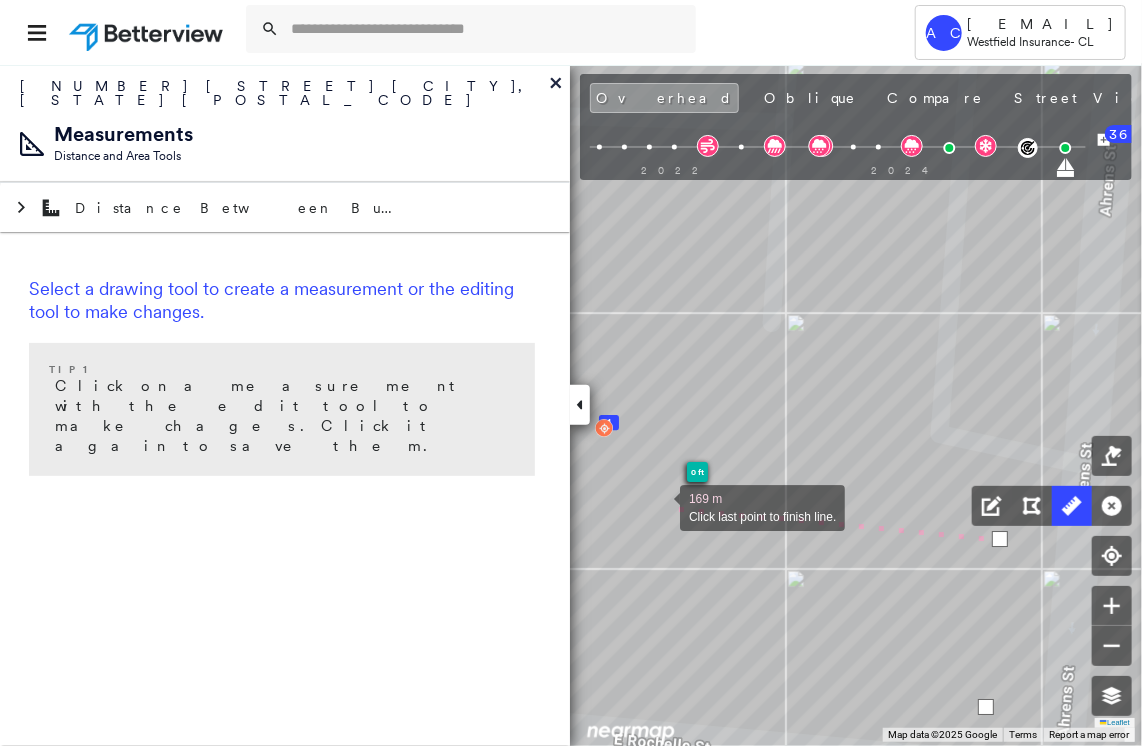 click at bounding box center (660, 506) 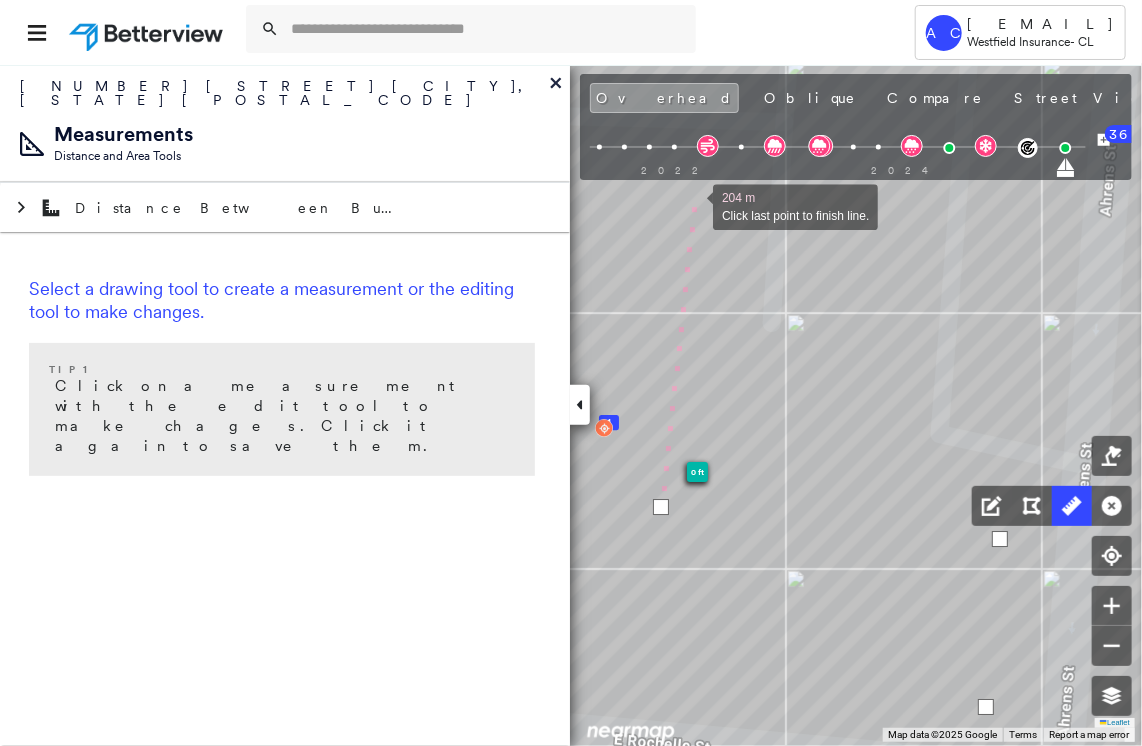 click at bounding box center (693, 205) 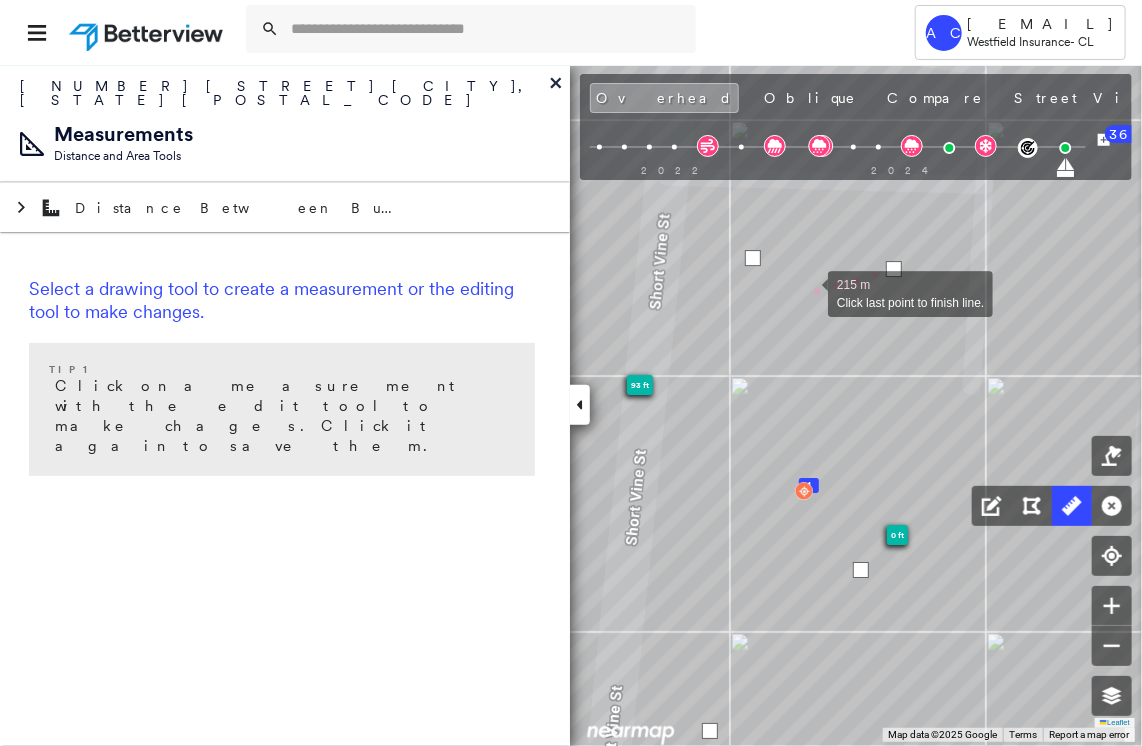 drag, startPoint x: 608, startPoint y: 230, endPoint x: 807, endPoint y: 291, distance: 208.13937 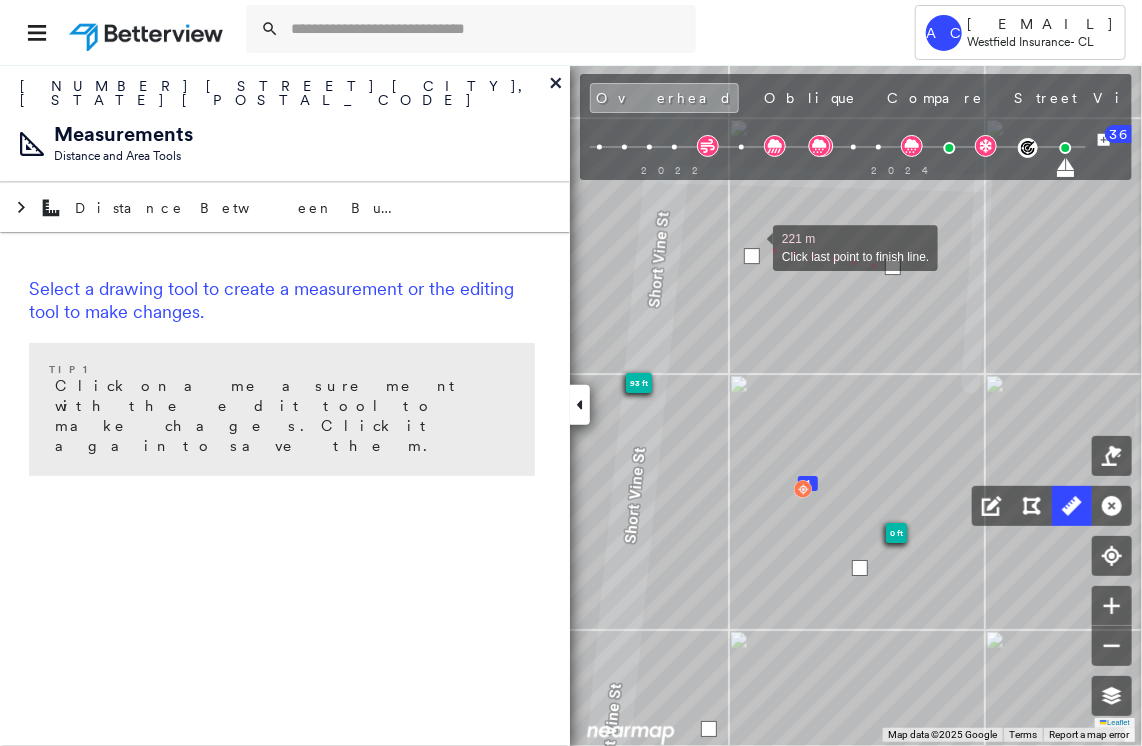 click at bounding box center [753, 246] 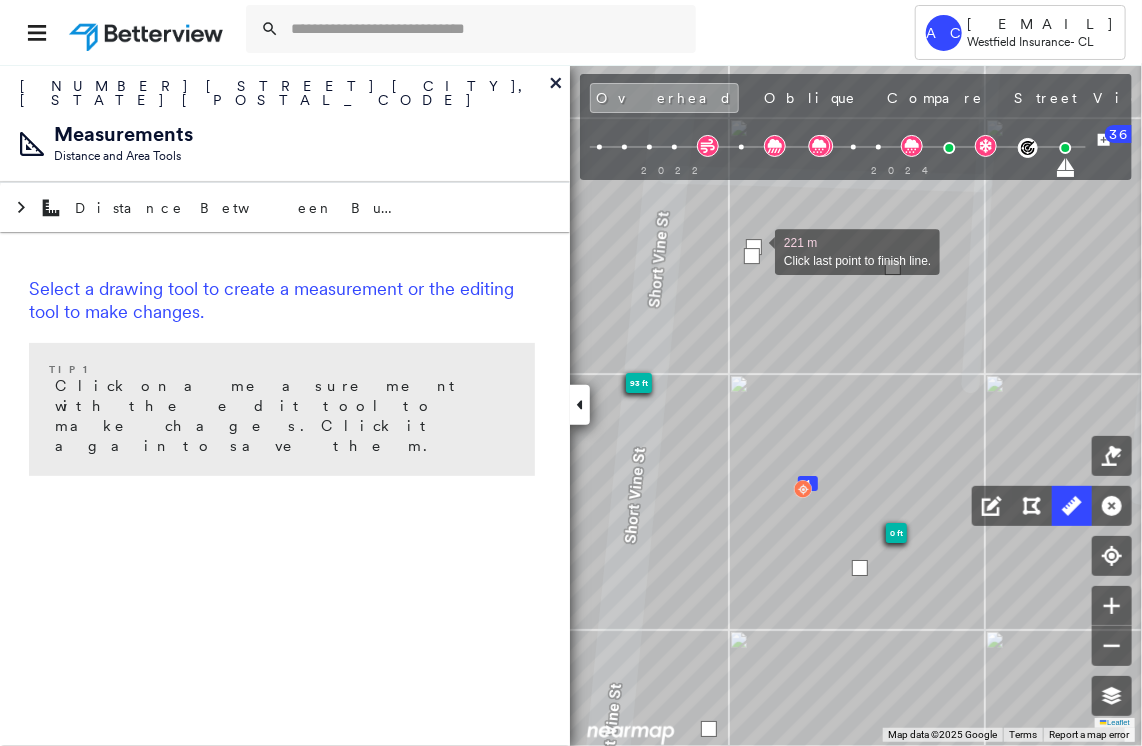 click at bounding box center [752, 256] 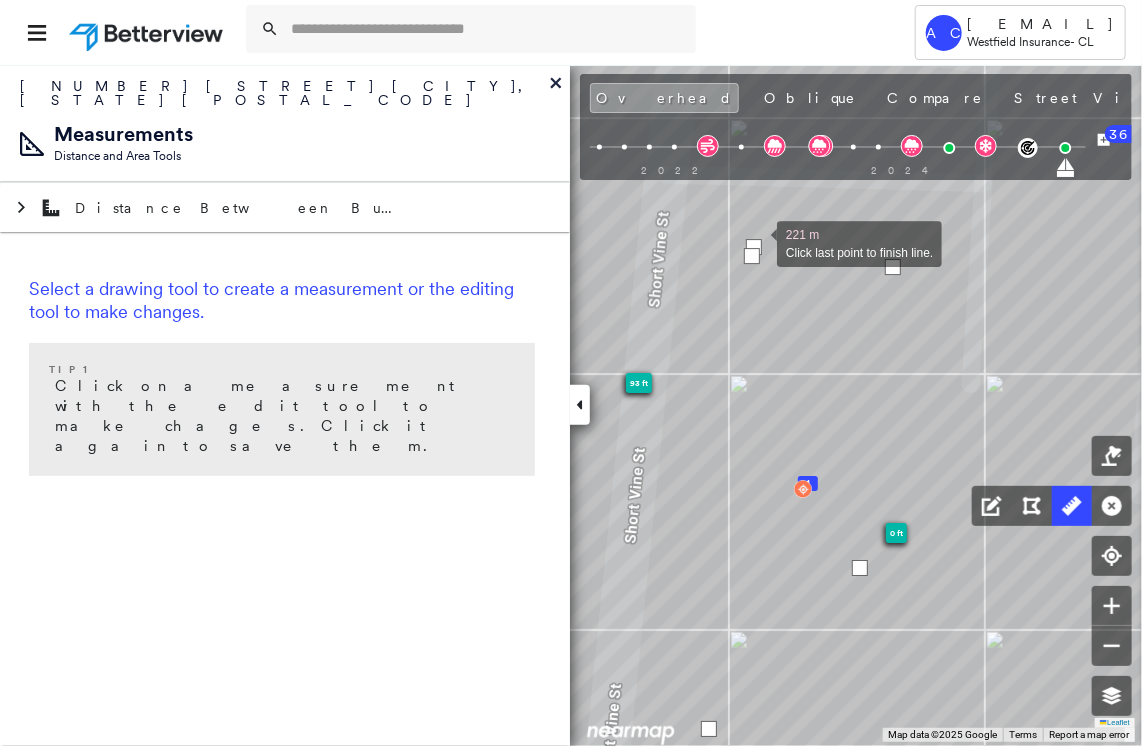 click at bounding box center [754, 247] 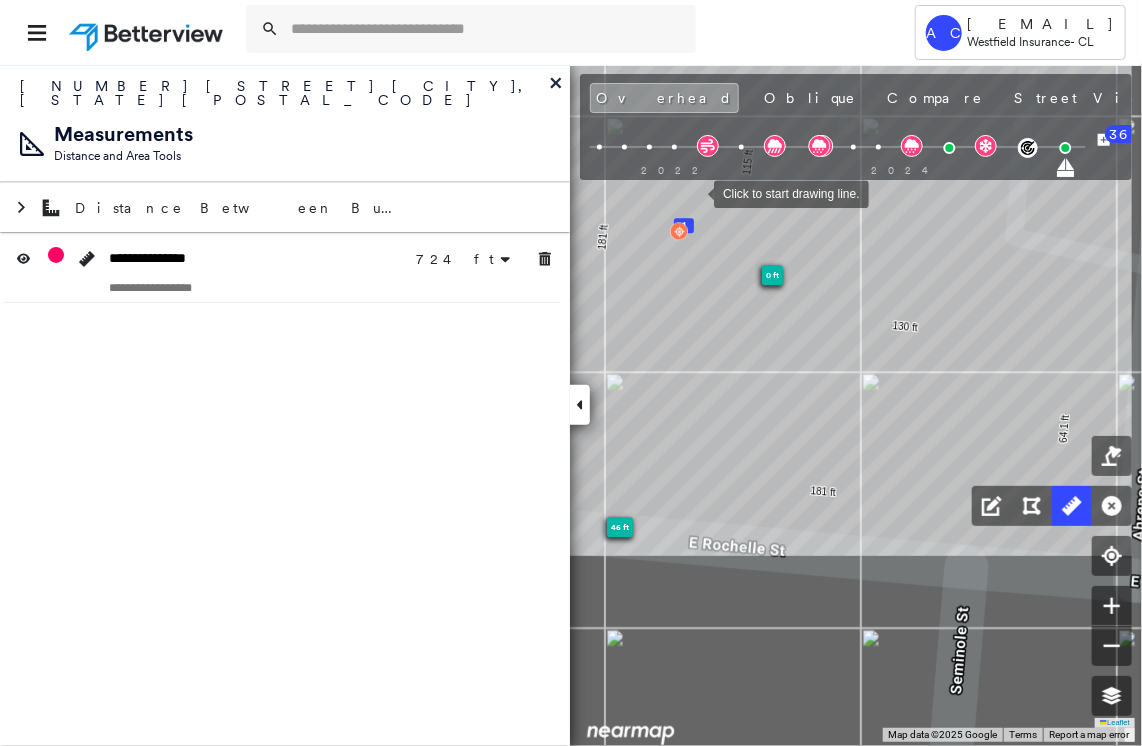 drag, startPoint x: 819, startPoint y: 449, endPoint x: 695, endPoint y: 191, distance: 286.25165 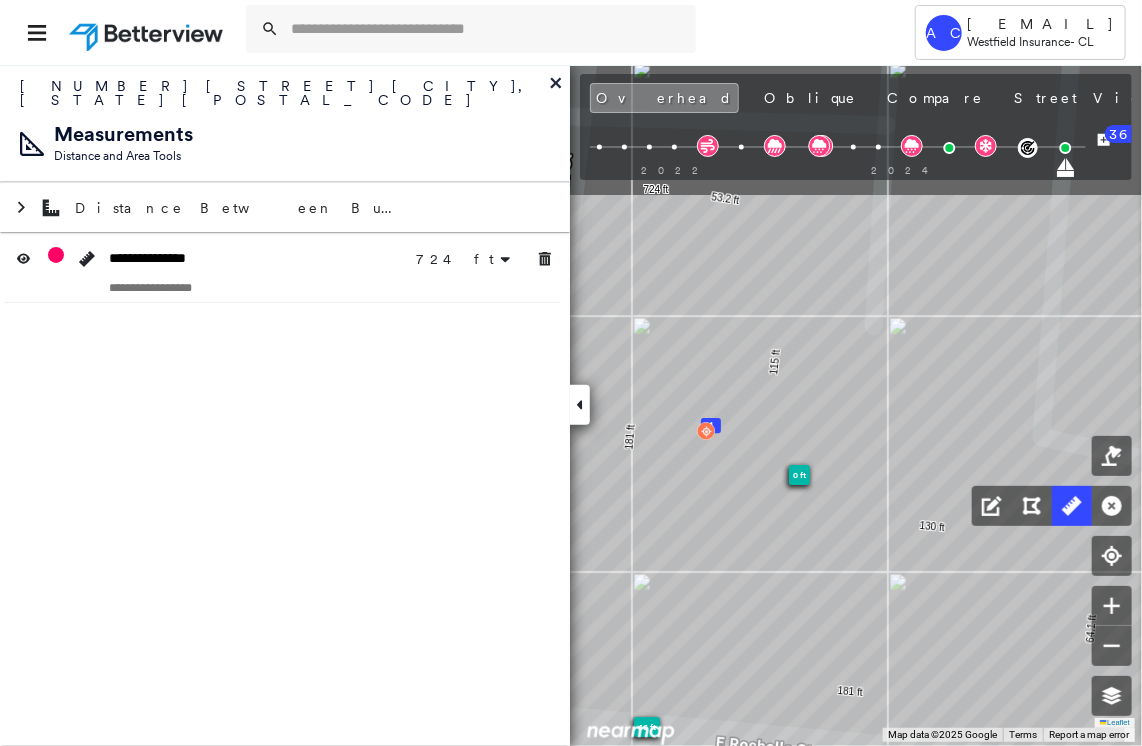 click on "1
46 ft
0 ft
93 ft
181 ft 181 ft 64.1 ft 130 ft 115 ft 53.2 ft 724 ft Click to start drawing line." at bounding box center [-354, -308] 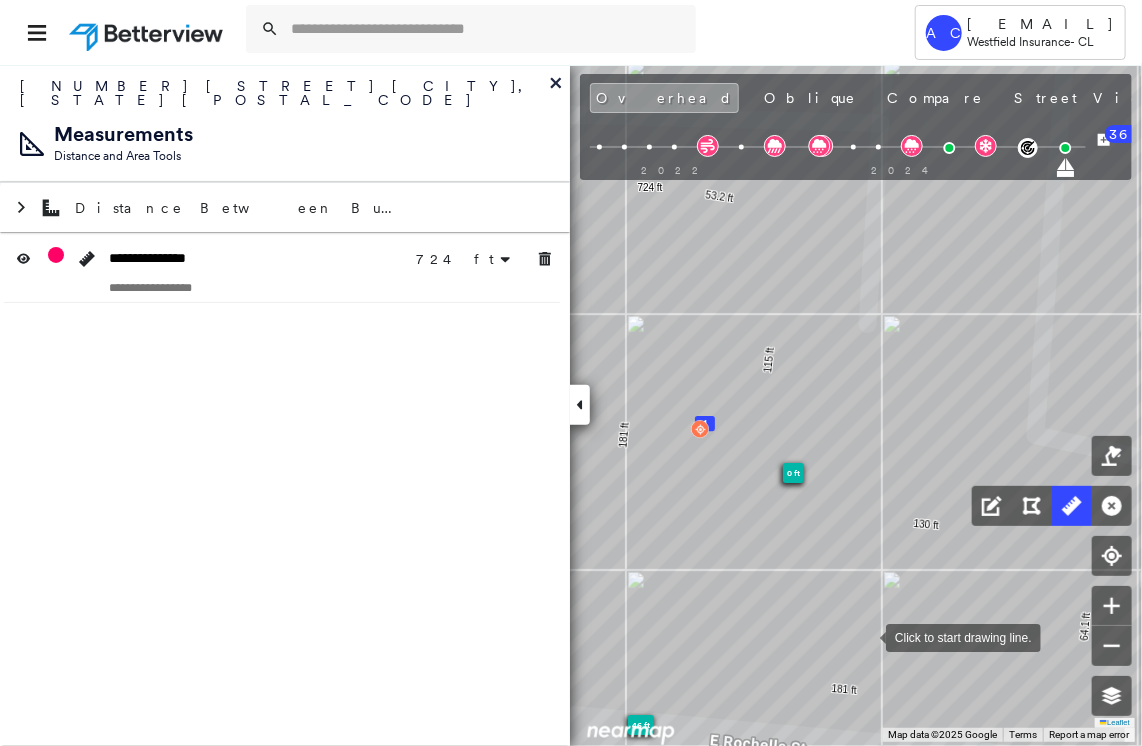 click at bounding box center (866, 636) 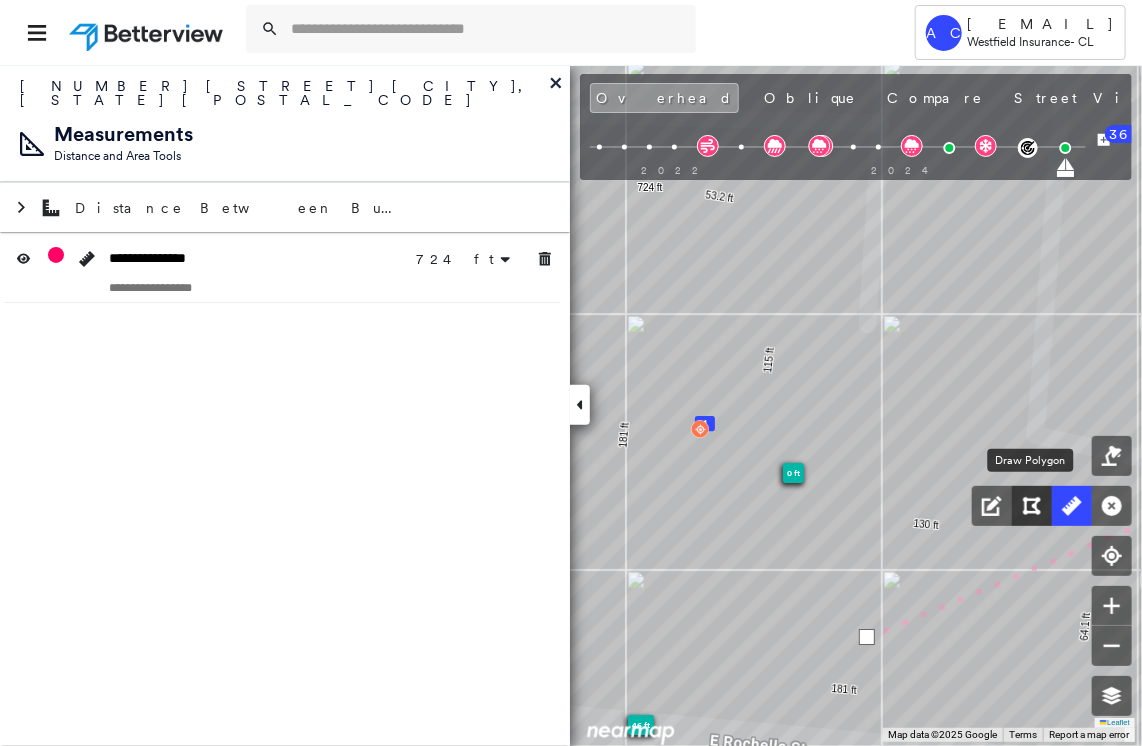 click 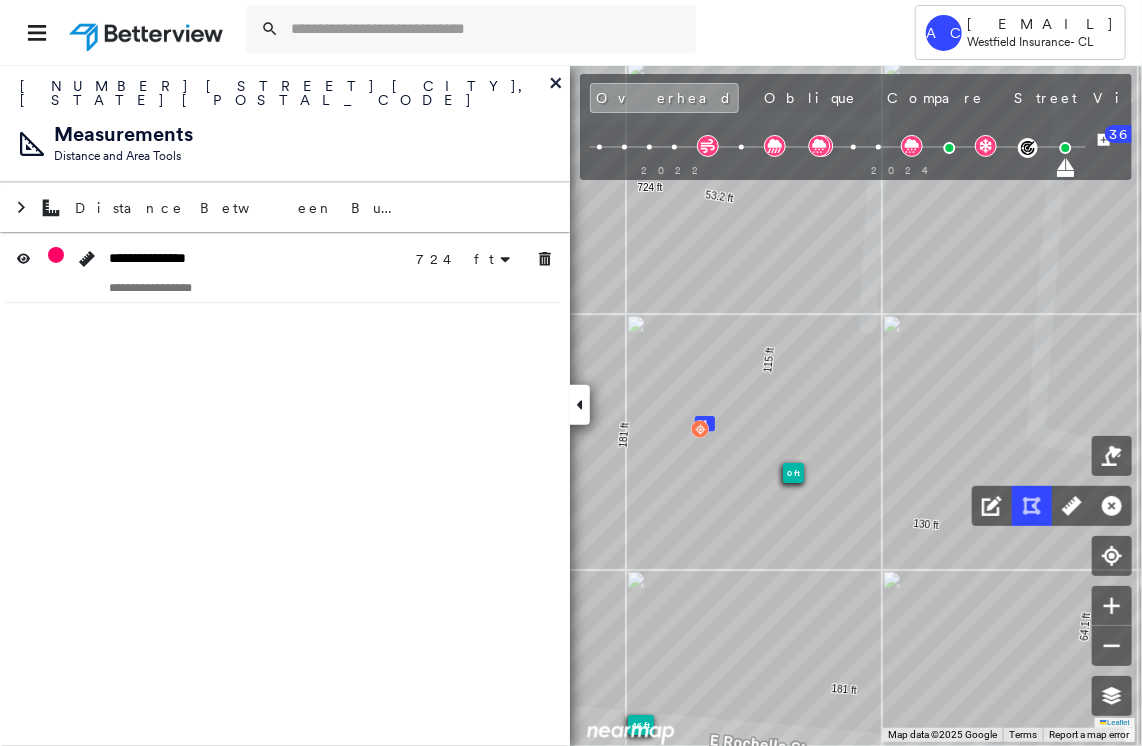 click 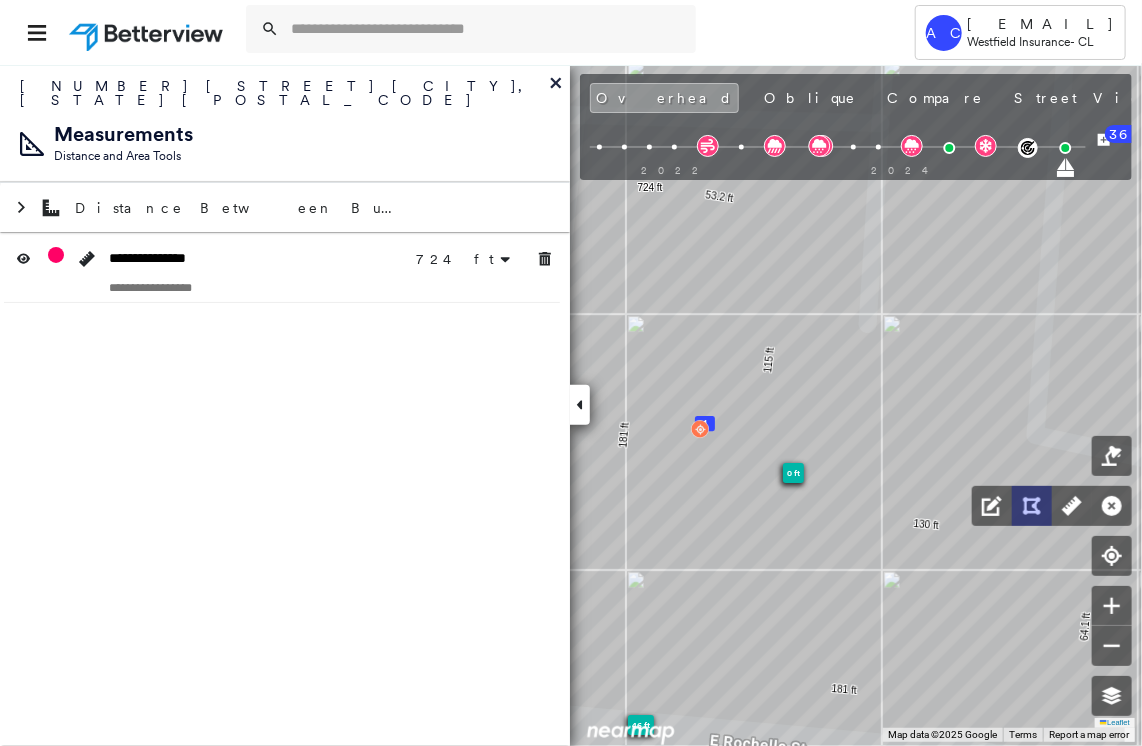 click 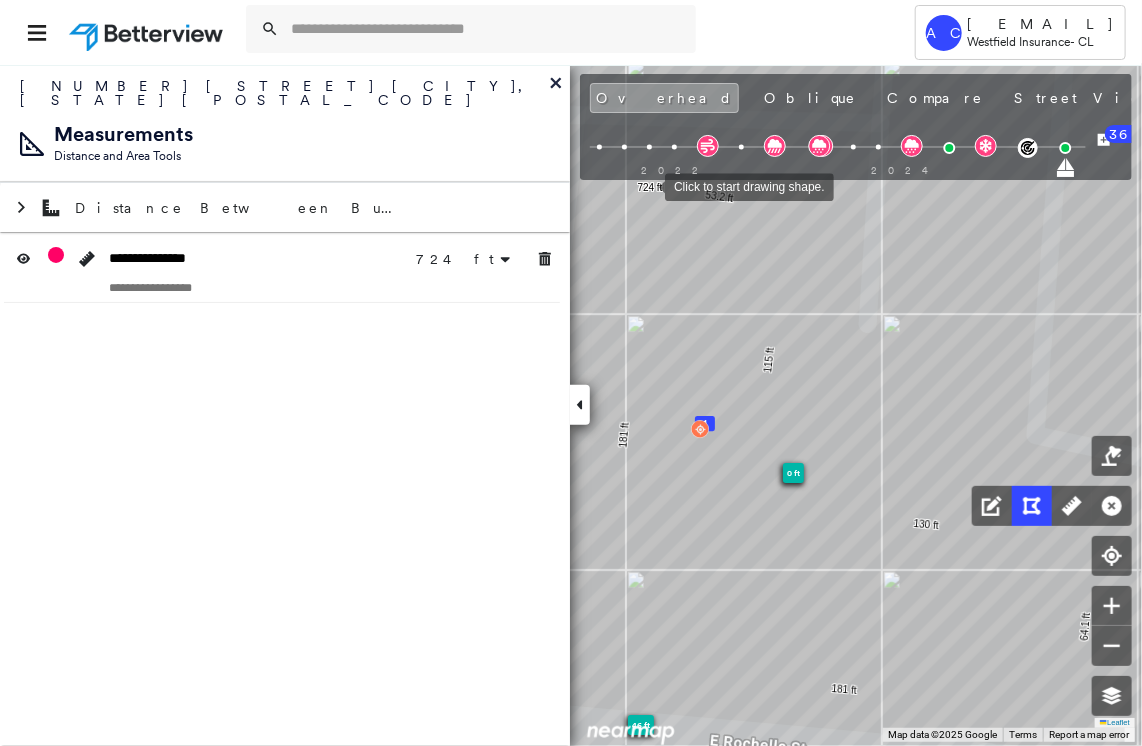 click at bounding box center (645, 185) 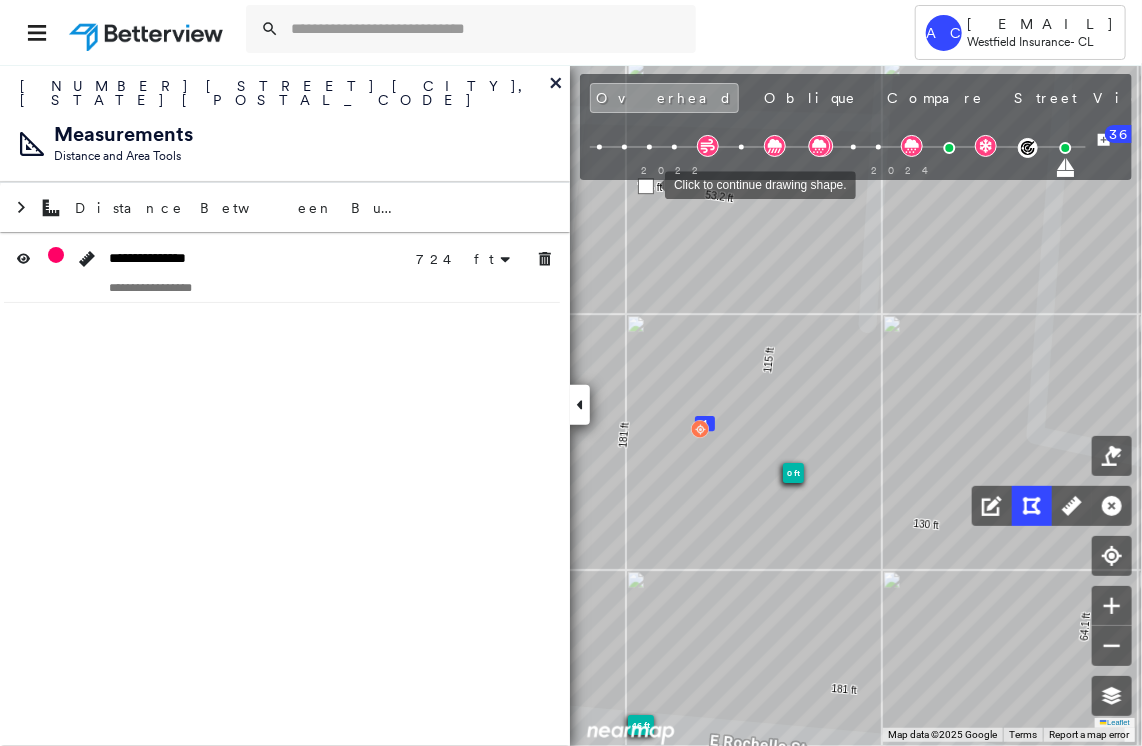 click at bounding box center (646, 186) 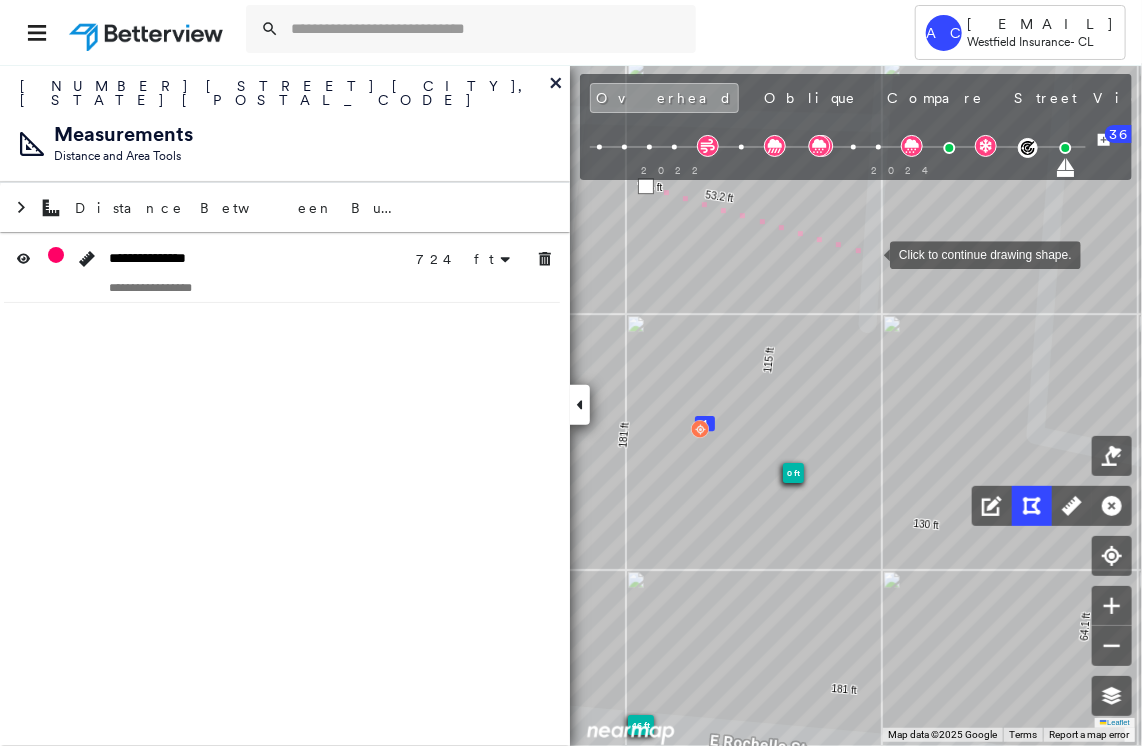 click at bounding box center (870, 253) 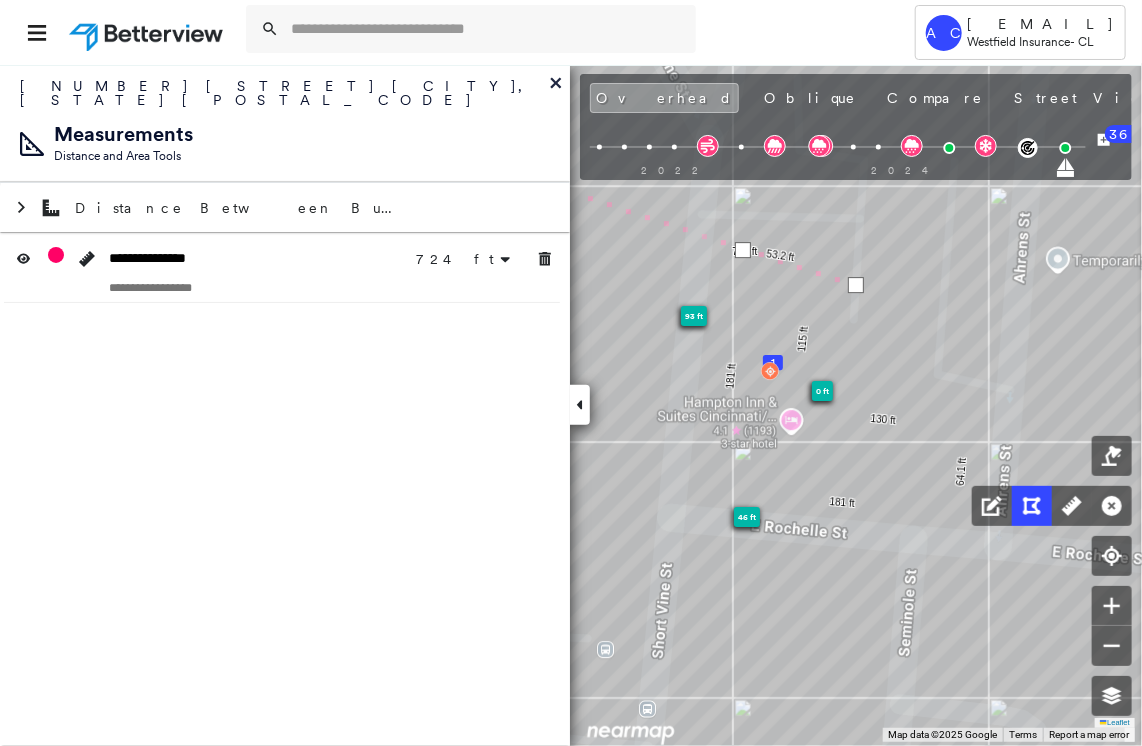 click 